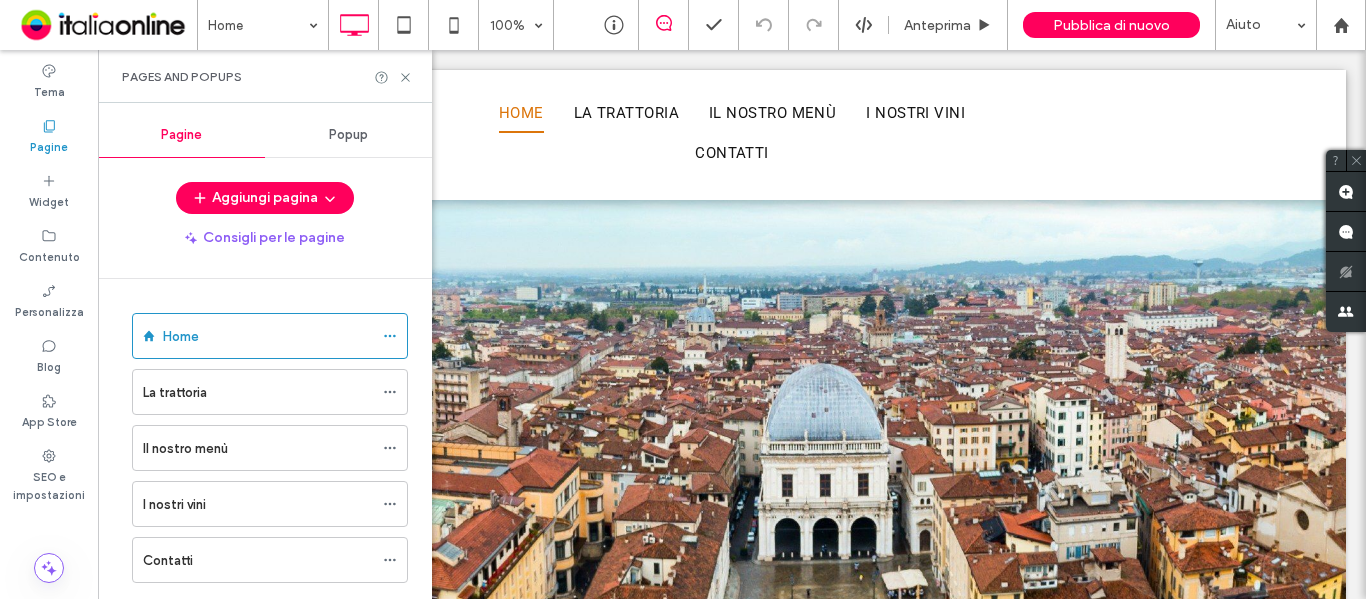 scroll, scrollTop: 0, scrollLeft: 0, axis: both 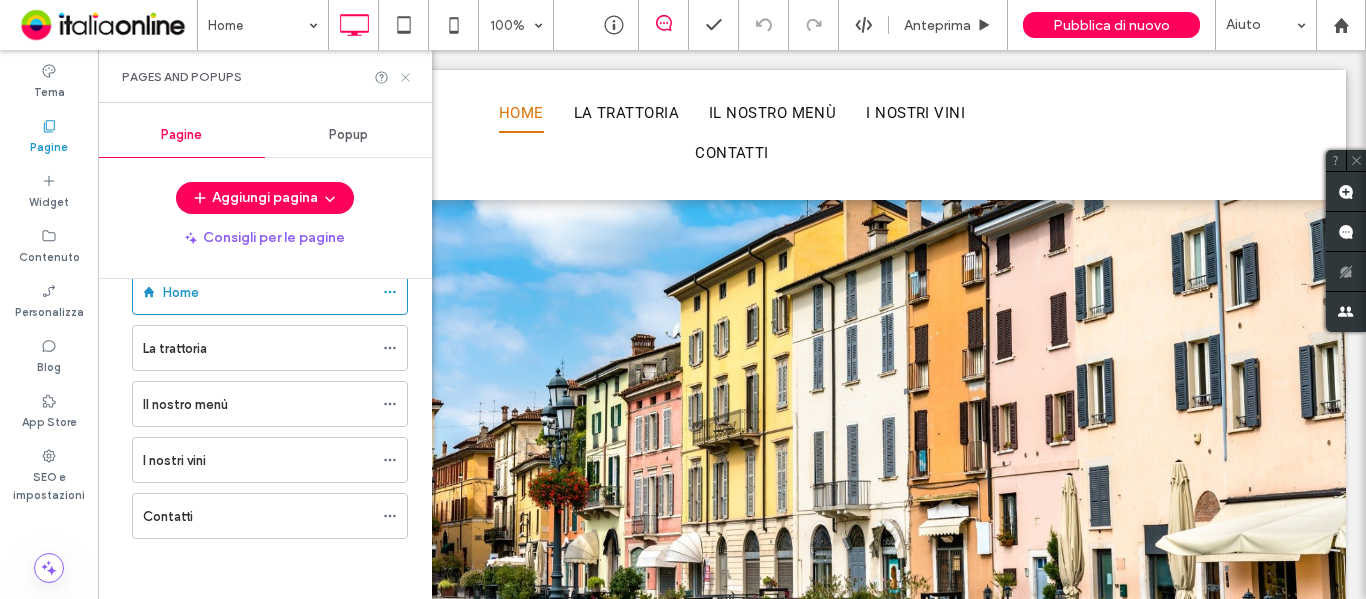 drag, startPoint x: 405, startPoint y: 74, endPoint x: 335, endPoint y: 44, distance: 76.15773 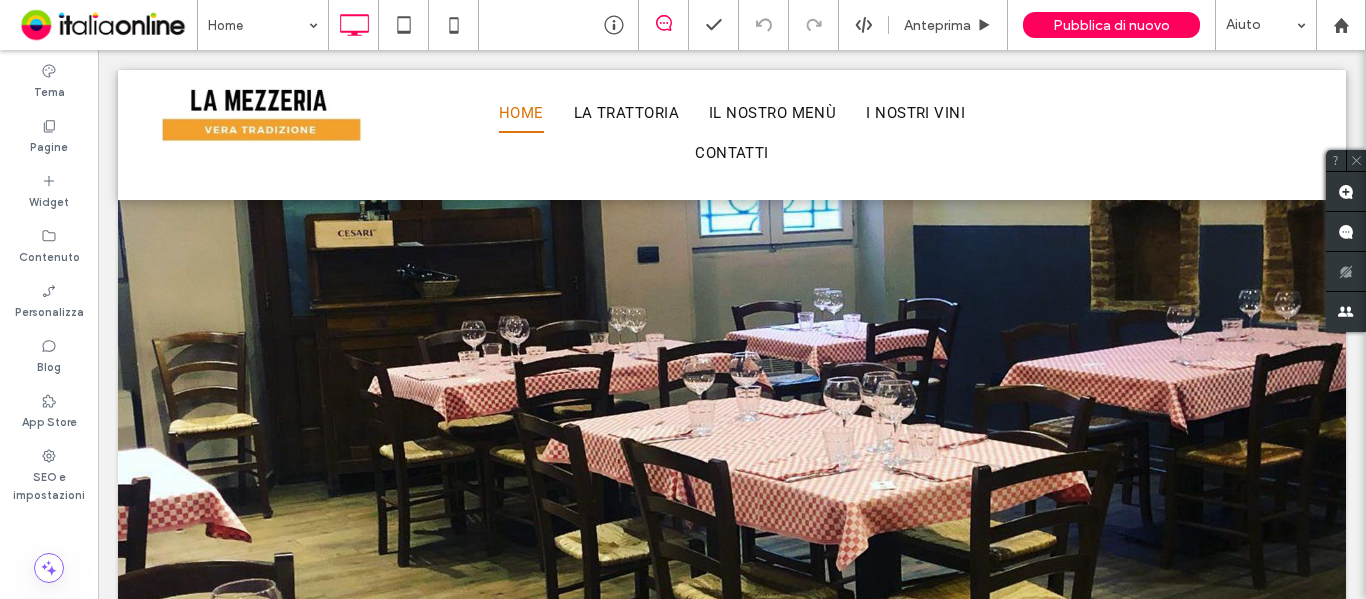 click on "Anteprima Pubblica di nuovo Aiuto" at bounding box center (977, 25) 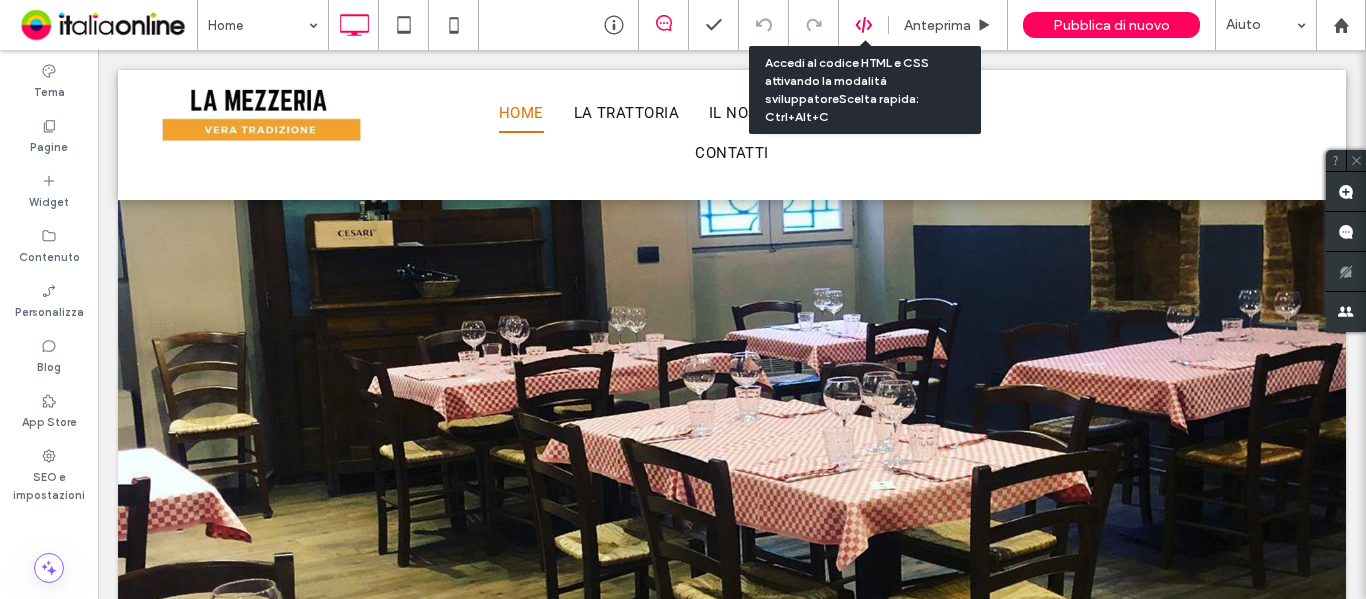 click 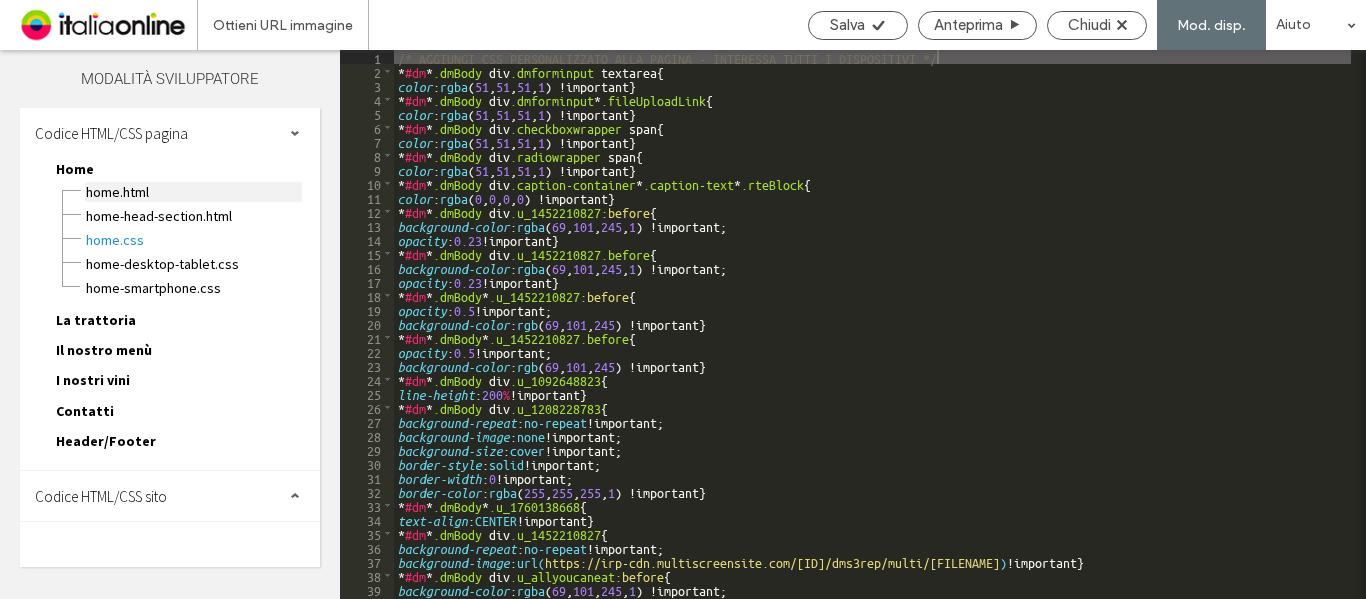 click on "Home.html" at bounding box center [193, 192] 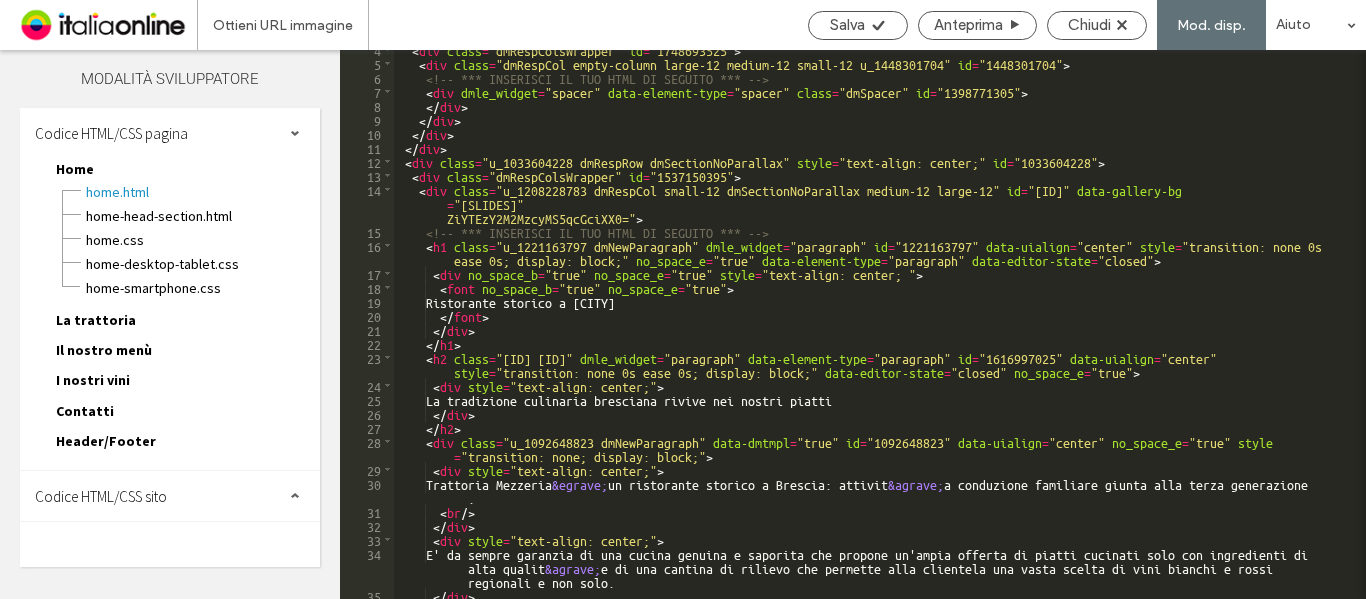 scroll, scrollTop: 0, scrollLeft: 0, axis: both 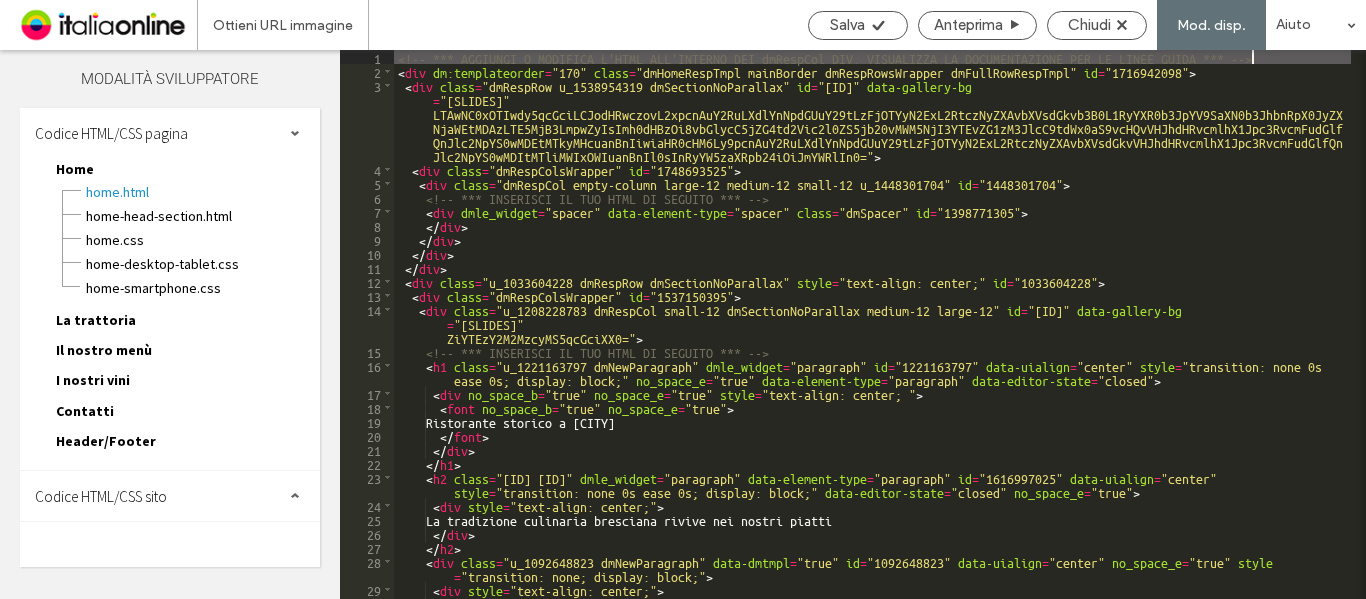 click on "Codice HTML/CSS sito" at bounding box center [101, 496] 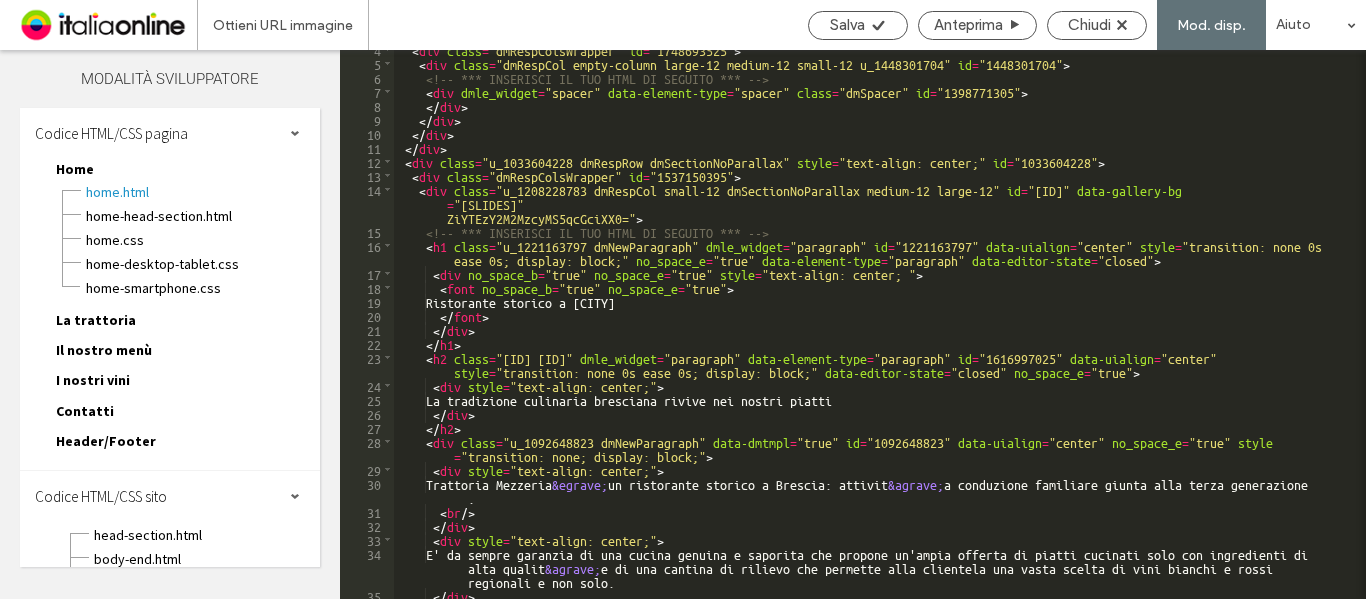 scroll, scrollTop: 120, scrollLeft: 0, axis: vertical 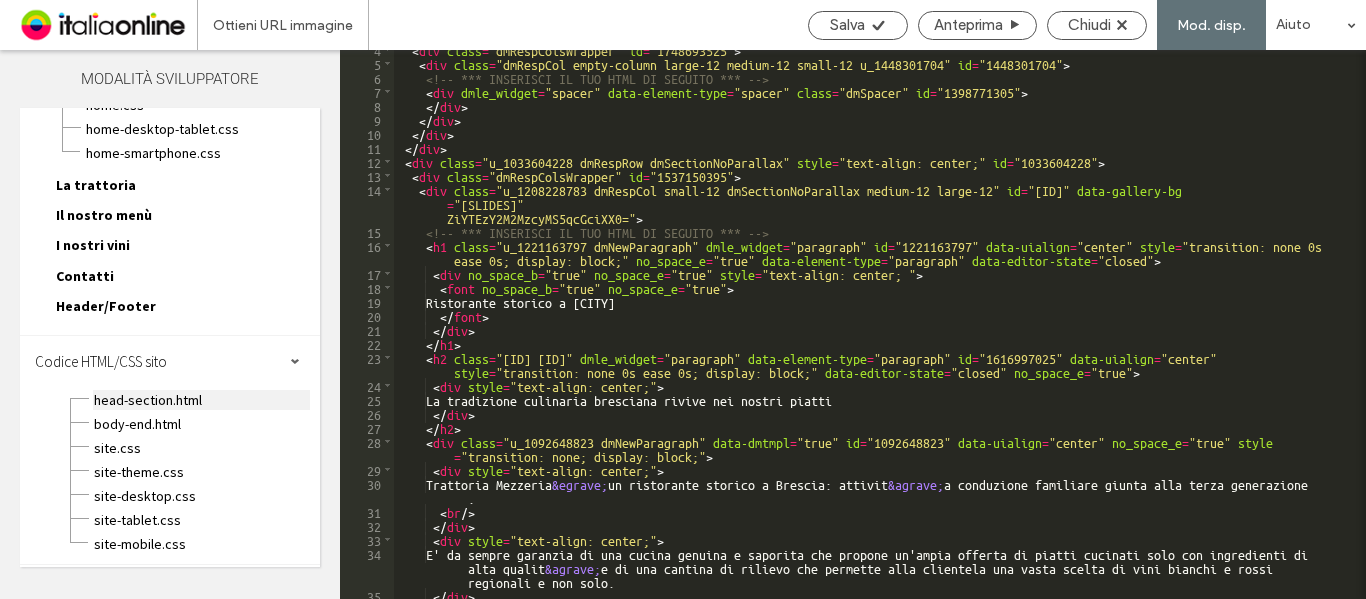 click on "head-section.html" at bounding box center [201, 400] 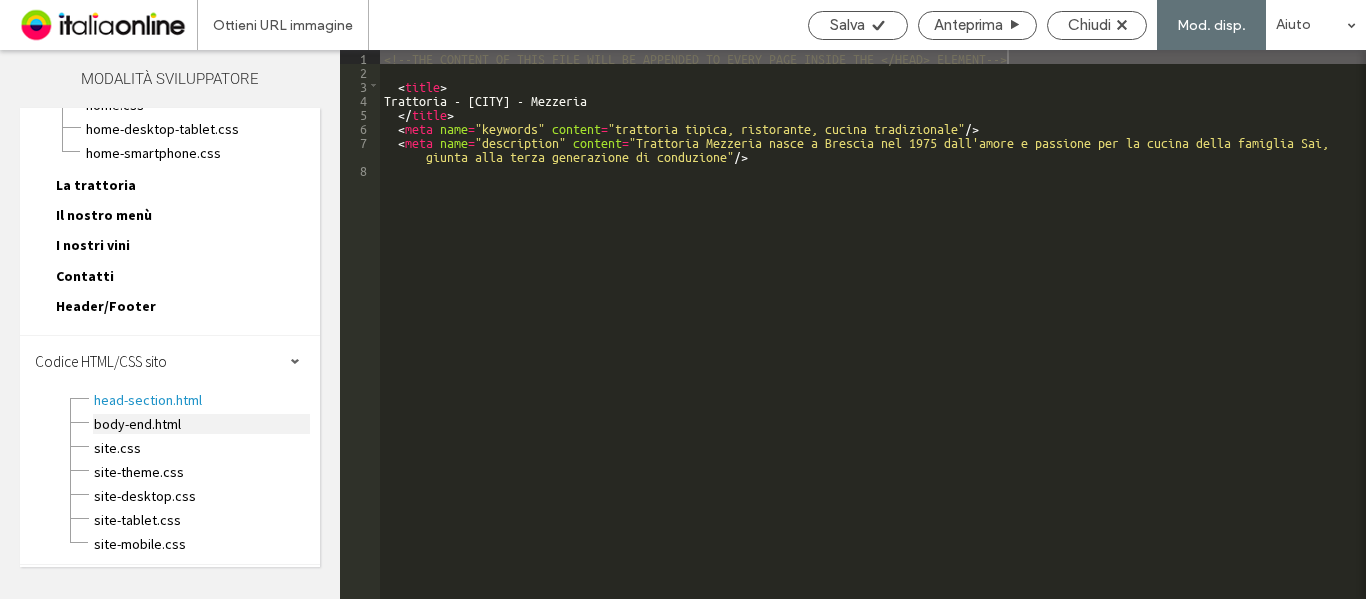 click on "body-end.html" at bounding box center (201, 424) 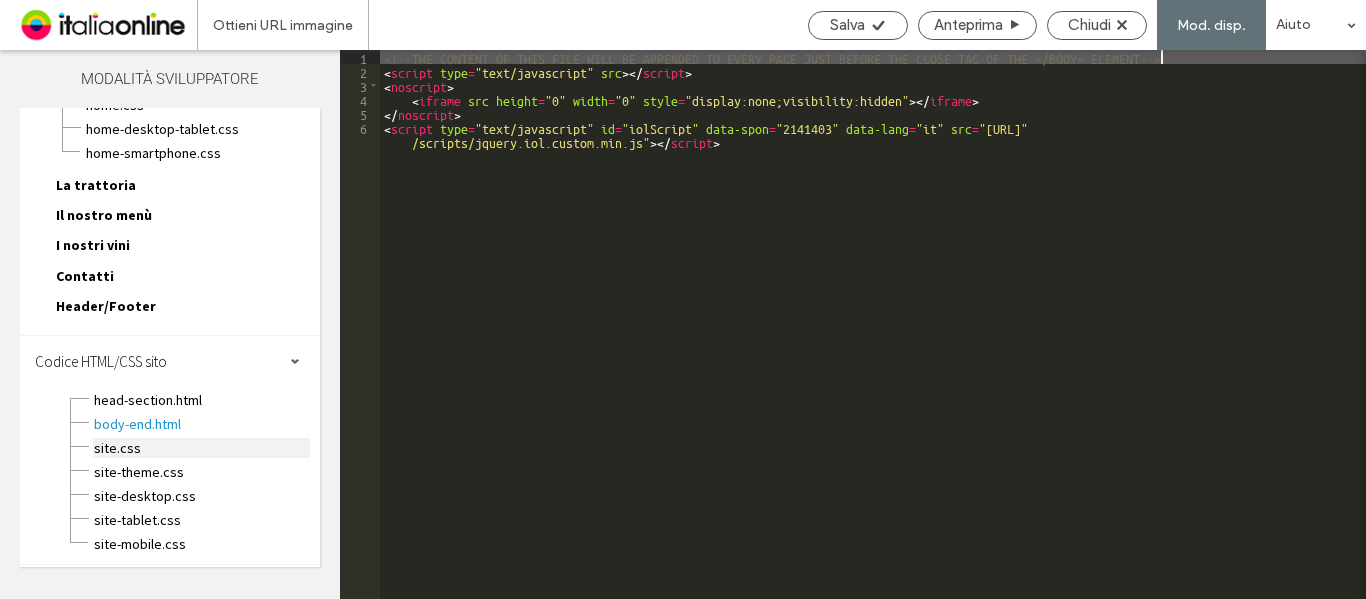 click on "site.css" at bounding box center [201, 448] 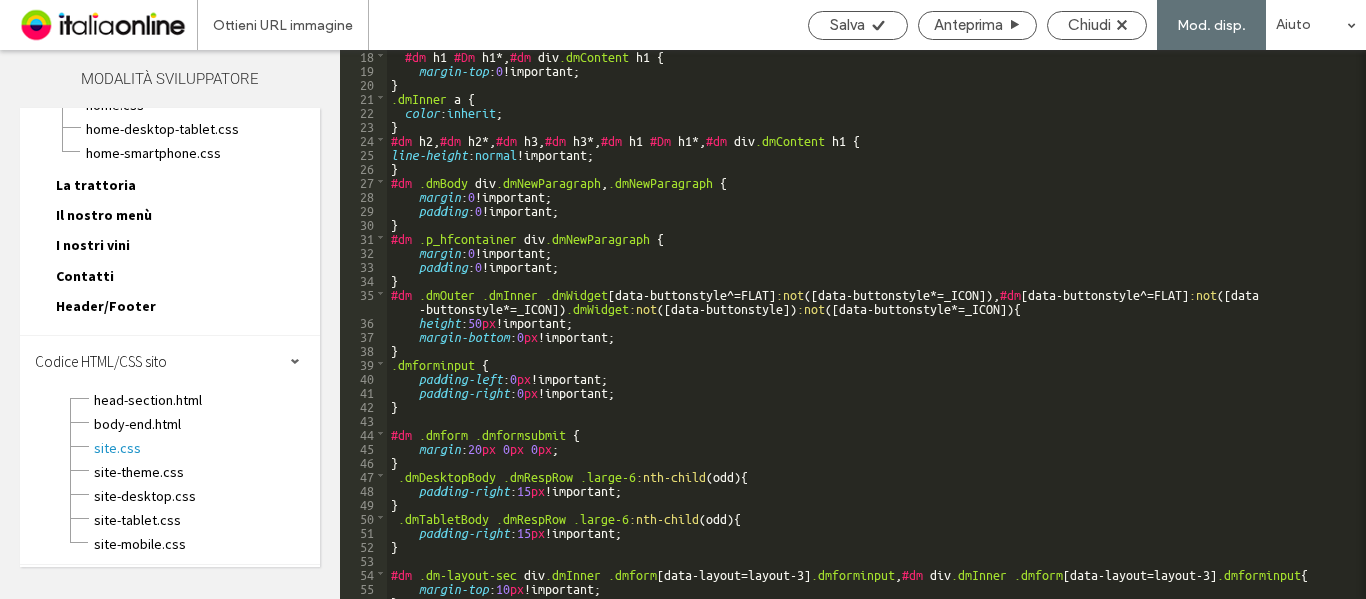 scroll, scrollTop: 305, scrollLeft: 0, axis: vertical 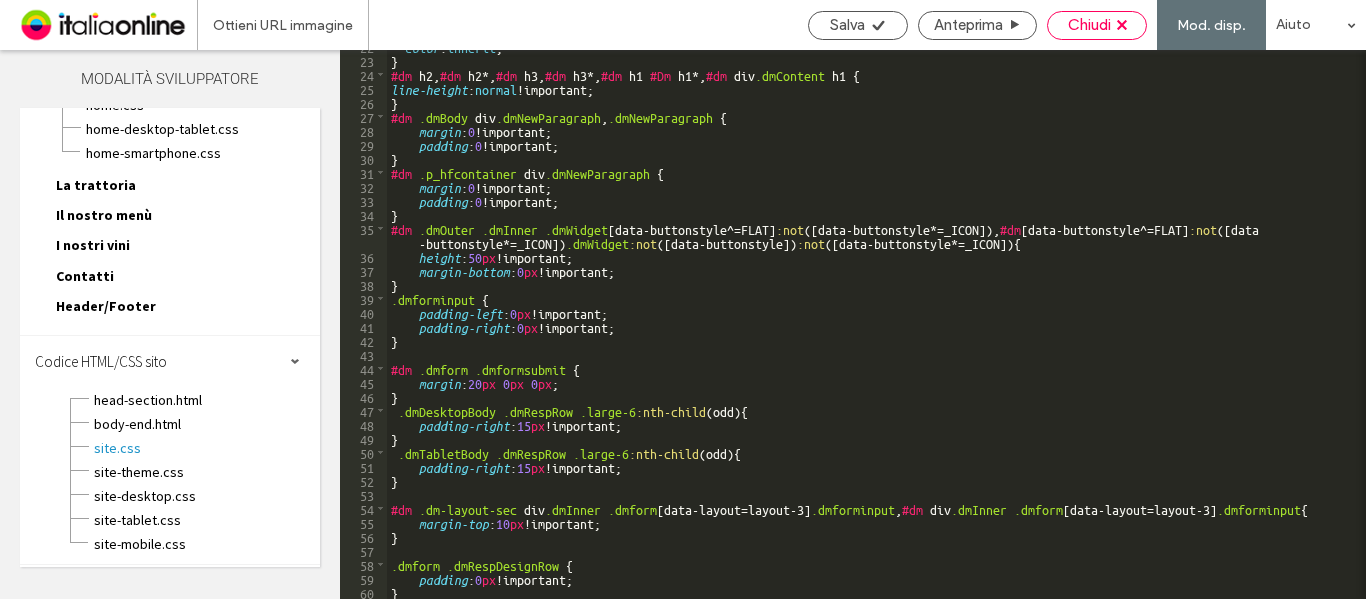 click on "Chiudi" at bounding box center (1089, 25) 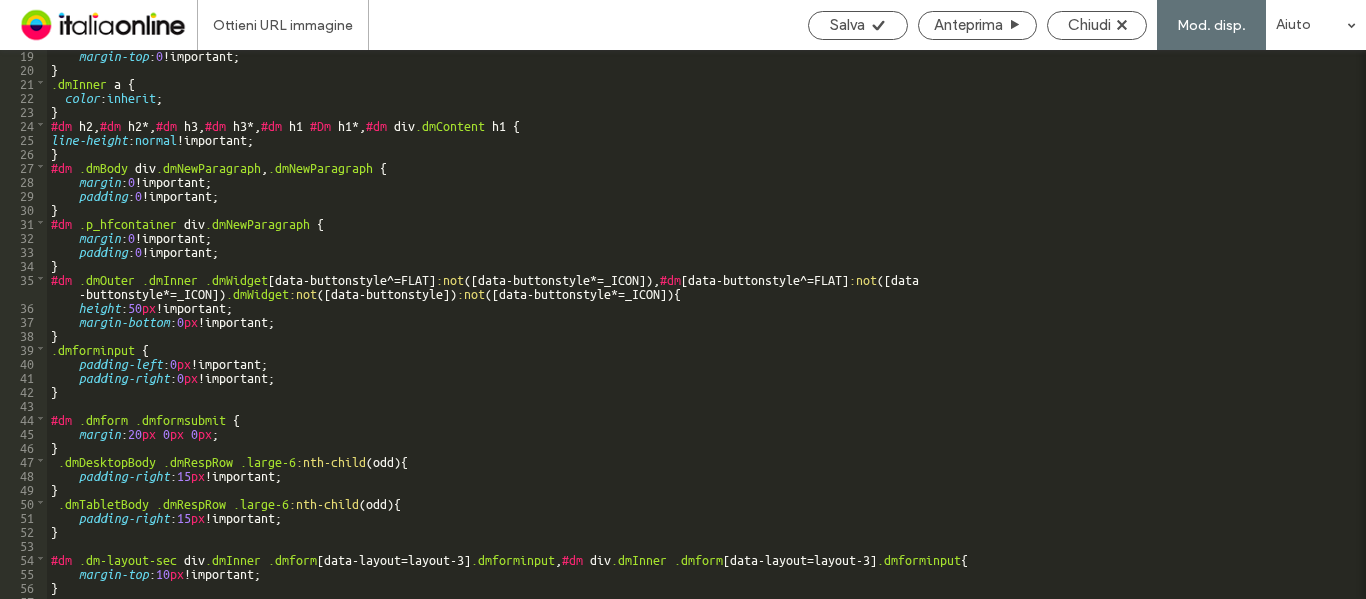 scroll, scrollTop: 85, scrollLeft: 0, axis: vertical 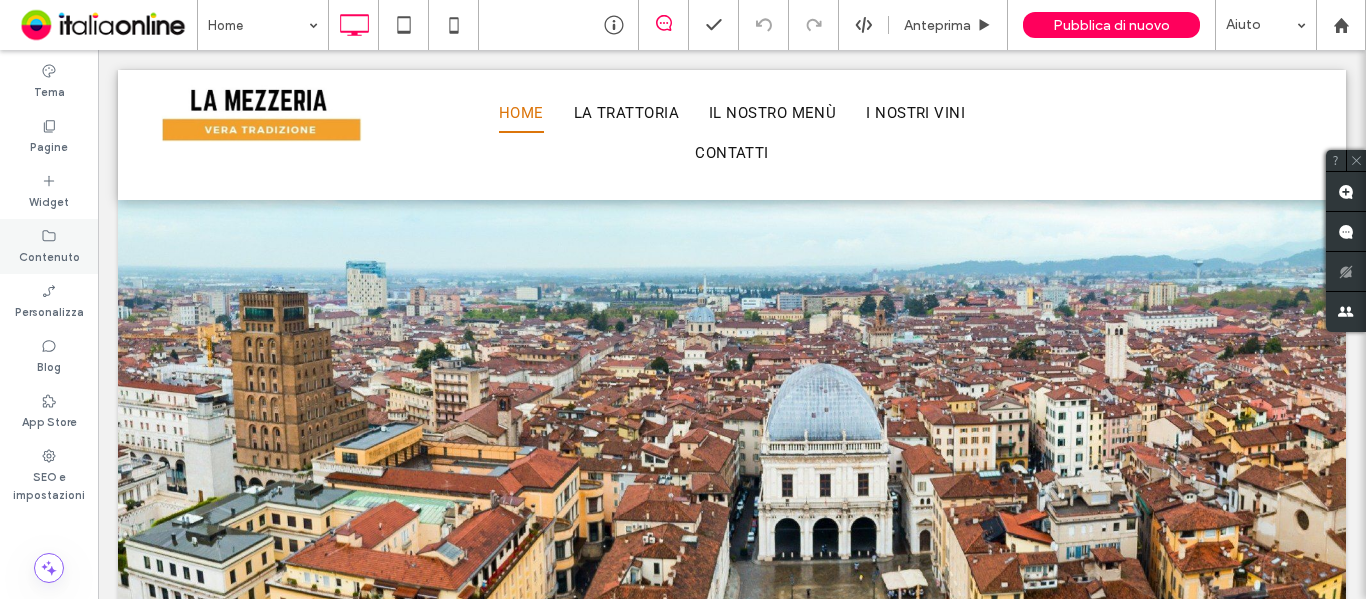 click on "Contenuto" at bounding box center [49, 255] 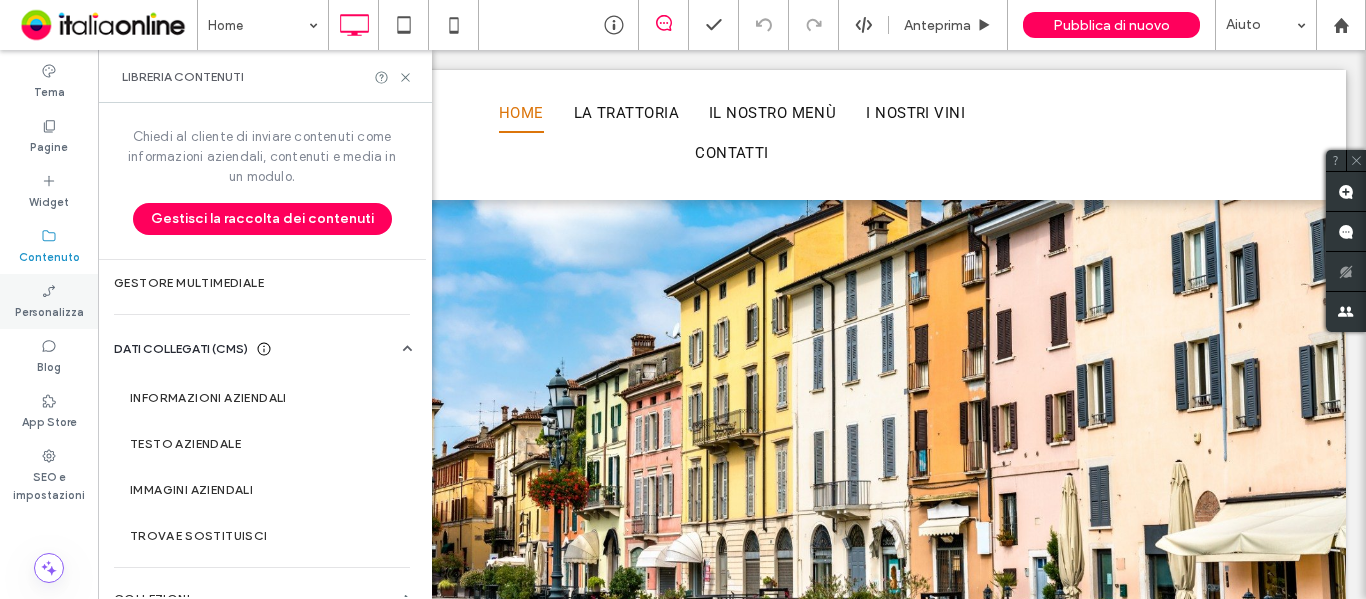 click on "Personalizza" at bounding box center (49, 310) 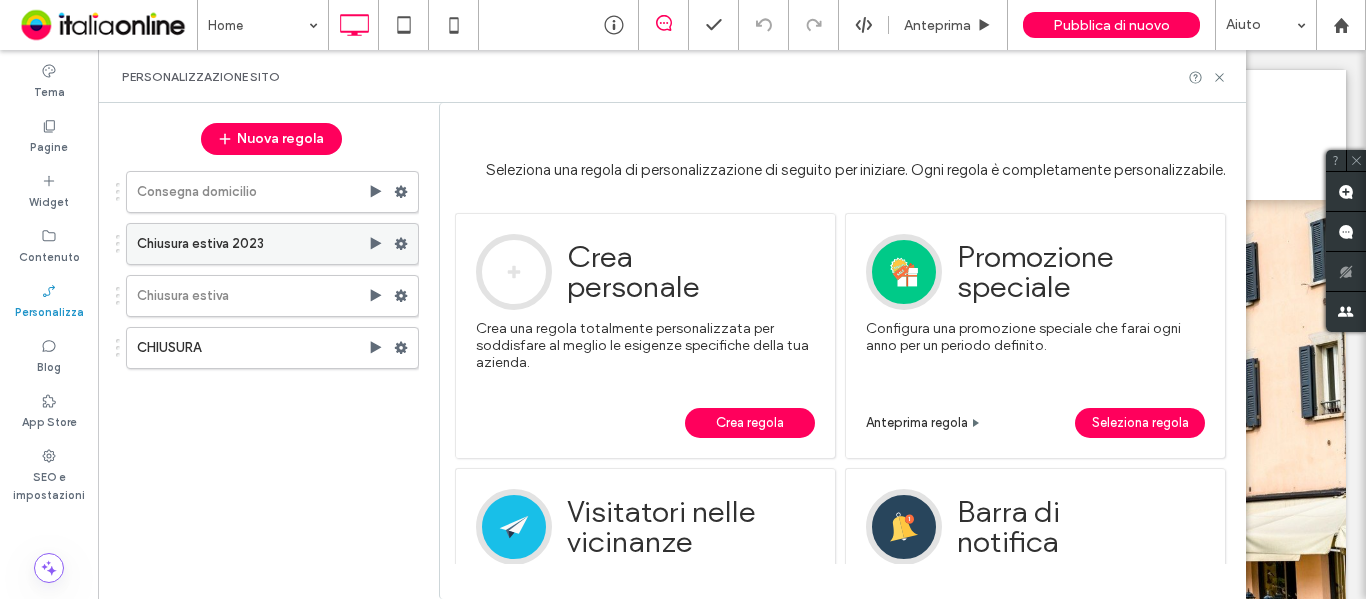 click on "Chiusura estiva 2023" at bounding box center (252, 244) 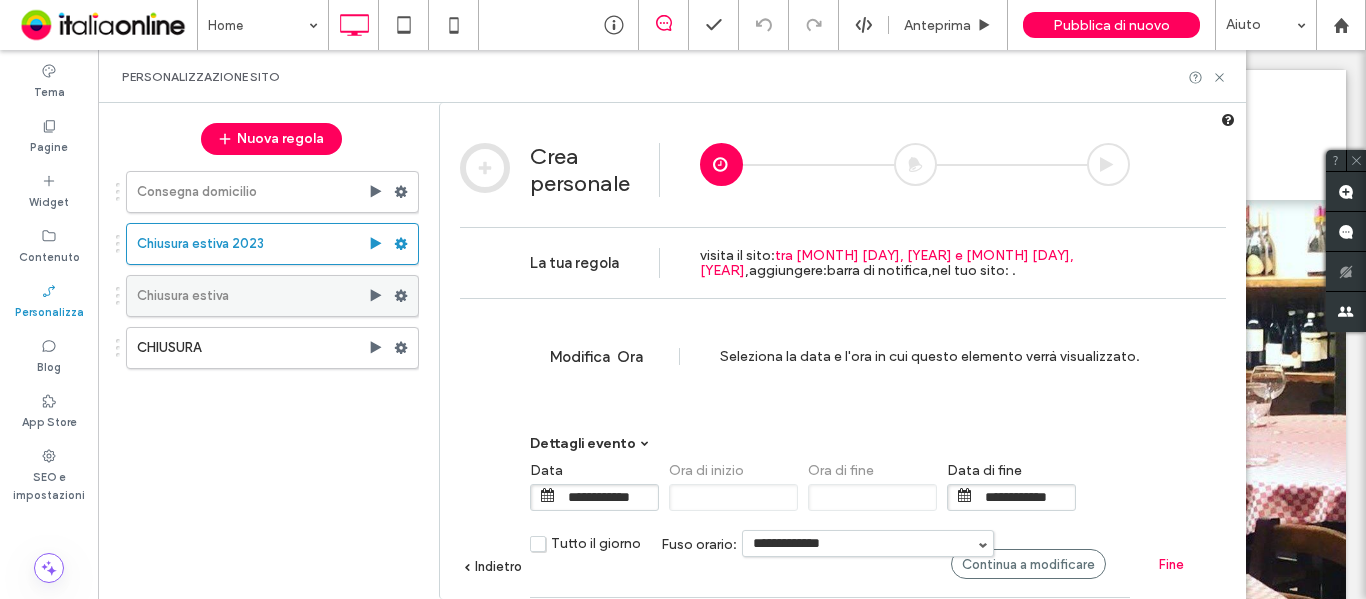 click on "Chiusura estiva" at bounding box center [252, 296] 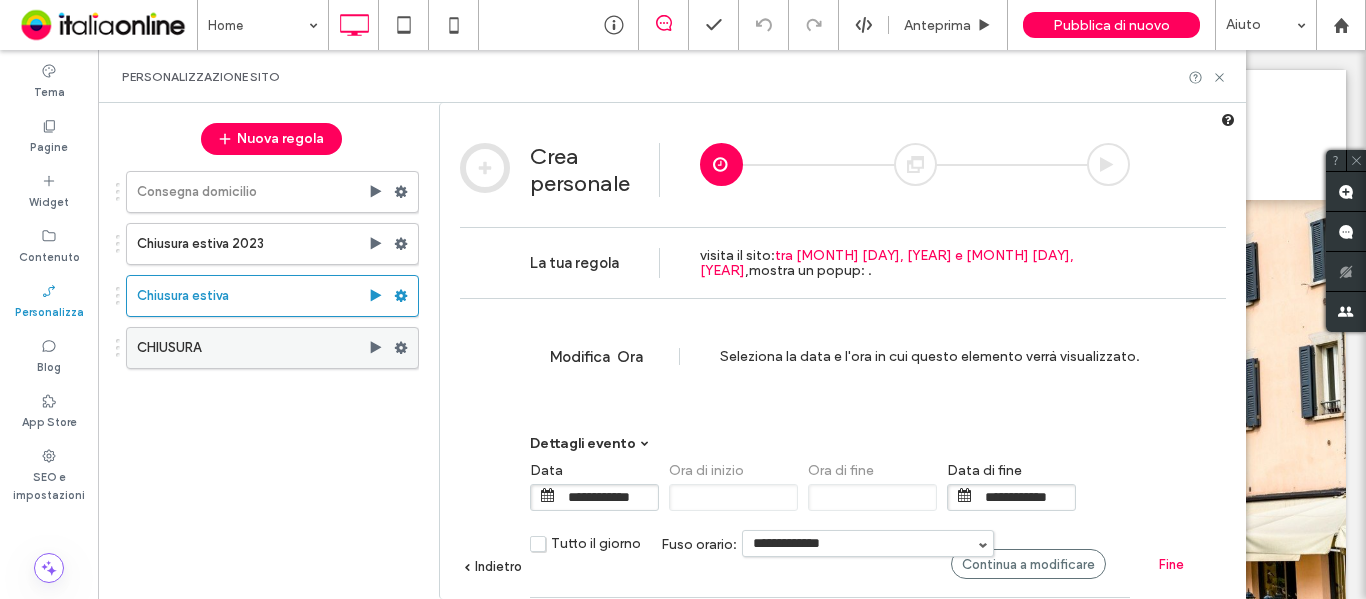 click on "CHIUSURA" at bounding box center (252, 348) 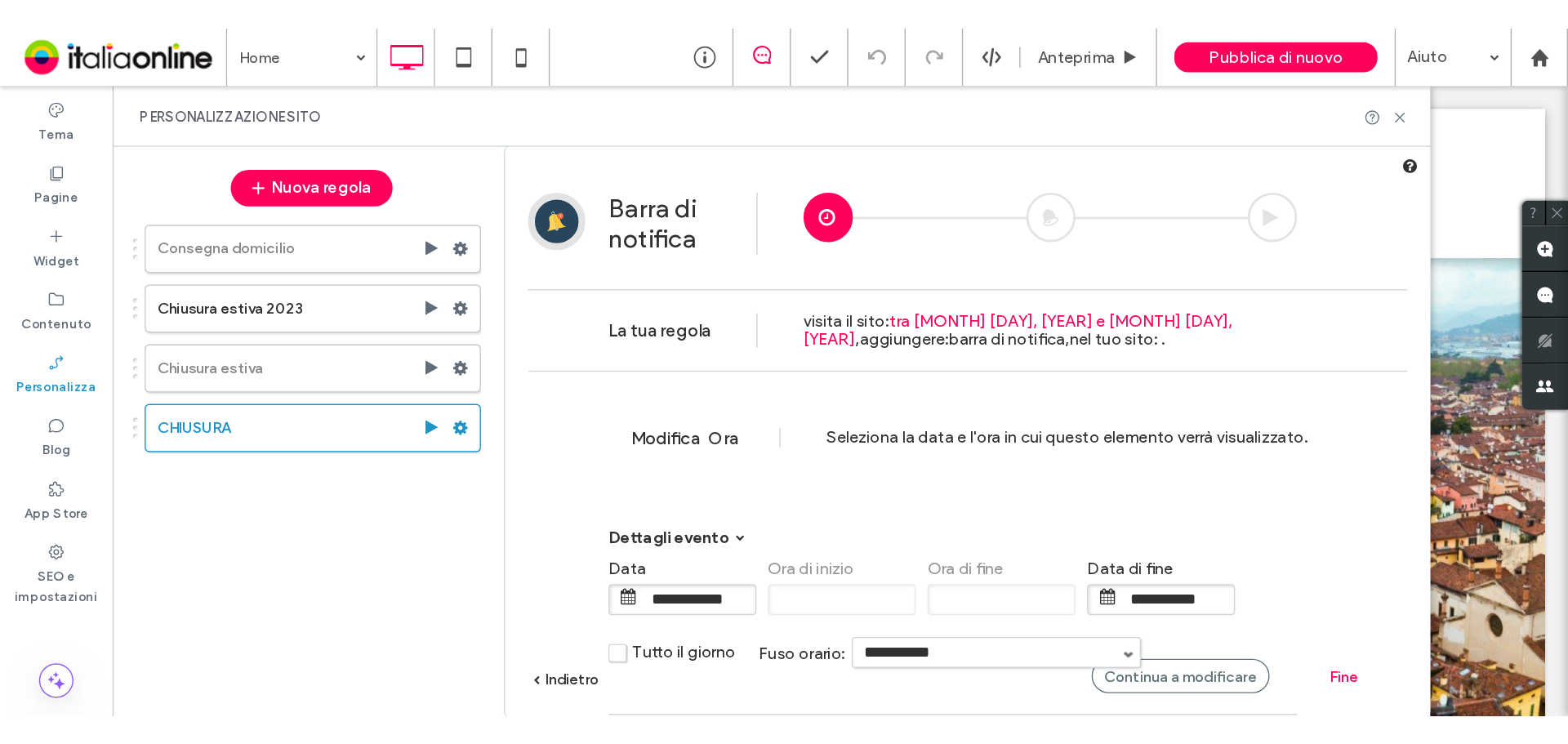 scroll, scrollTop: 25, scrollLeft: 0, axis: vertical 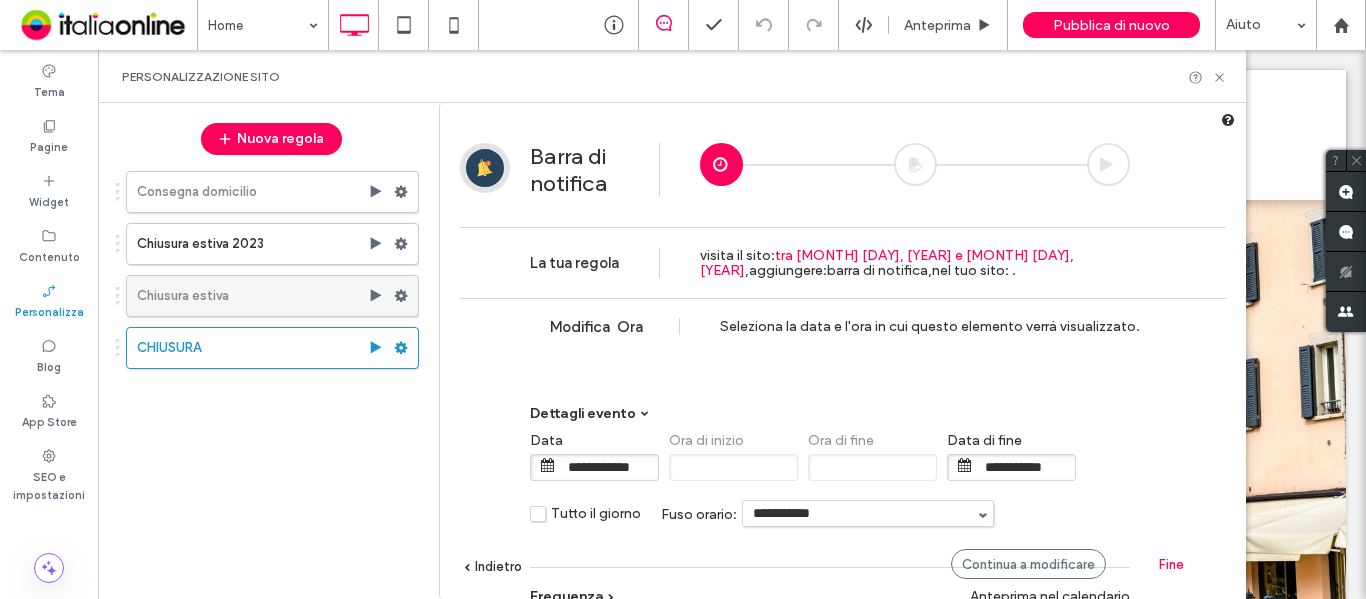 click on "Chiusura estiva" at bounding box center [252, 296] 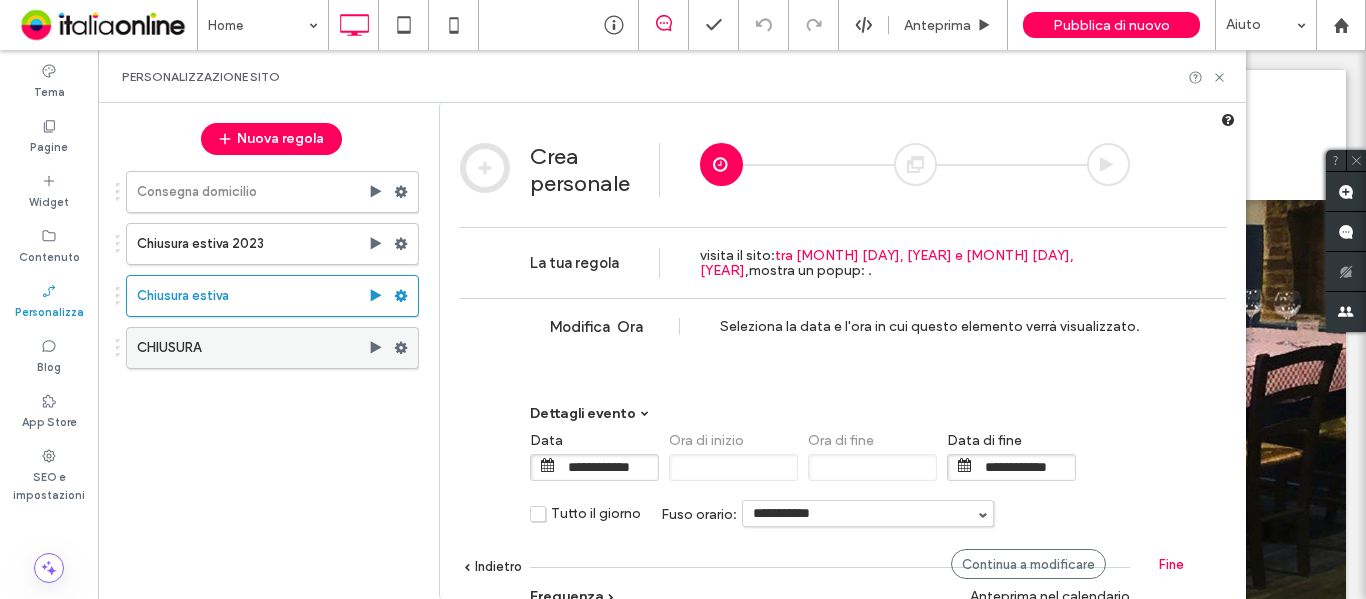 click on "CHIUSURA" at bounding box center (252, 348) 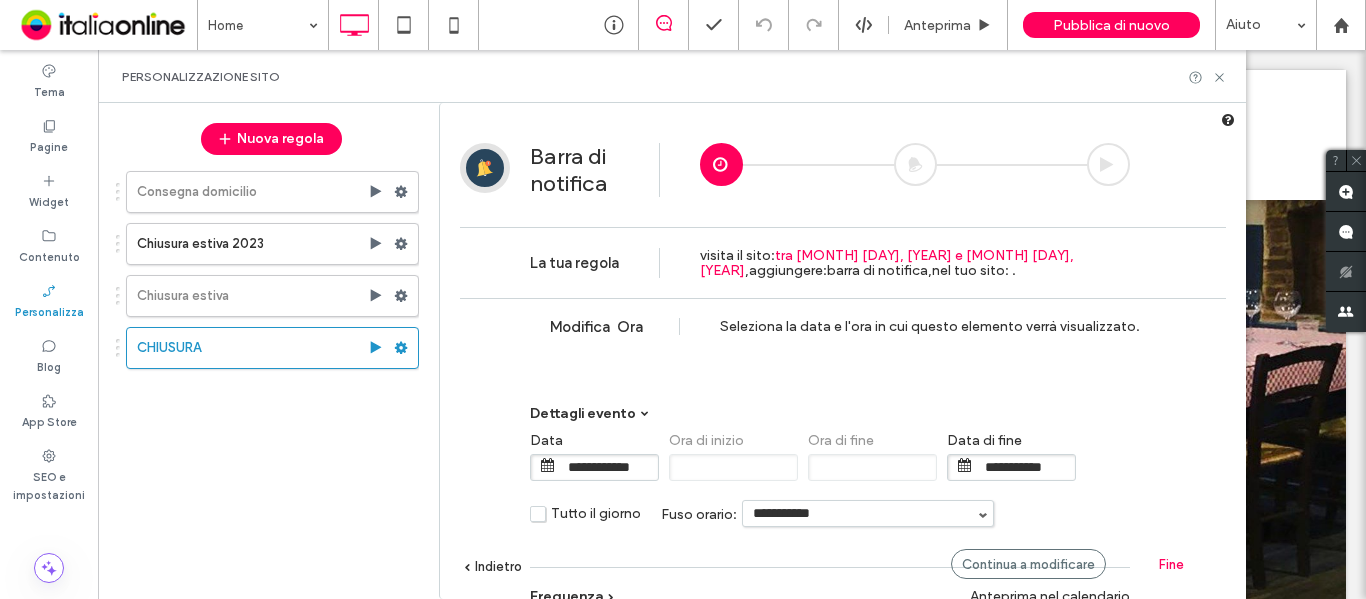 type on "**********" 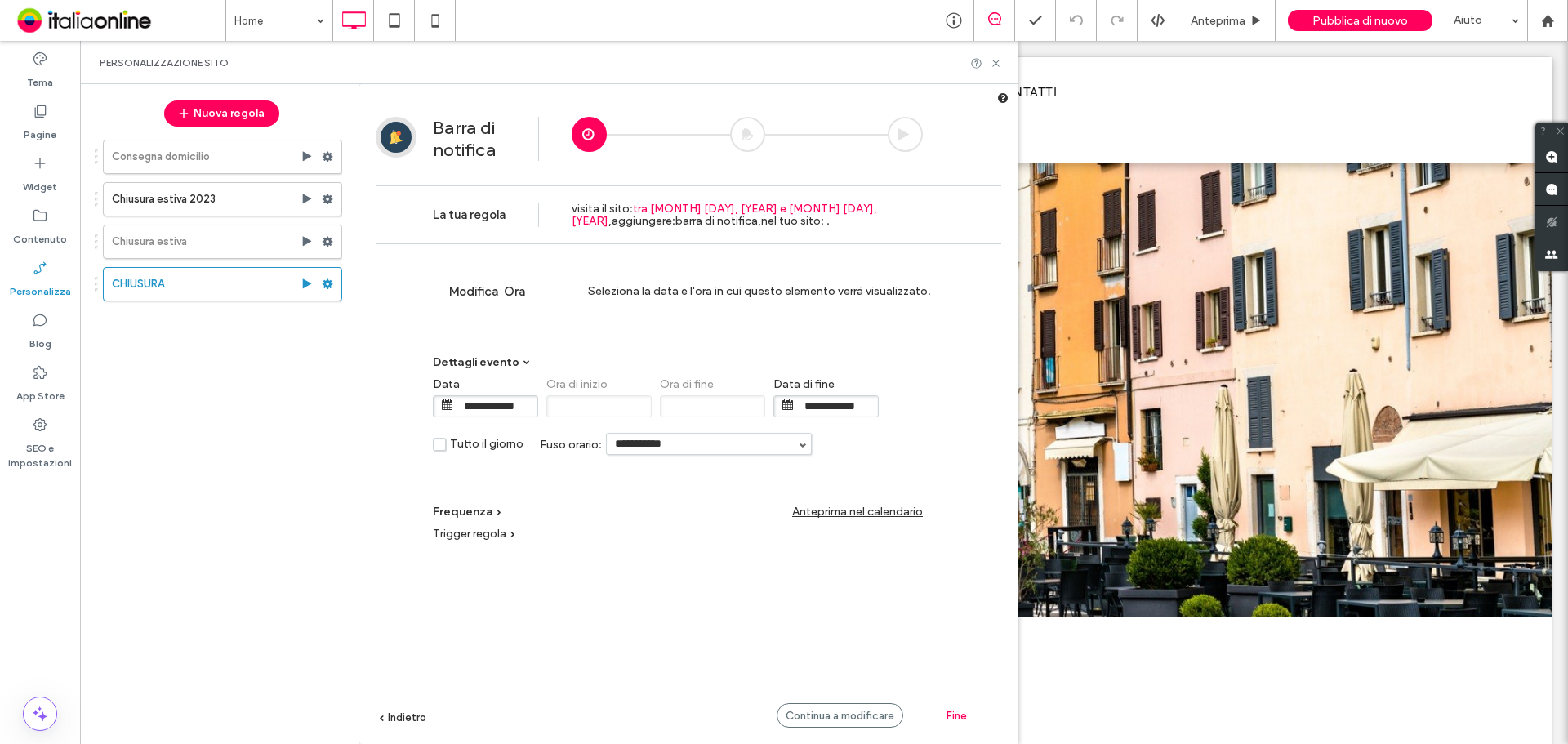 scroll, scrollTop: 0, scrollLeft: 0, axis: both 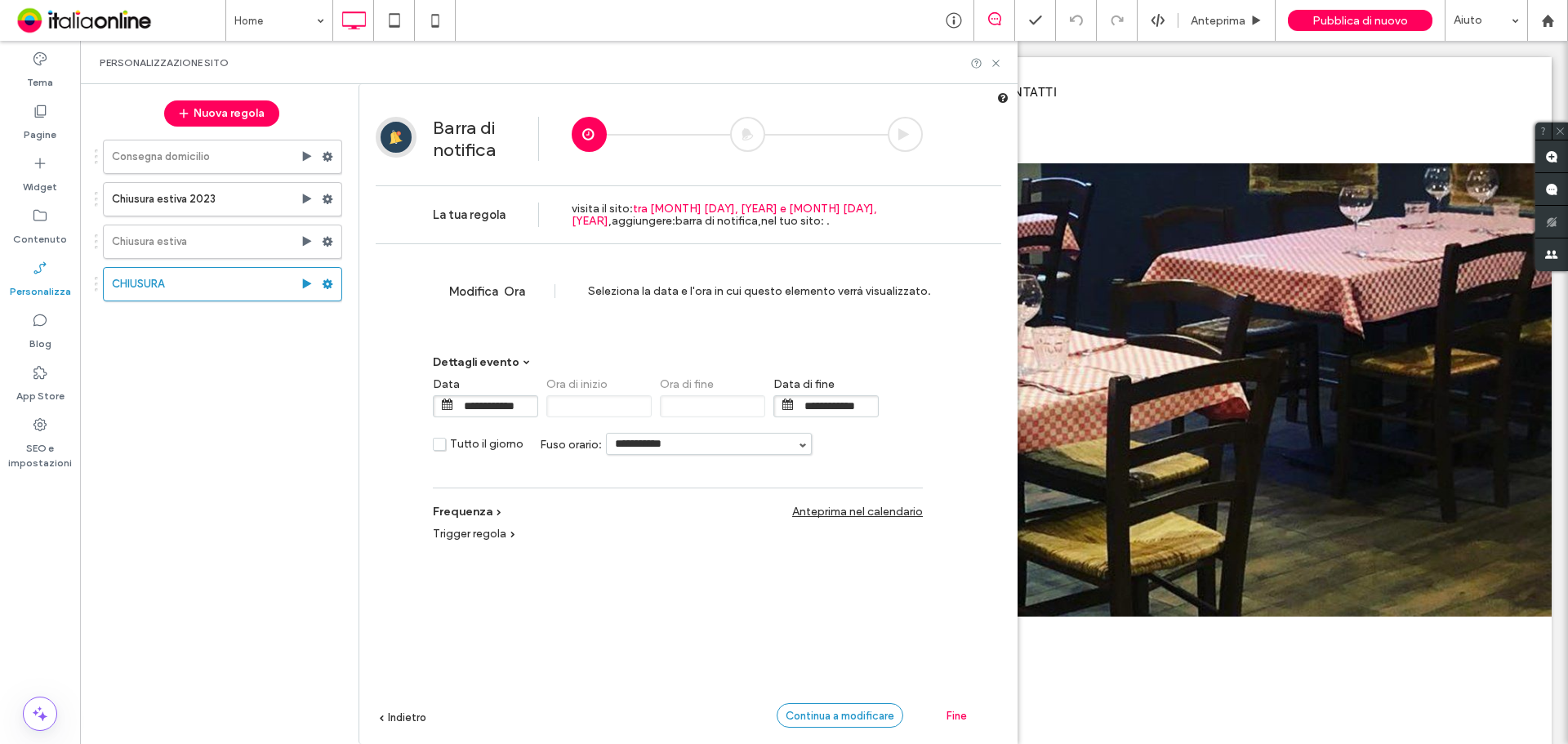 click on "Continua a modificare" at bounding box center [840, 715] 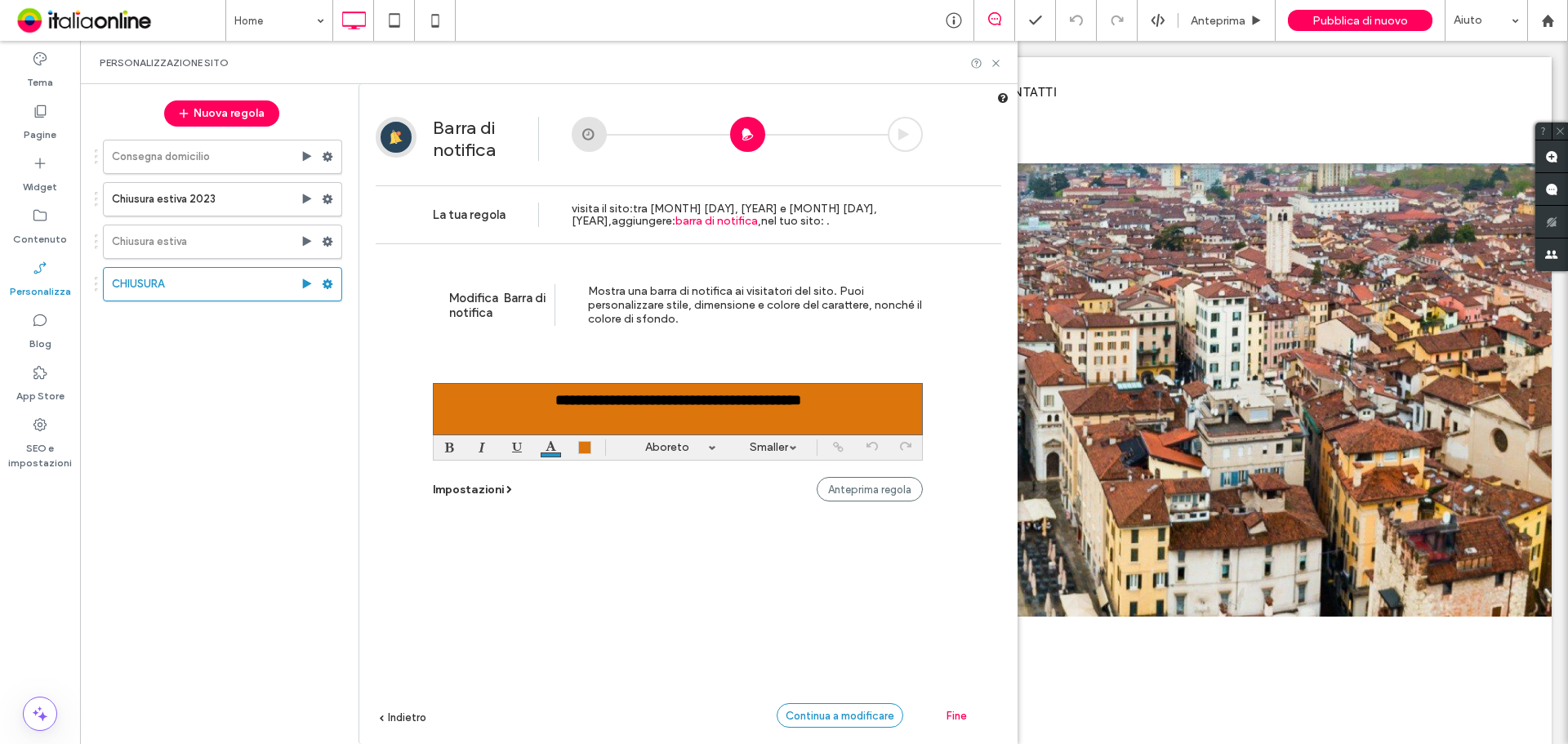 click on "Continua a modificare" at bounding box center (840, 715) 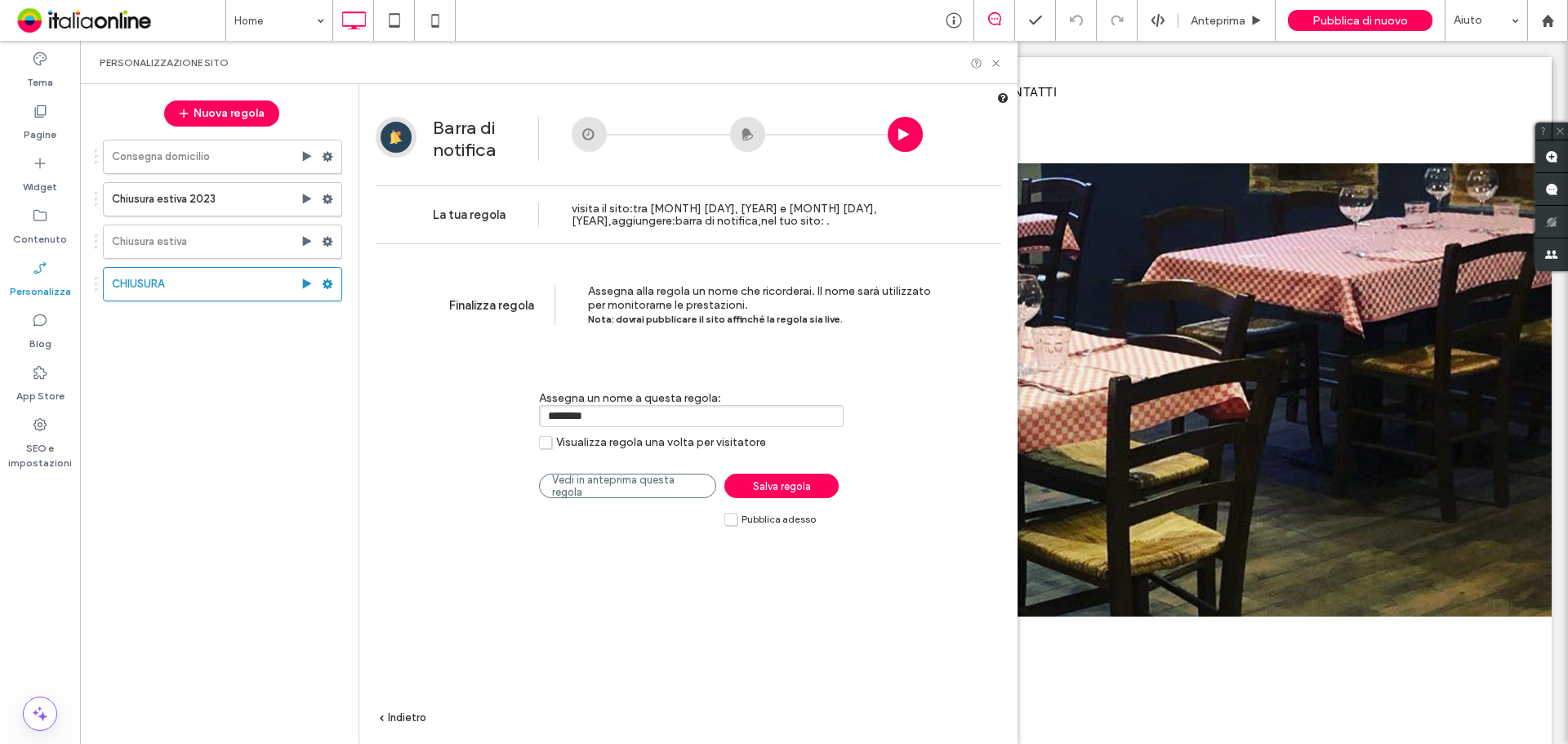 drag, startPoint x: 627, startPoint y: 417, endPoint x: 636, endPoint y: 417, distance: 9 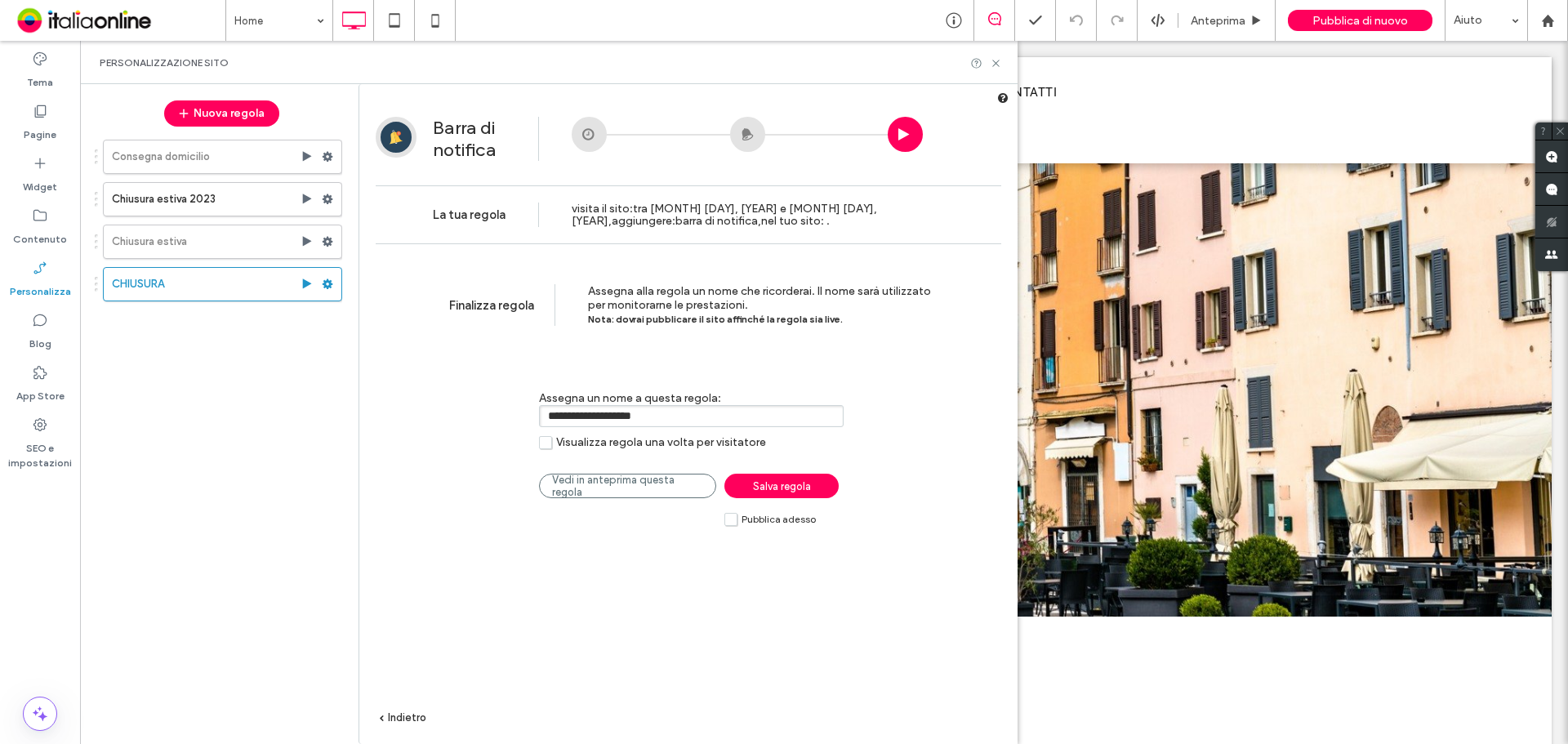 type on "**********" 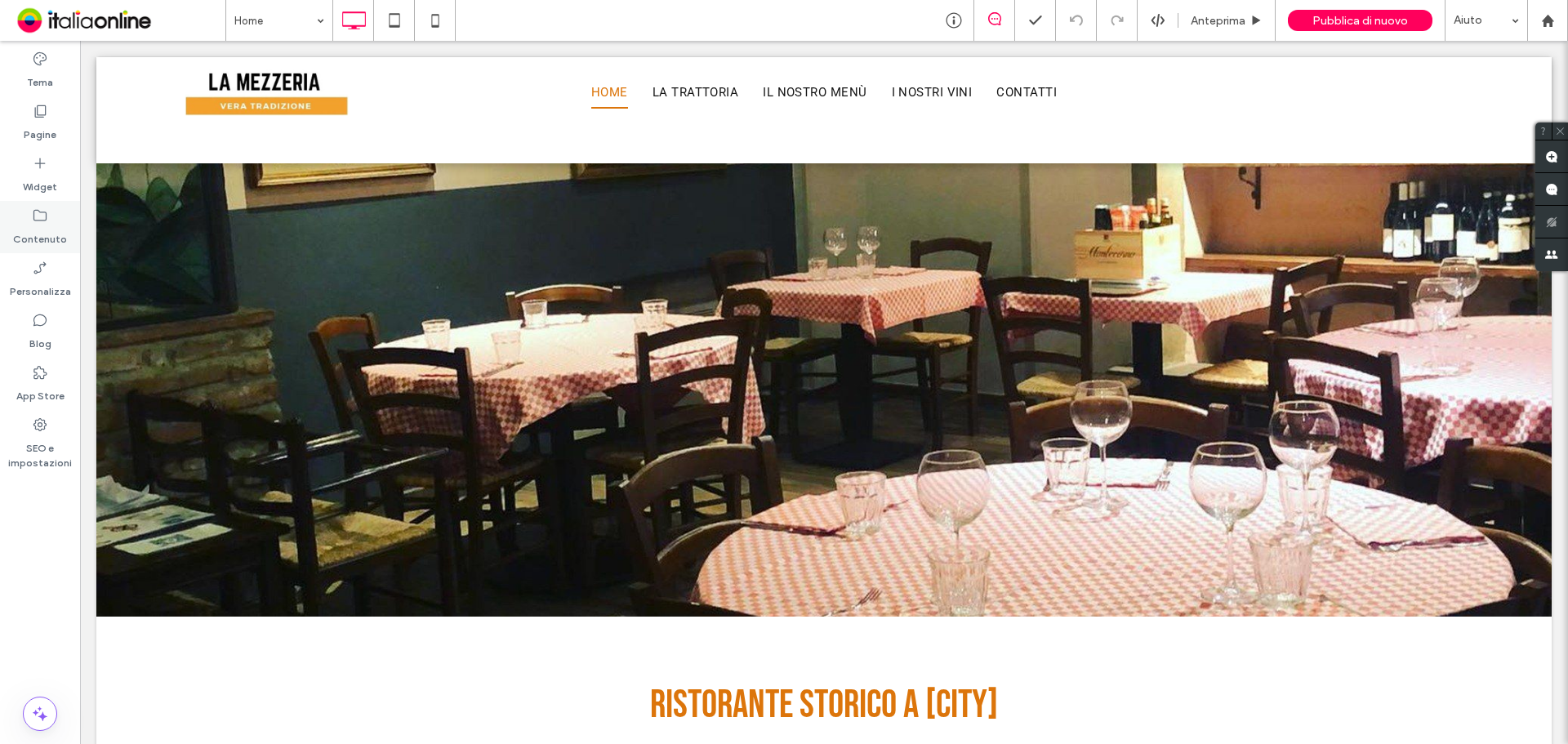 click 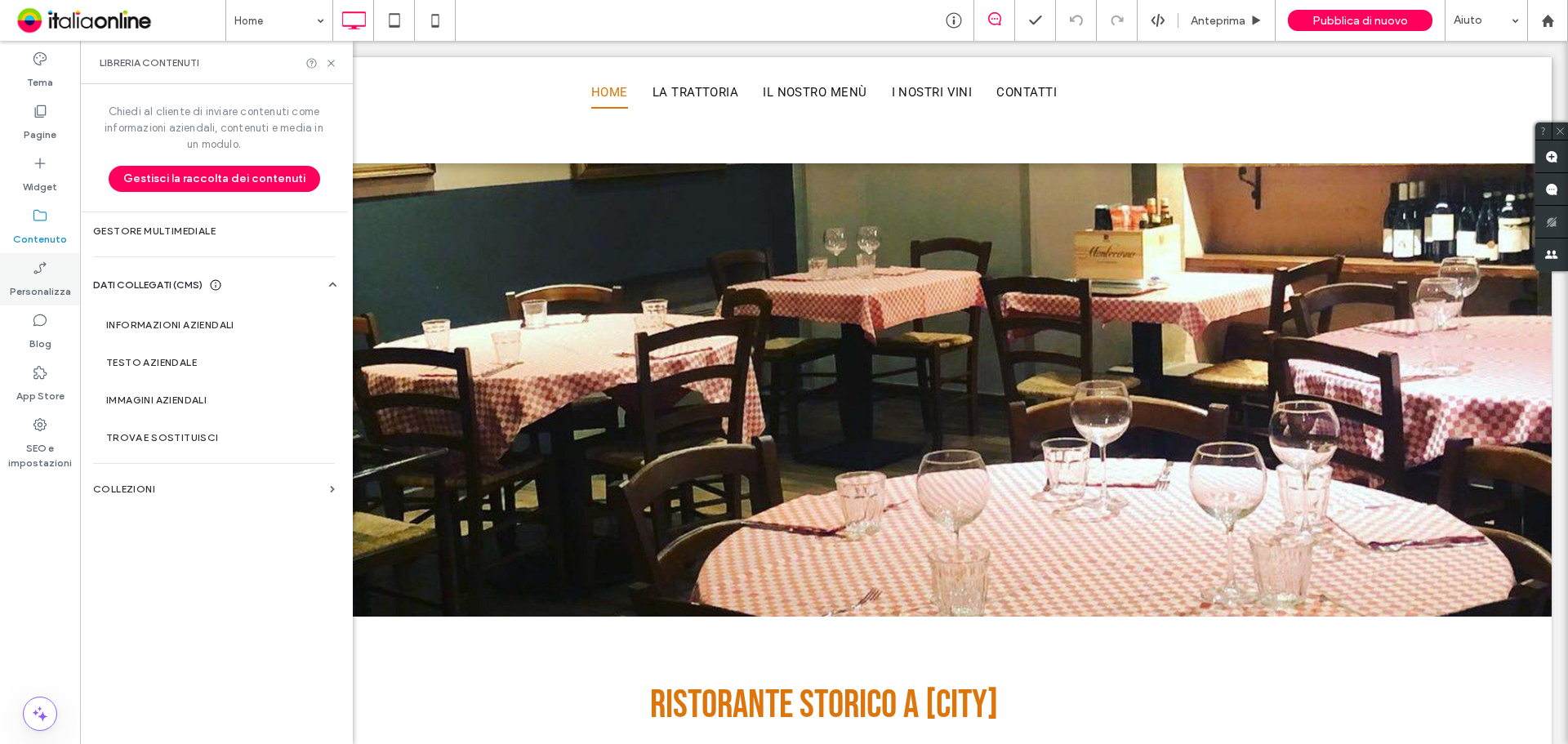 click 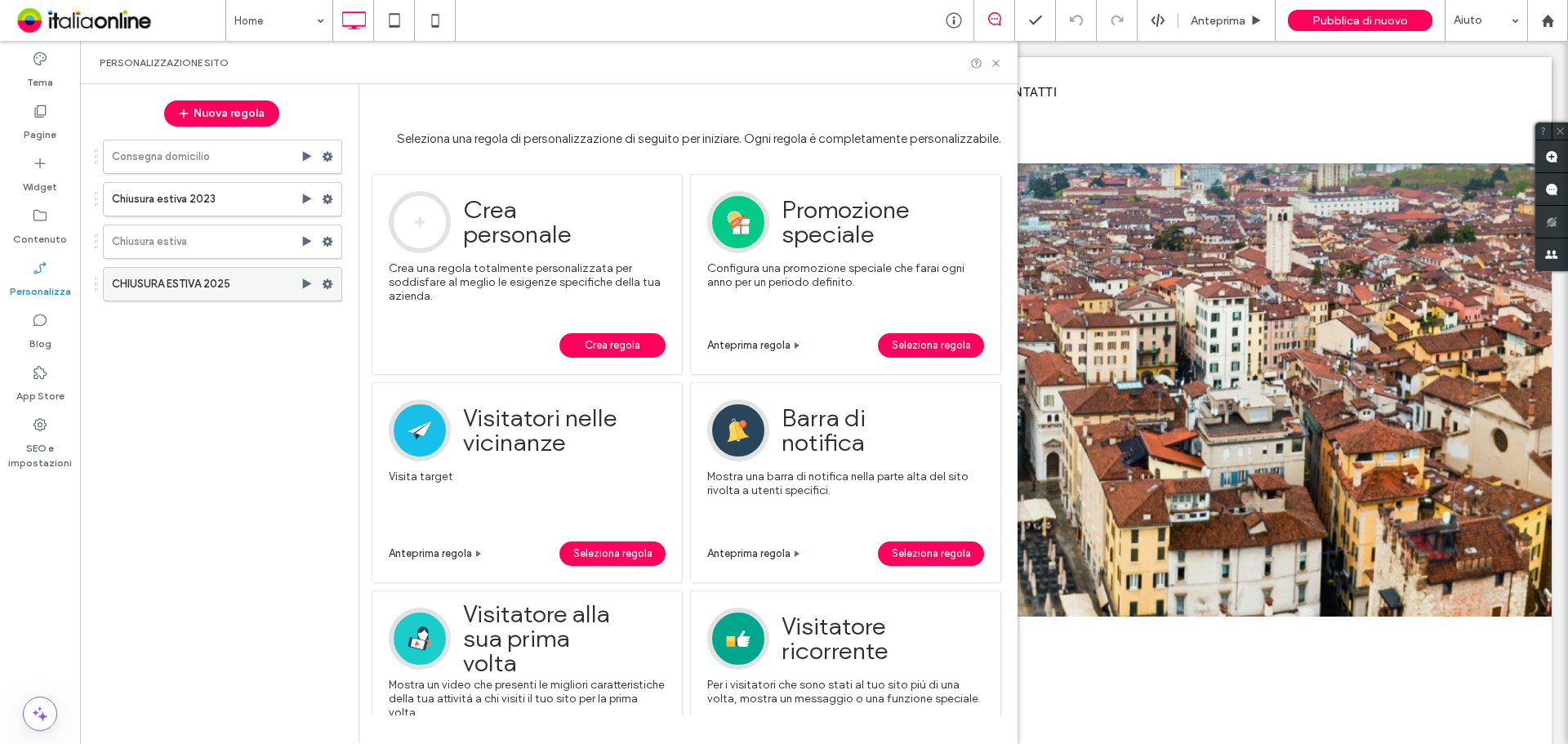 click on "CHIUSURA ESTIVA 2025" at bounding box center [206, 284] 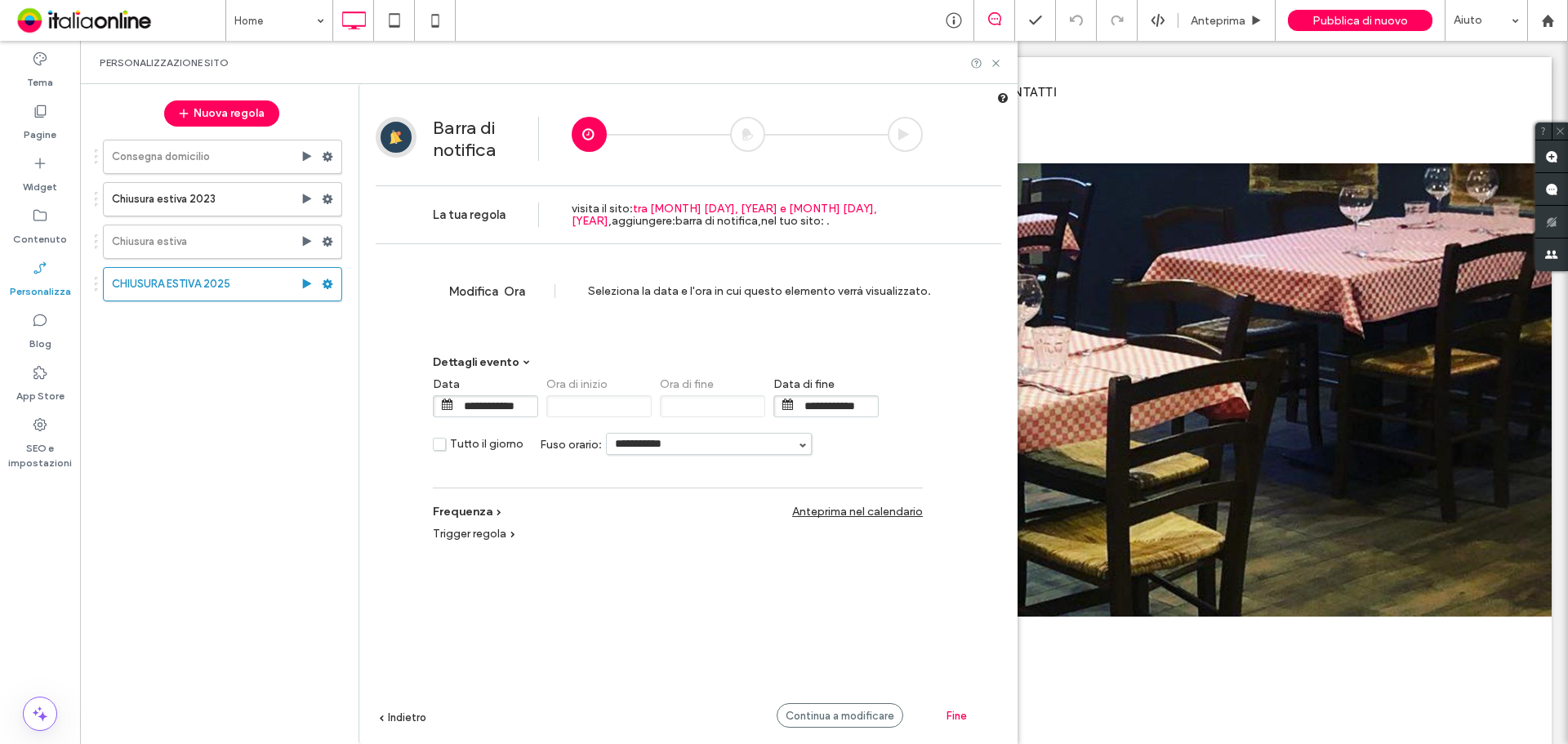 click on "Frequenza" at bounding box center [463, 511] 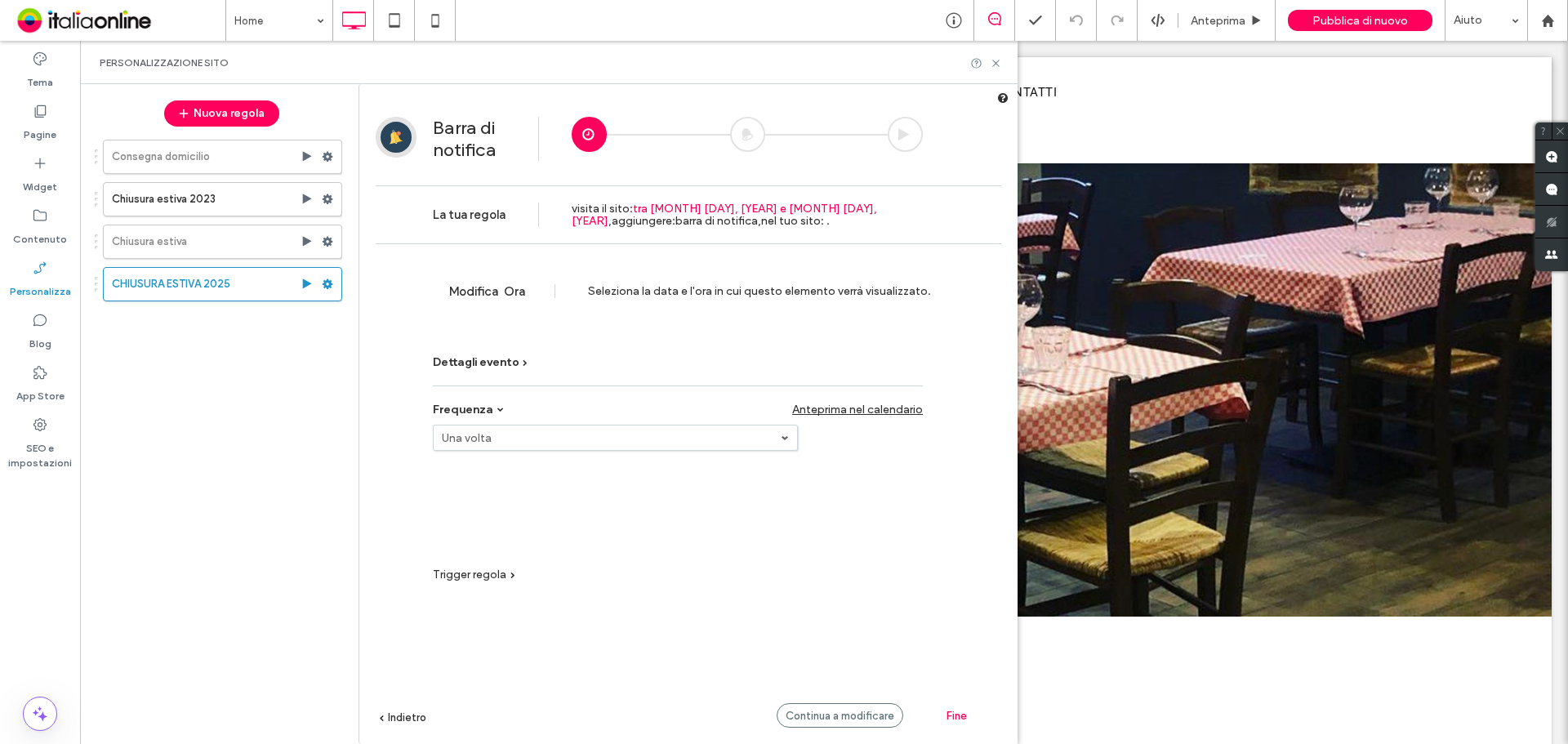 click on "Una volta" at bounding box center (611, 438) 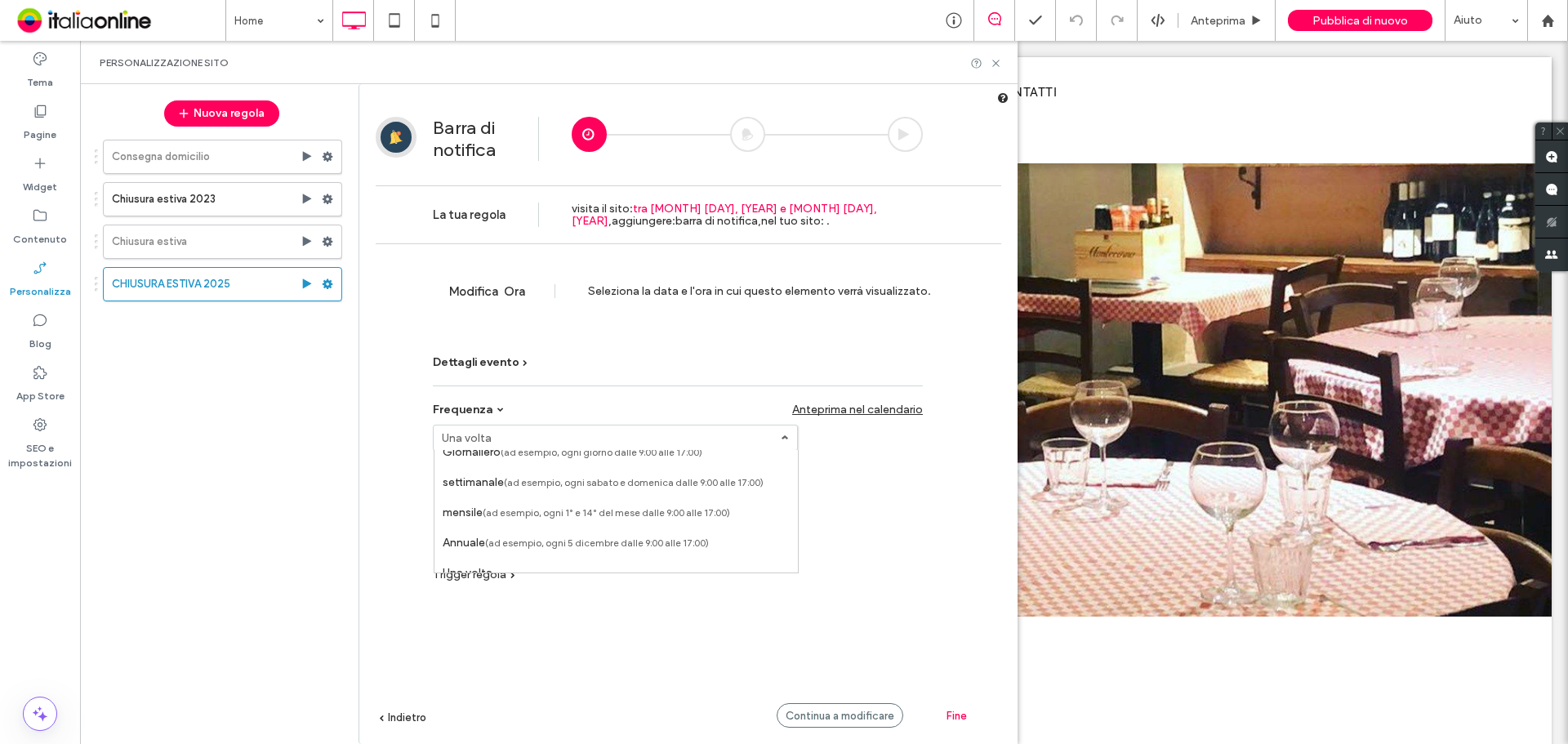 scroll, scrollTop: 0, scrollLeft: 0, axis: both 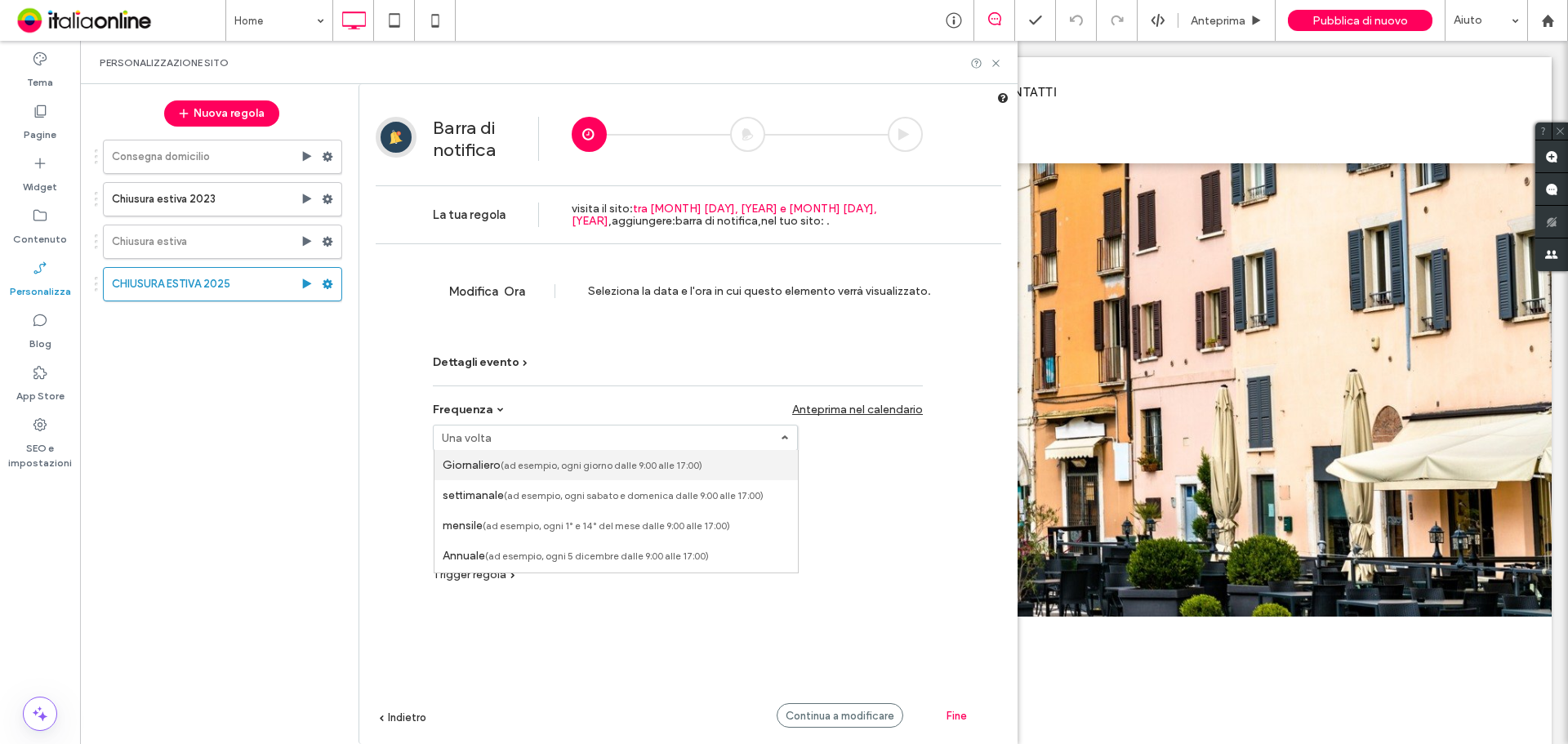 click on "Giornaliero  (ad esempio, ogni giorno dalle 9:00 alle 17:00)" at bounding box center [572, 465] 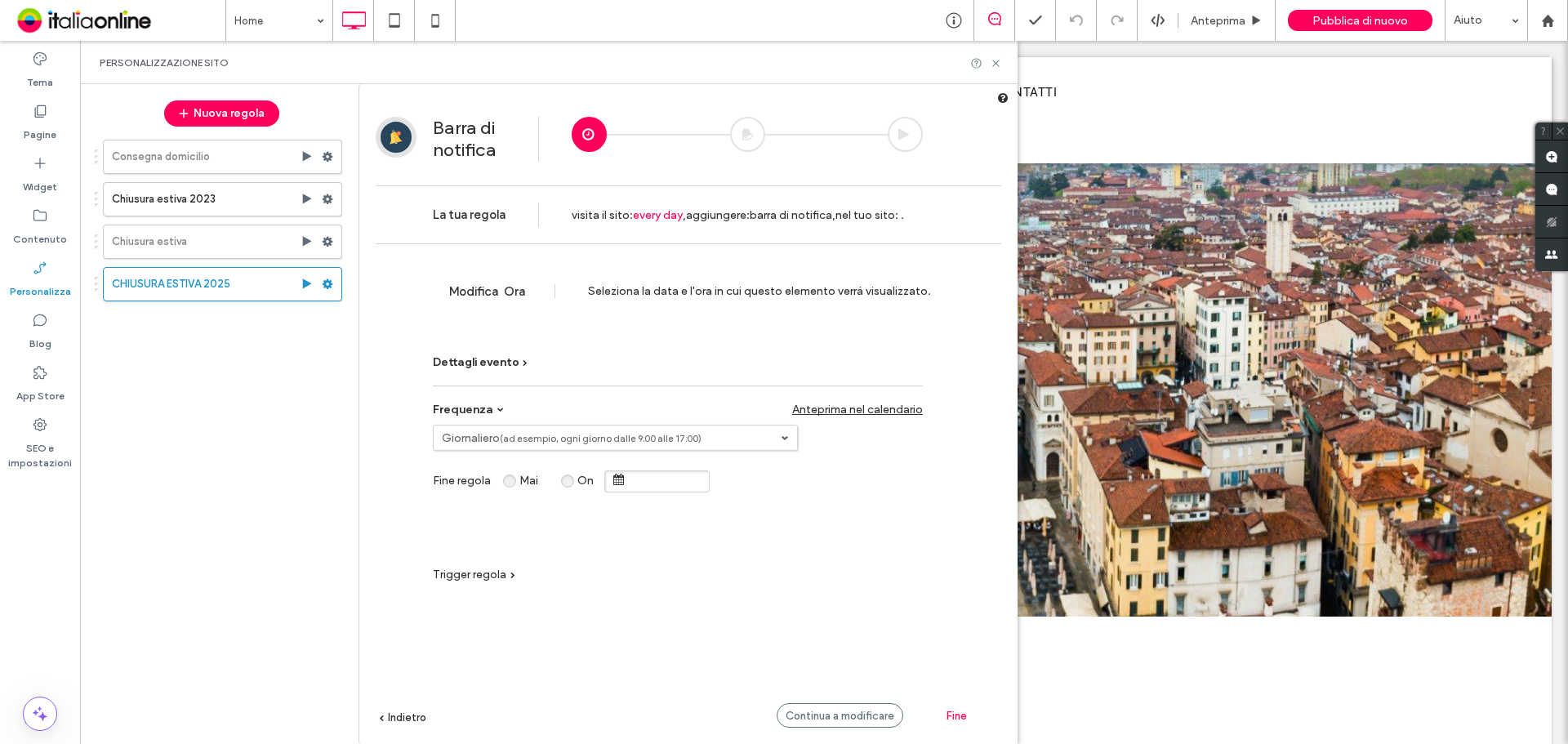 click on "Trigger regola" at bounding box center [470, 574] 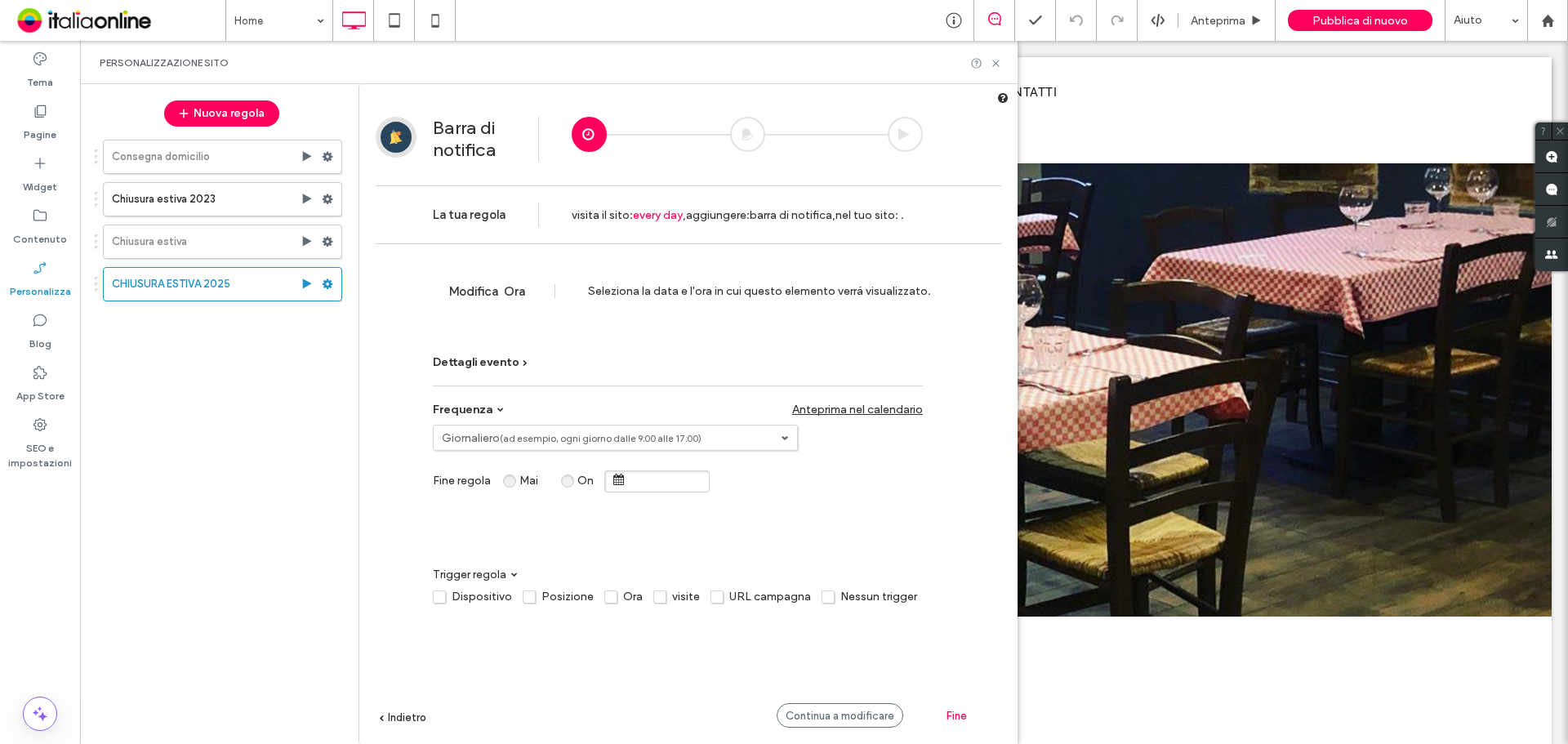click on "**********" at bounding box center (678, 483) 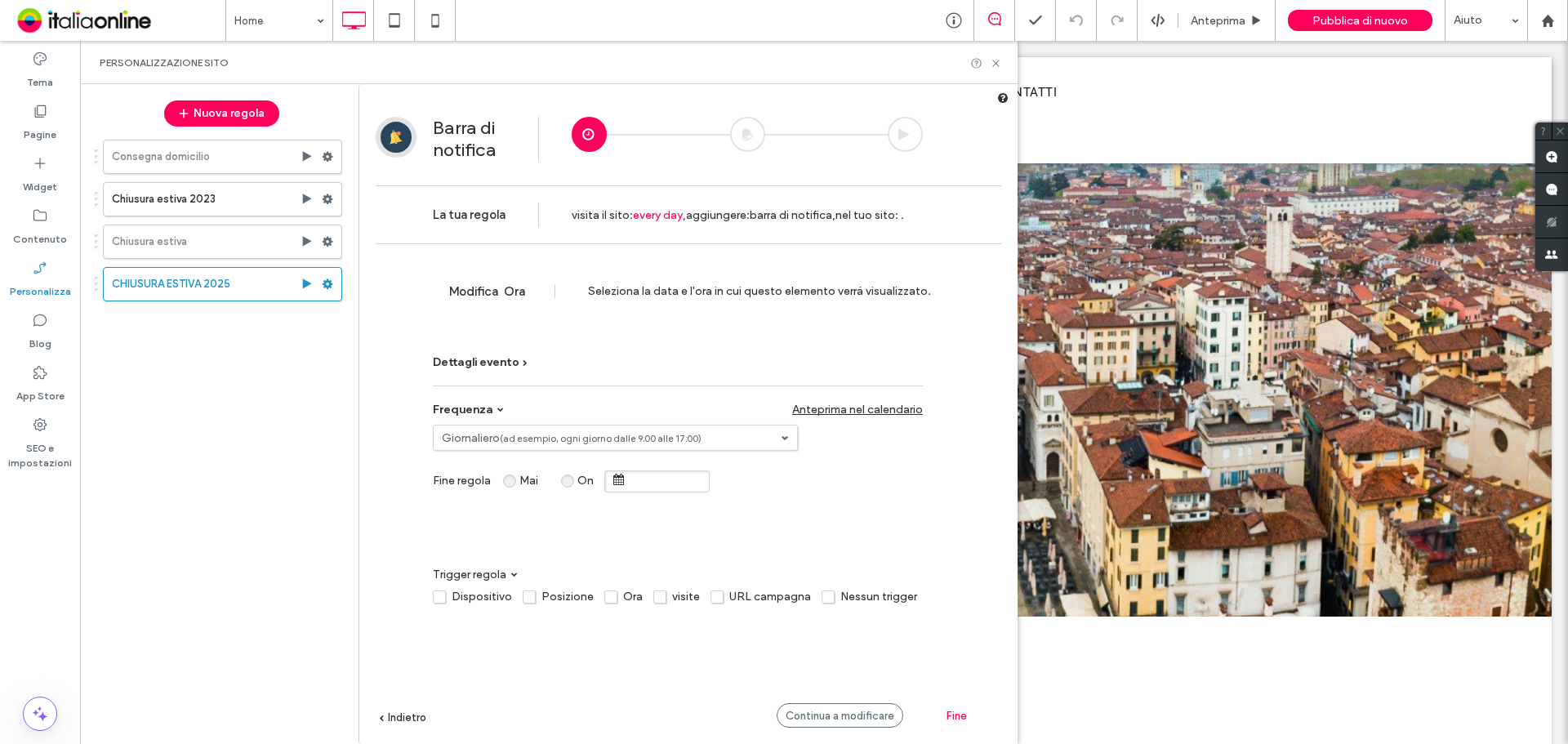 click on "Frequenza" at bounding box center [463, 409] 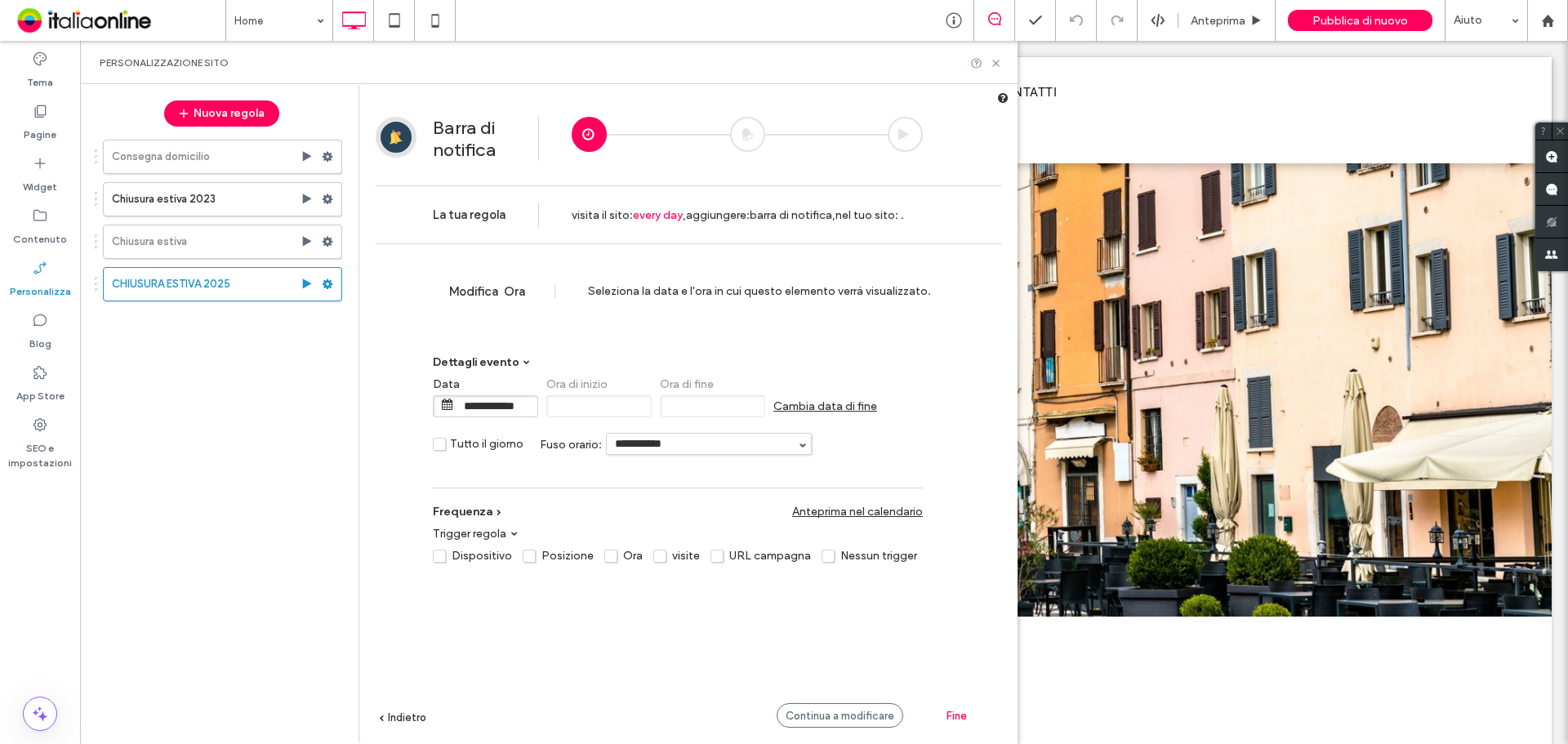 click on "Frequenza" at bounding box center [463, 511] 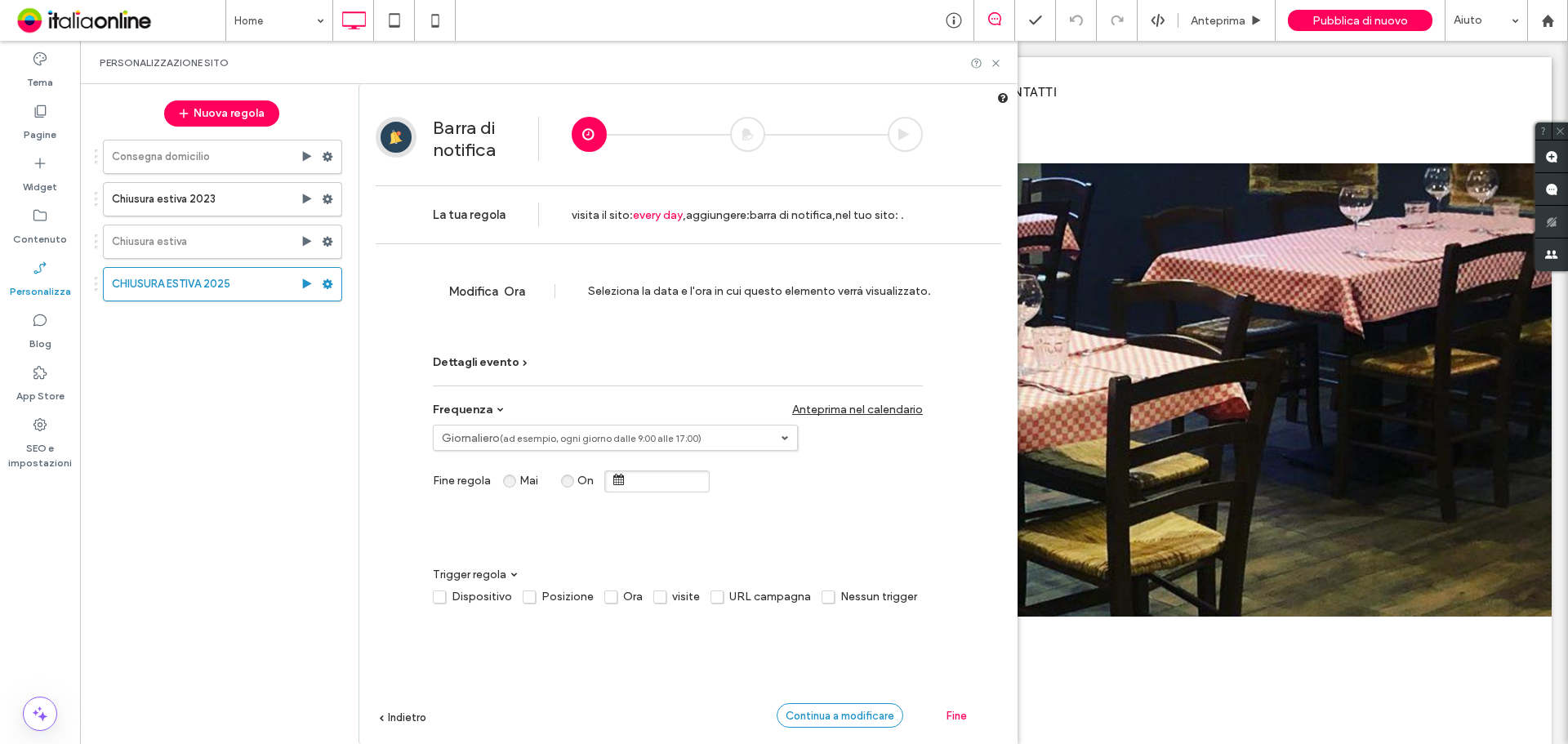 click on "Continua a modificare" at bounding box center (840, 715) 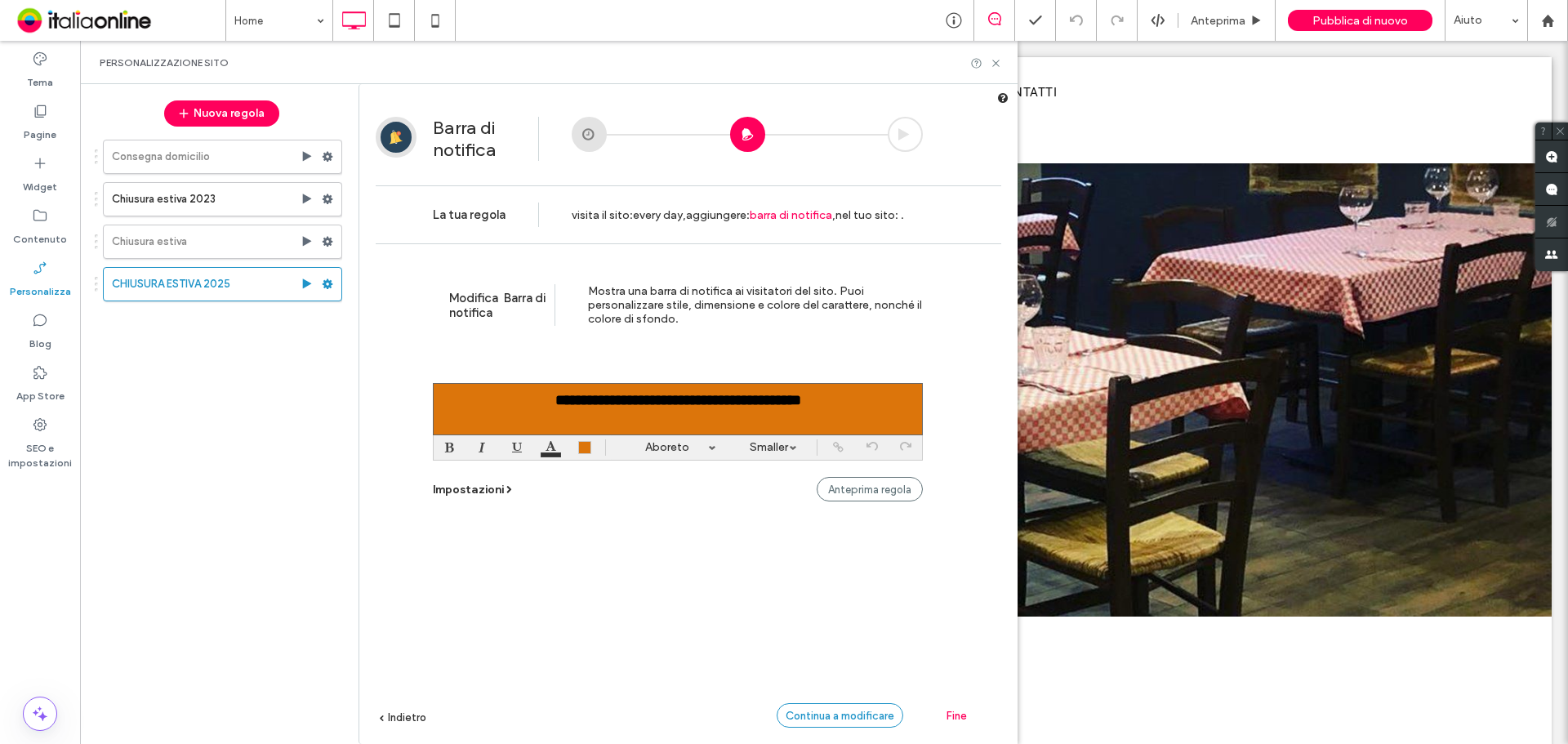 click on "Continua a modificare" at bounding box center (840, 715) 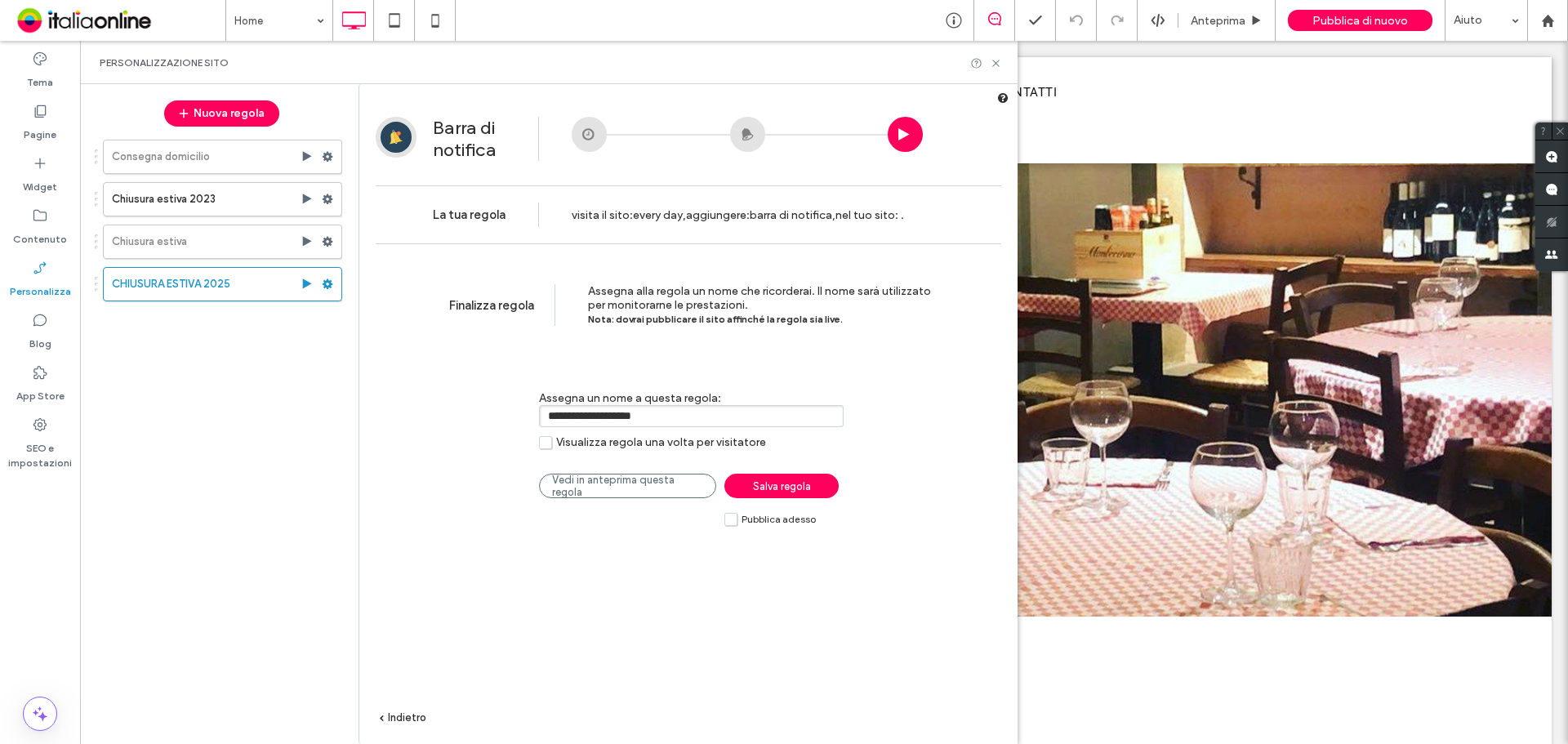 click on "Salva regola" at bounding box center (782, 486) 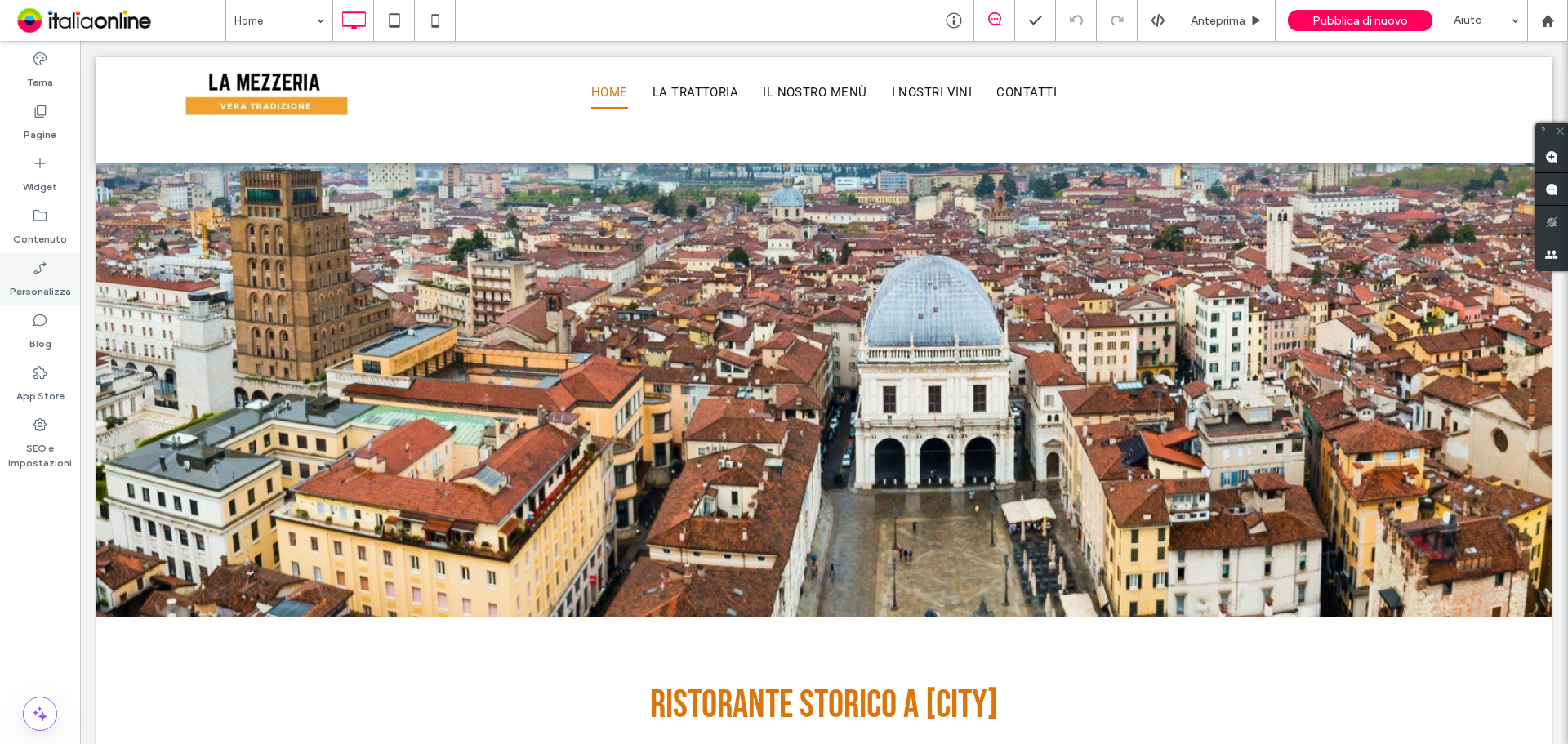 click on "Personalizza" at bounding box center [40, 287] 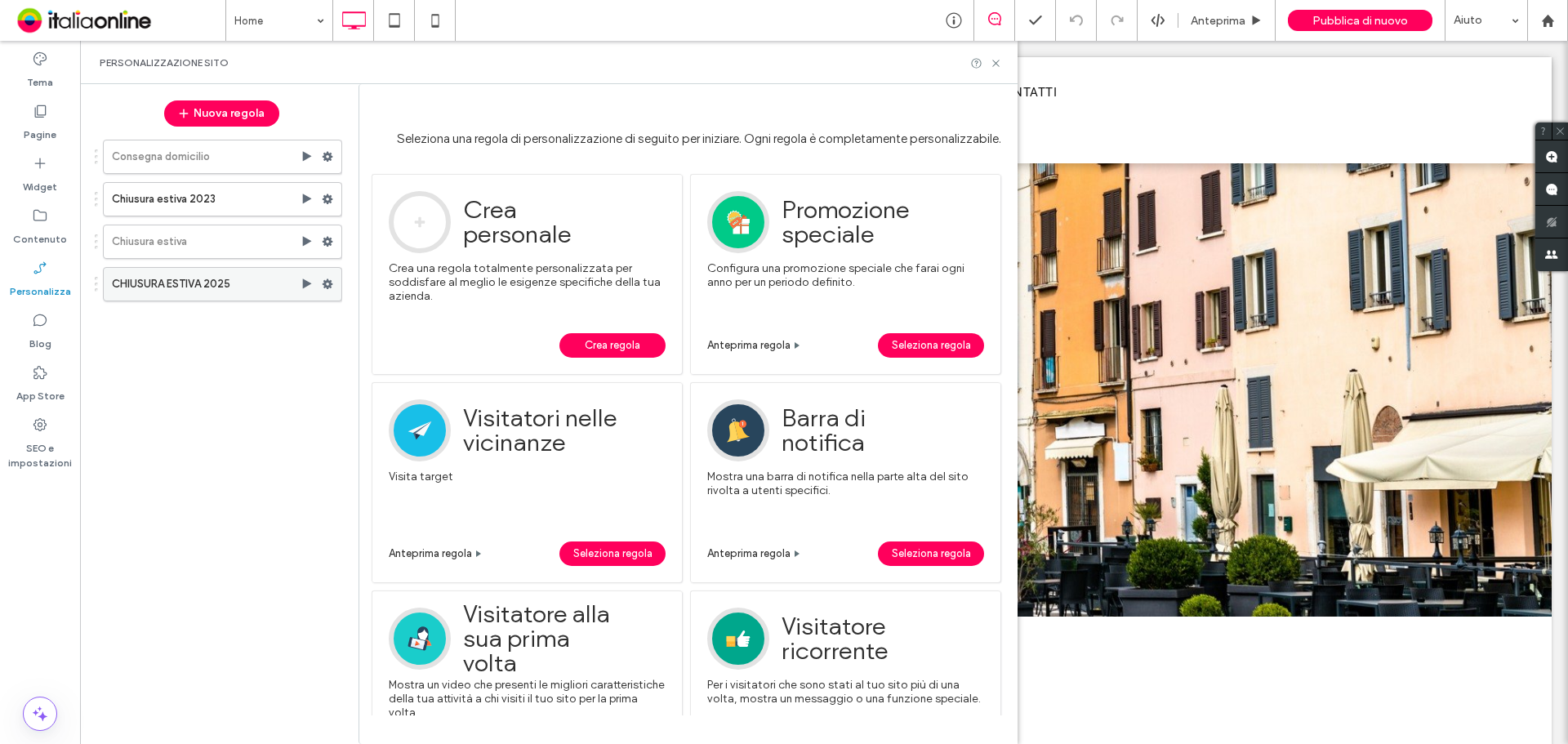 click on "CHIUSURA ESTIVA 2025" at bounding box center (206, 284) 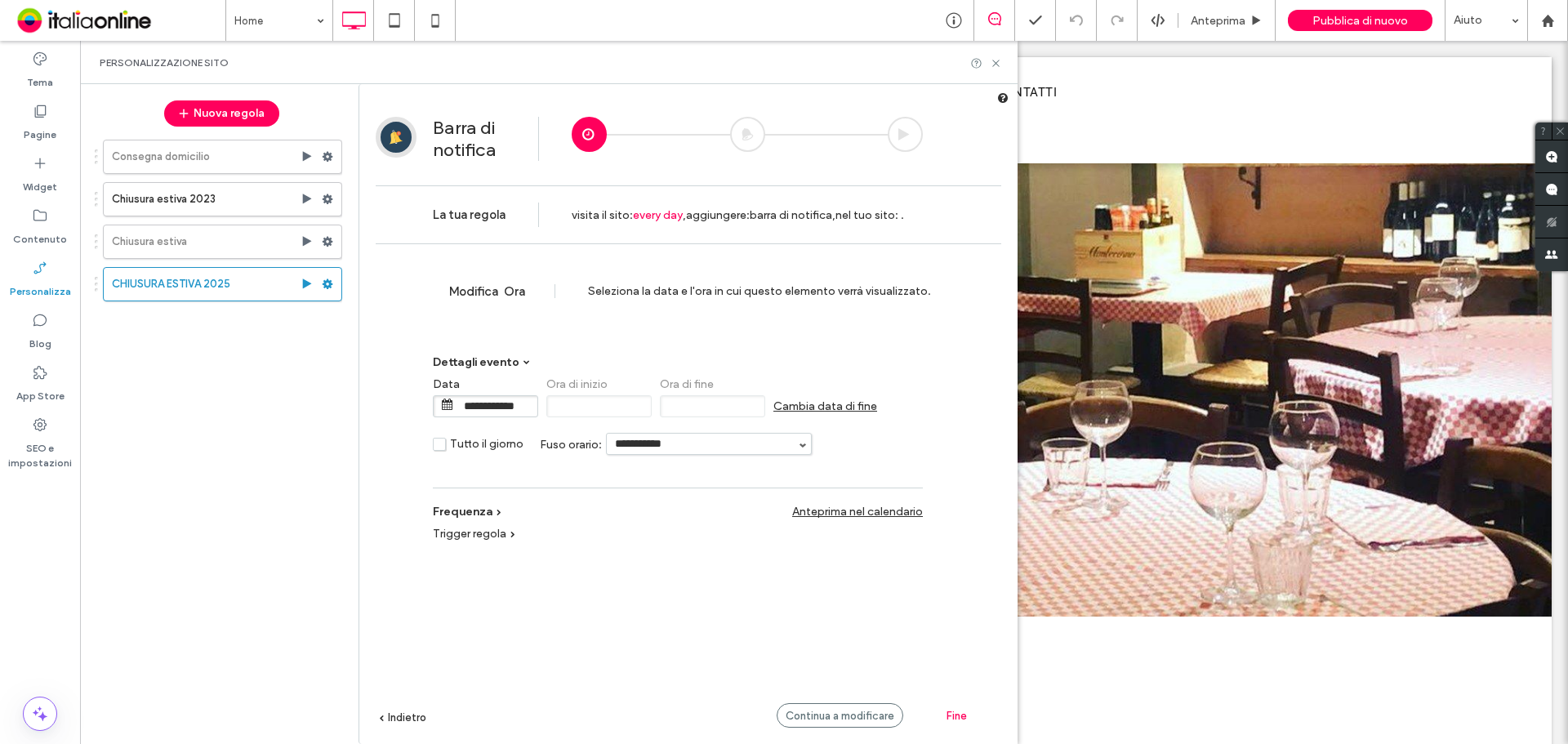 click on "Fine" at bounding box center (956, 715) 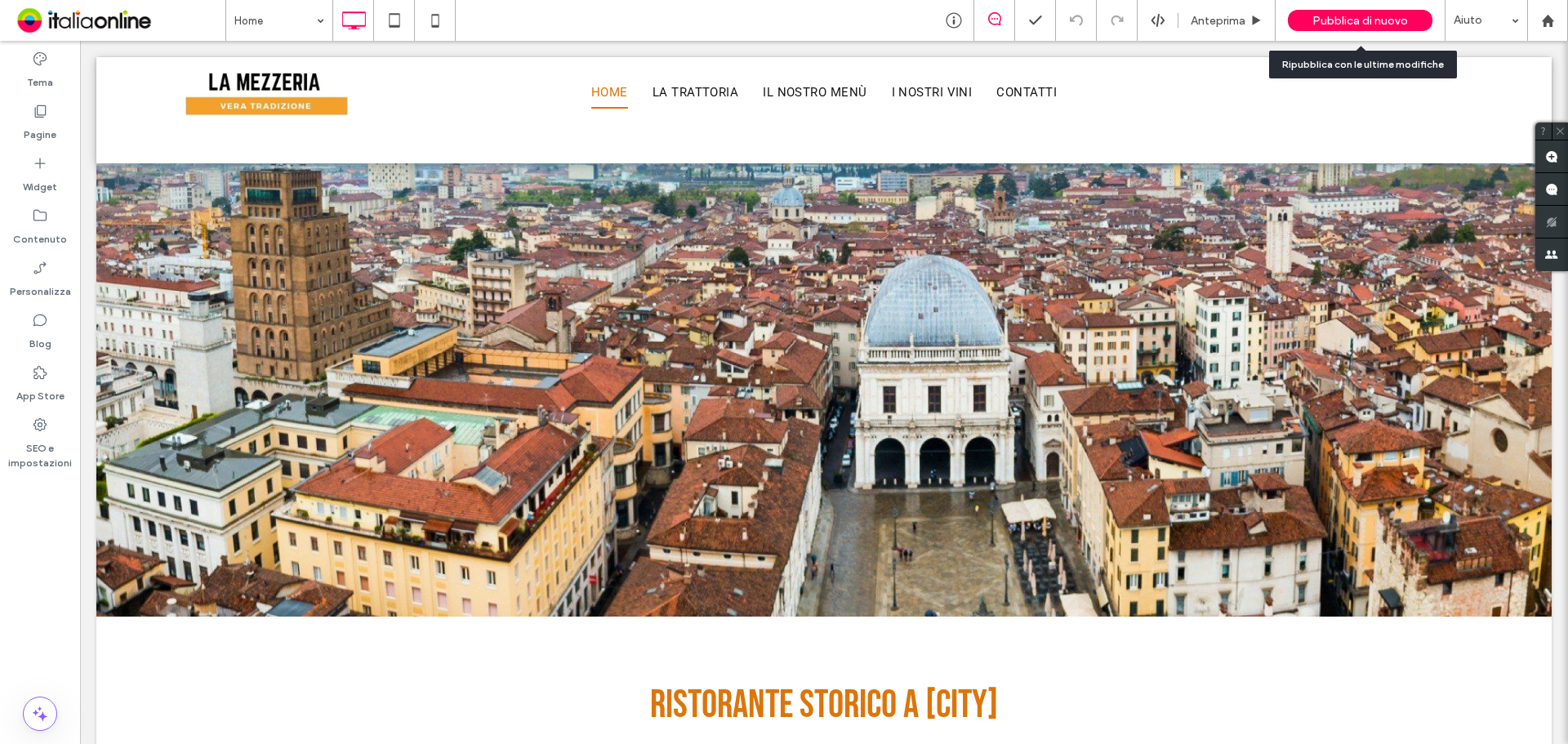 click on "Pubblica di nuovo" at bounding box center [1360, 20] 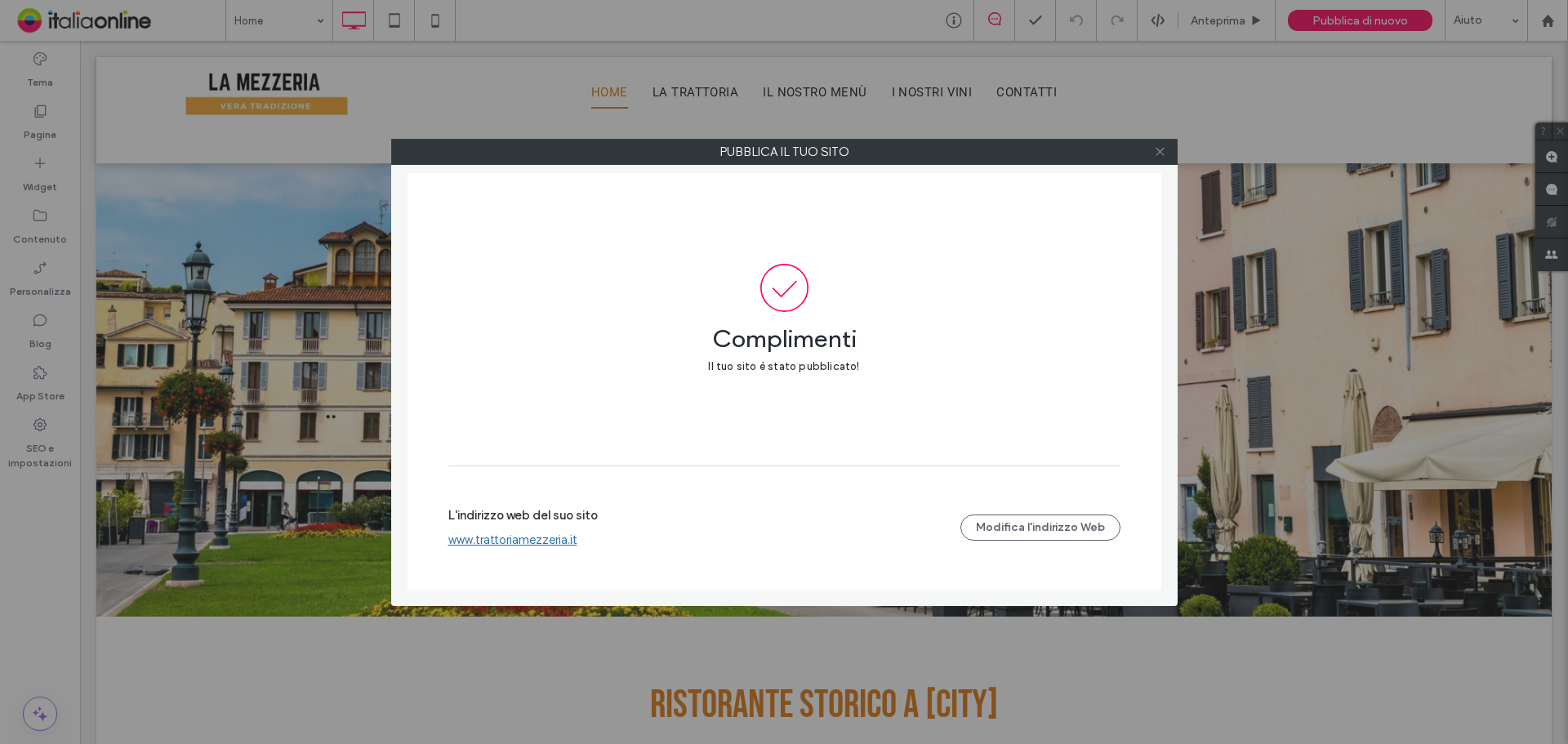 click 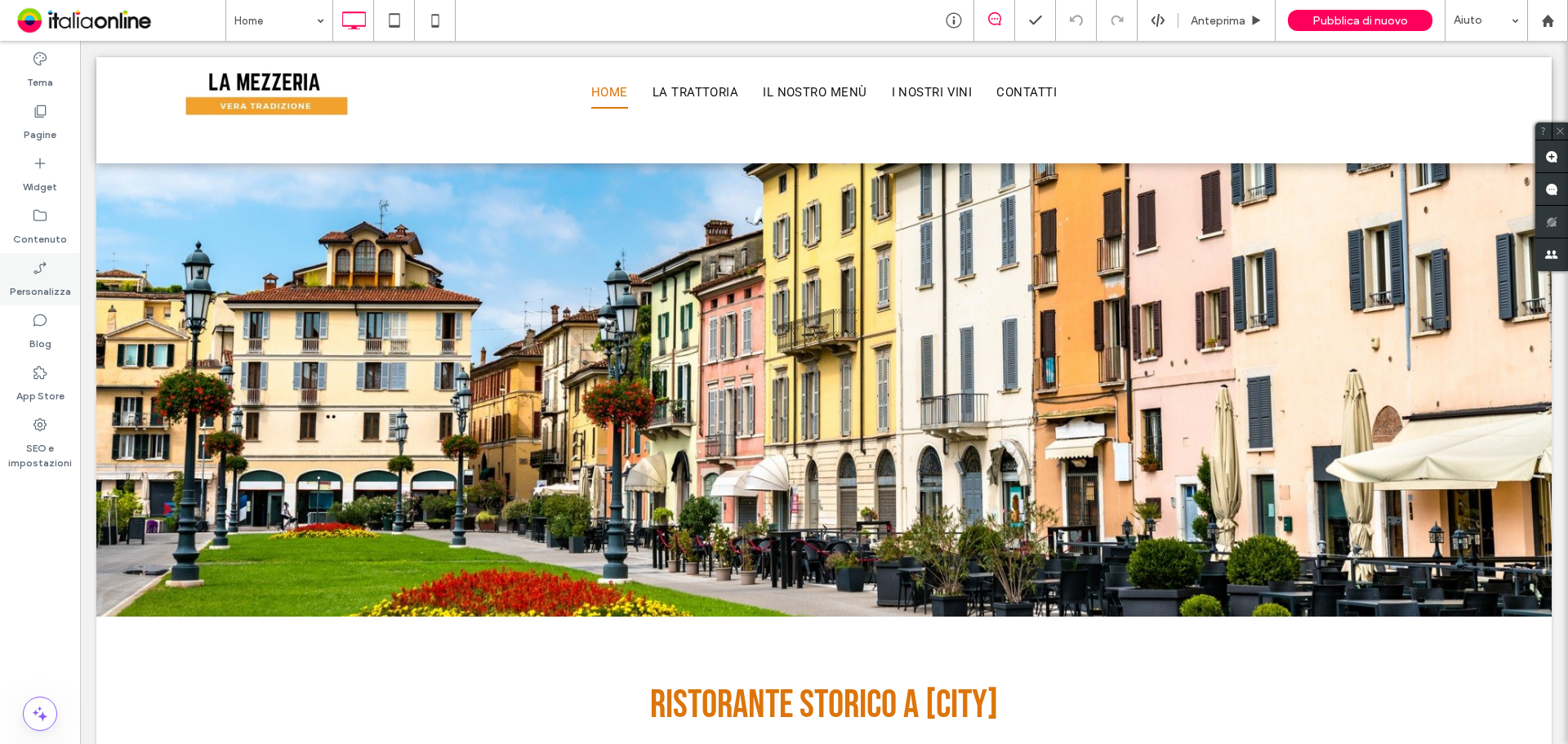 click 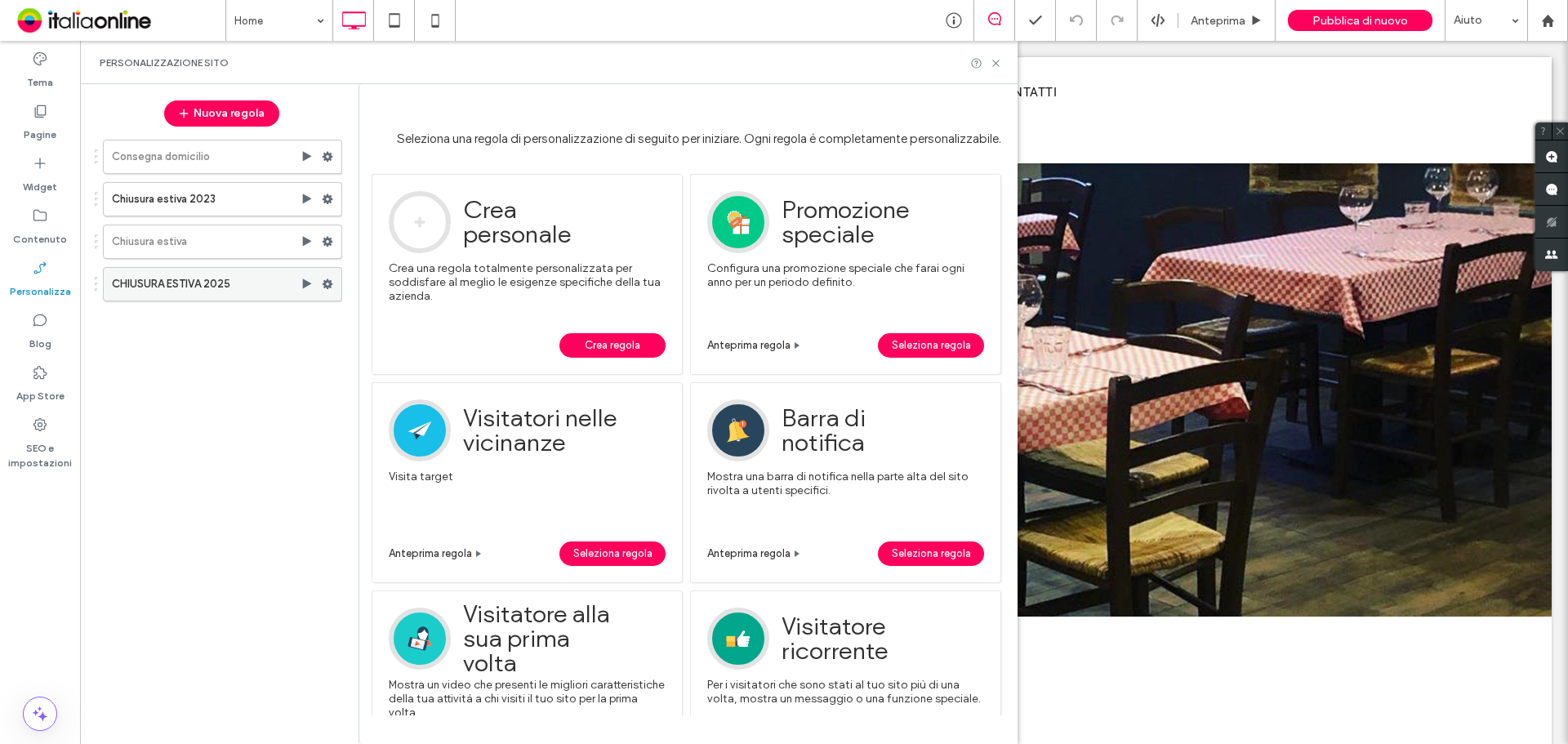 click on "CHIUSURA ESTIVA 2025" at bounding box center (206, 284) 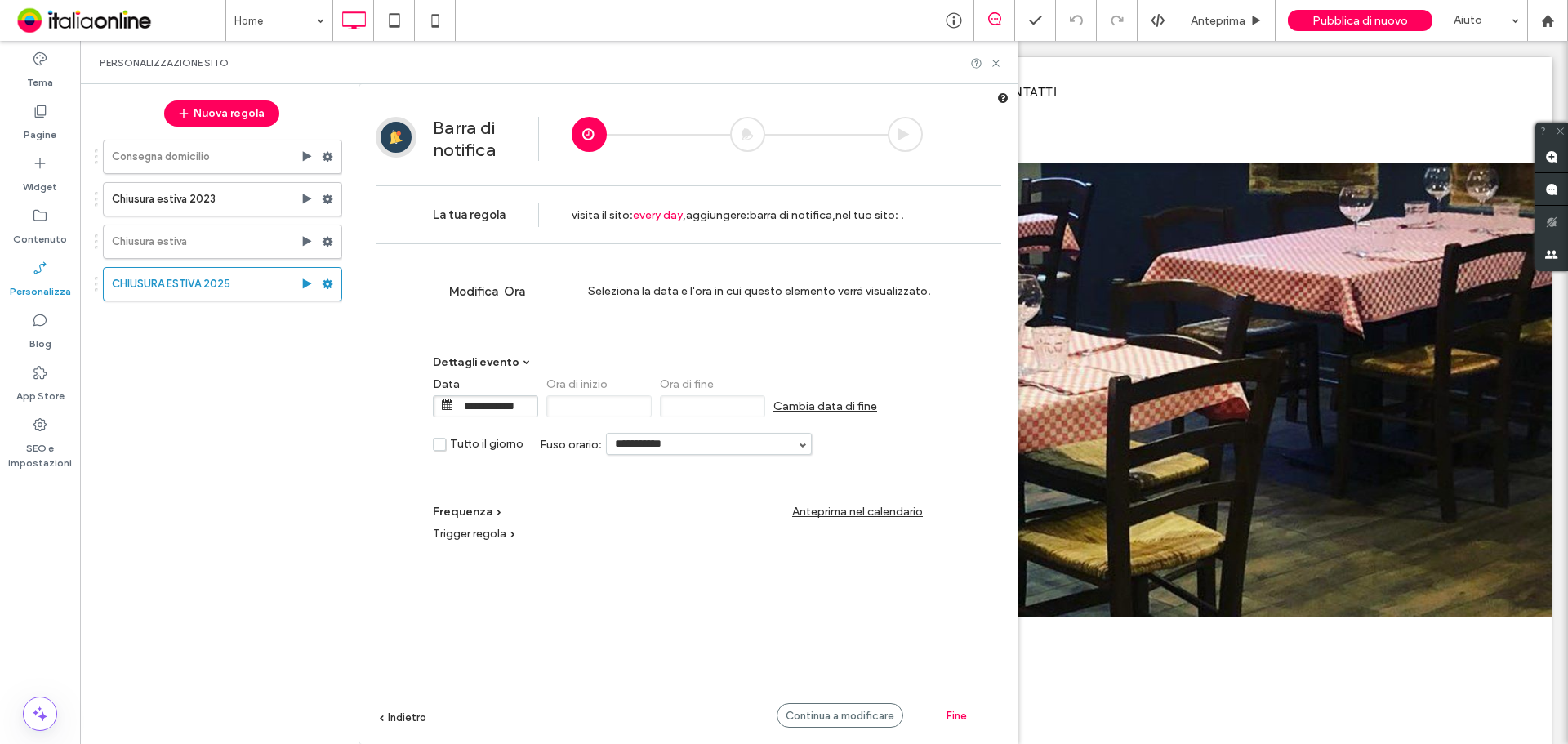 click on "Frequenza" at bounding box center [463, 511] 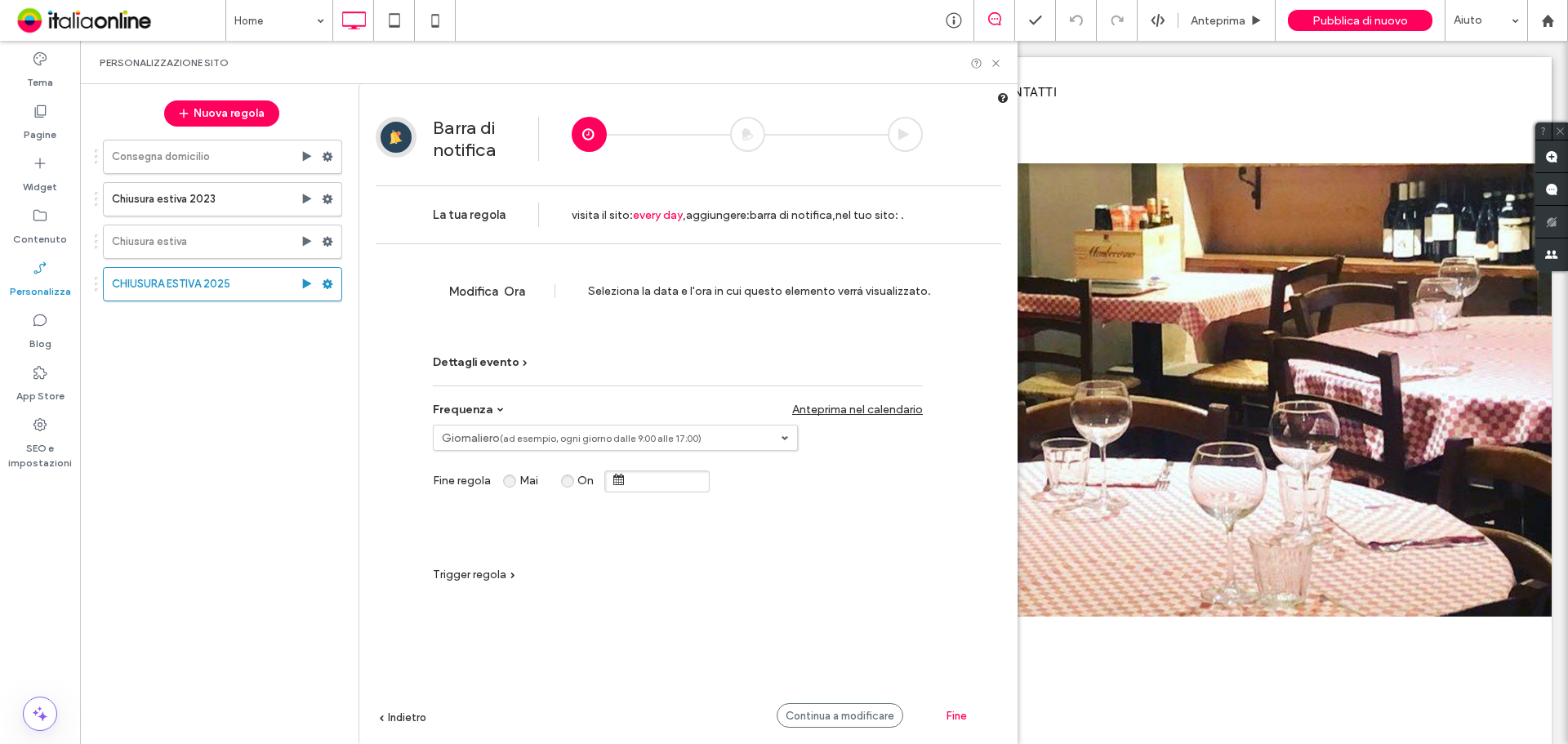 click on "(ad esempio, ogni giorno dalle 9:00 alle 17:00)" at bounding box center [600, 439] 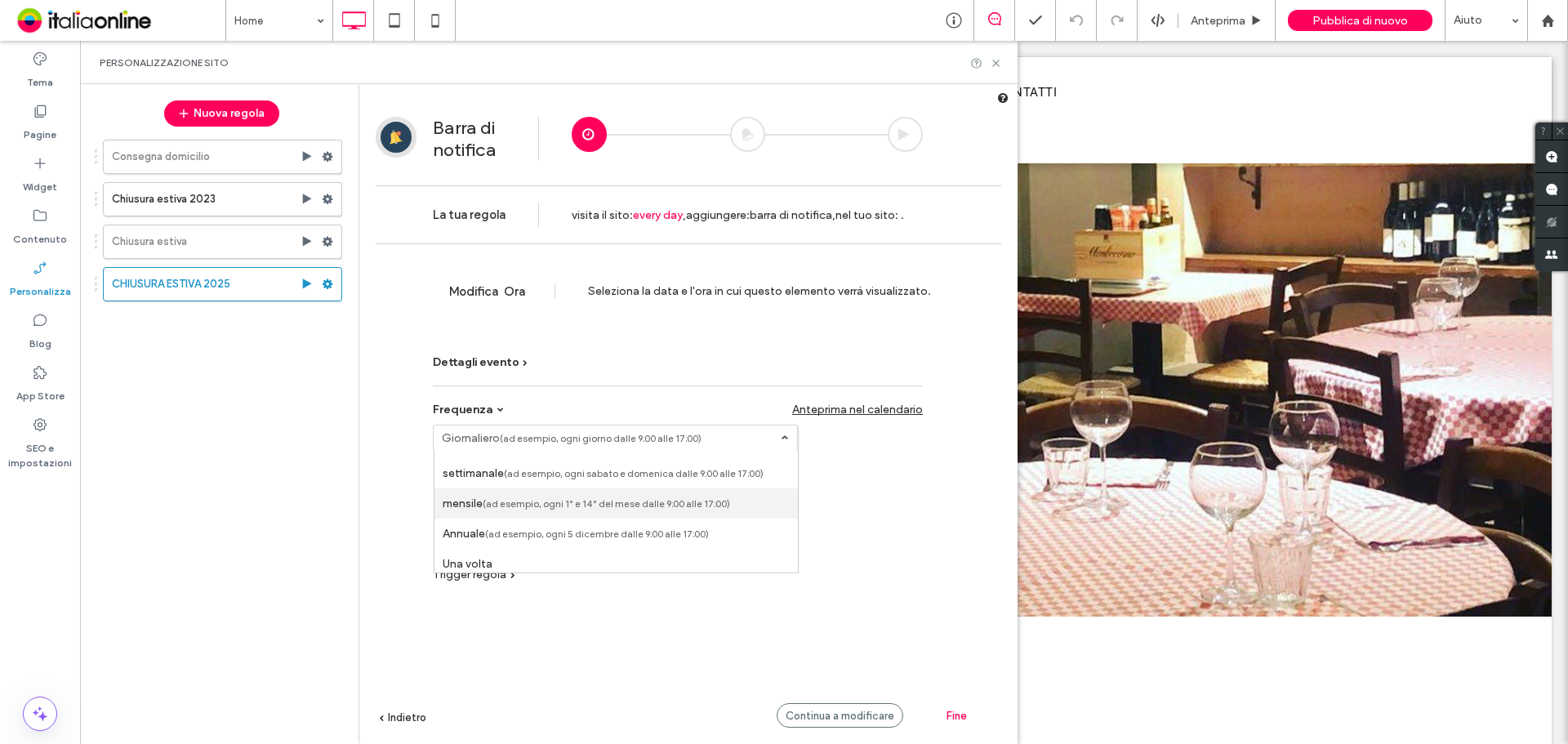 scroll, scrollTop: 29, scrollLeft: 0, axis: vertical 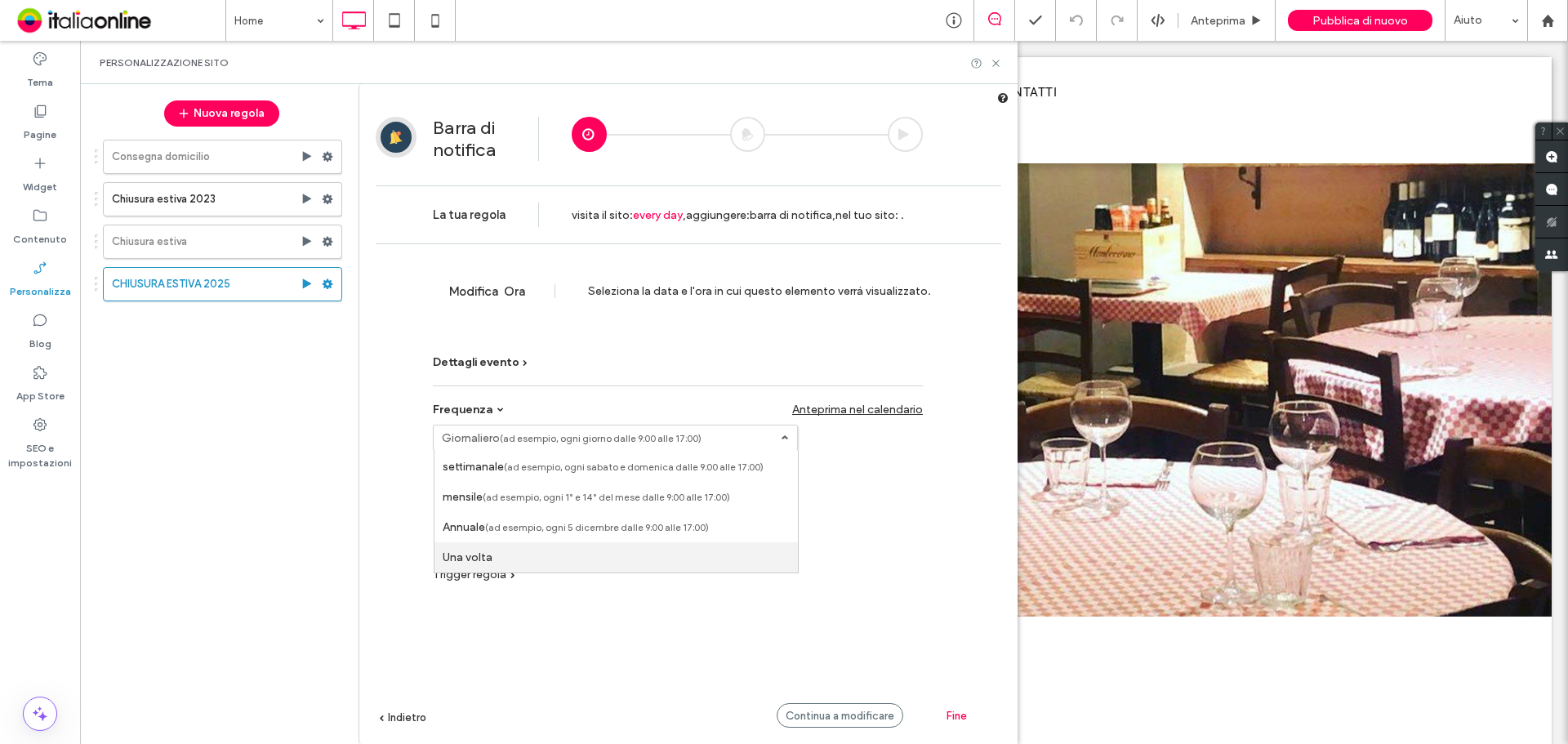 click on "Una volta" at bounding box center (616, 557) 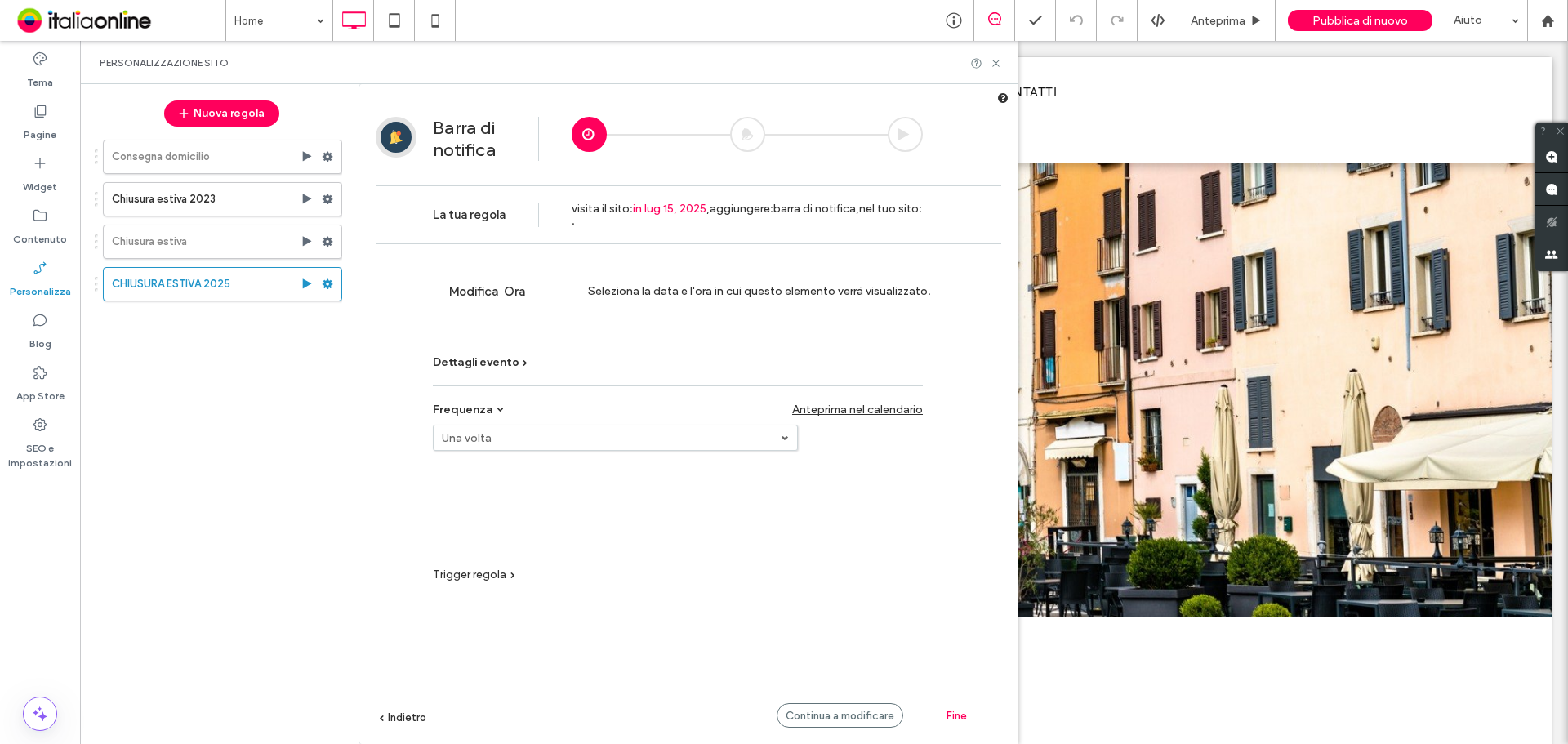 click on "Dettagli evento" at bounding box center [476, 362] 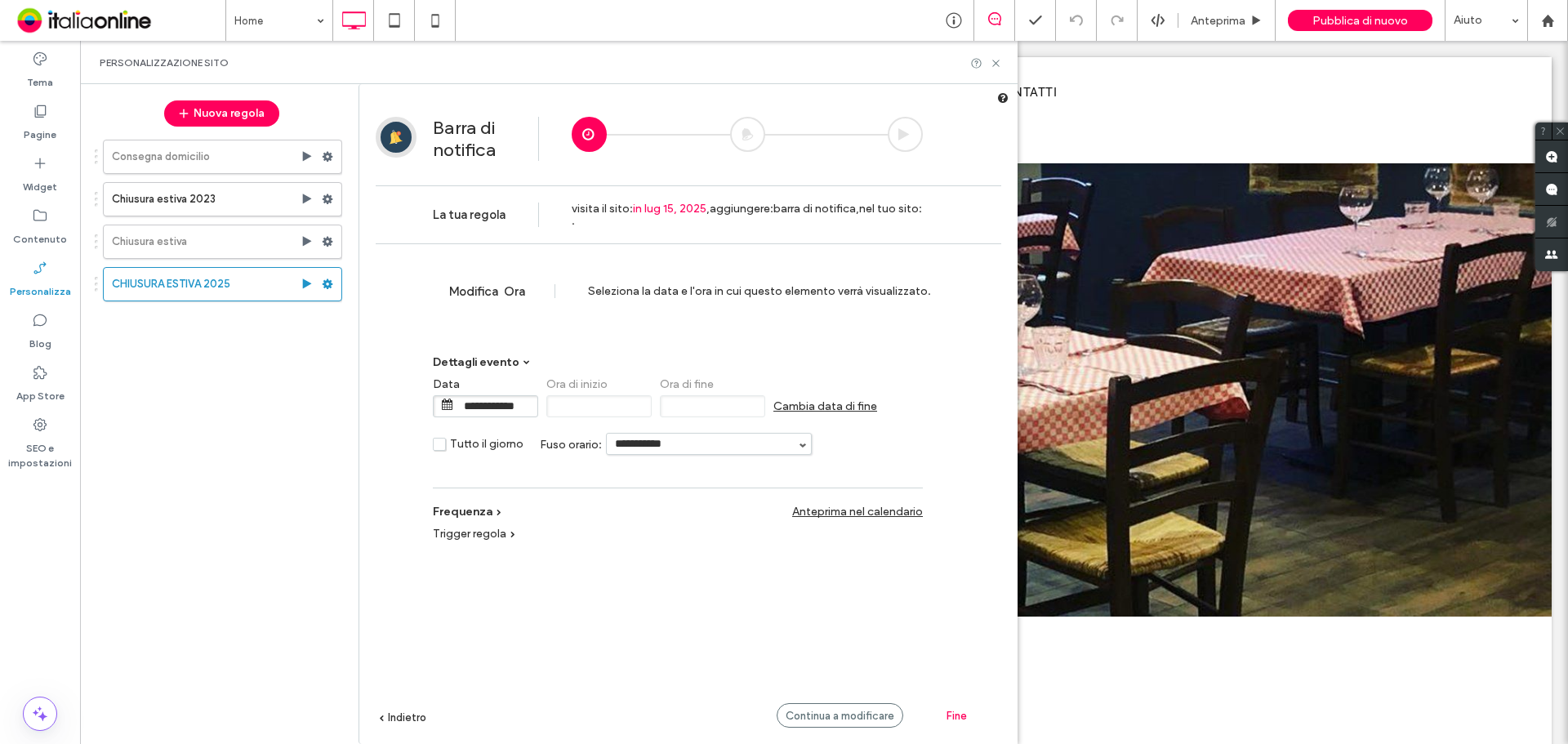 click on "Cambia data di fine" at bounding box center [825, 406] 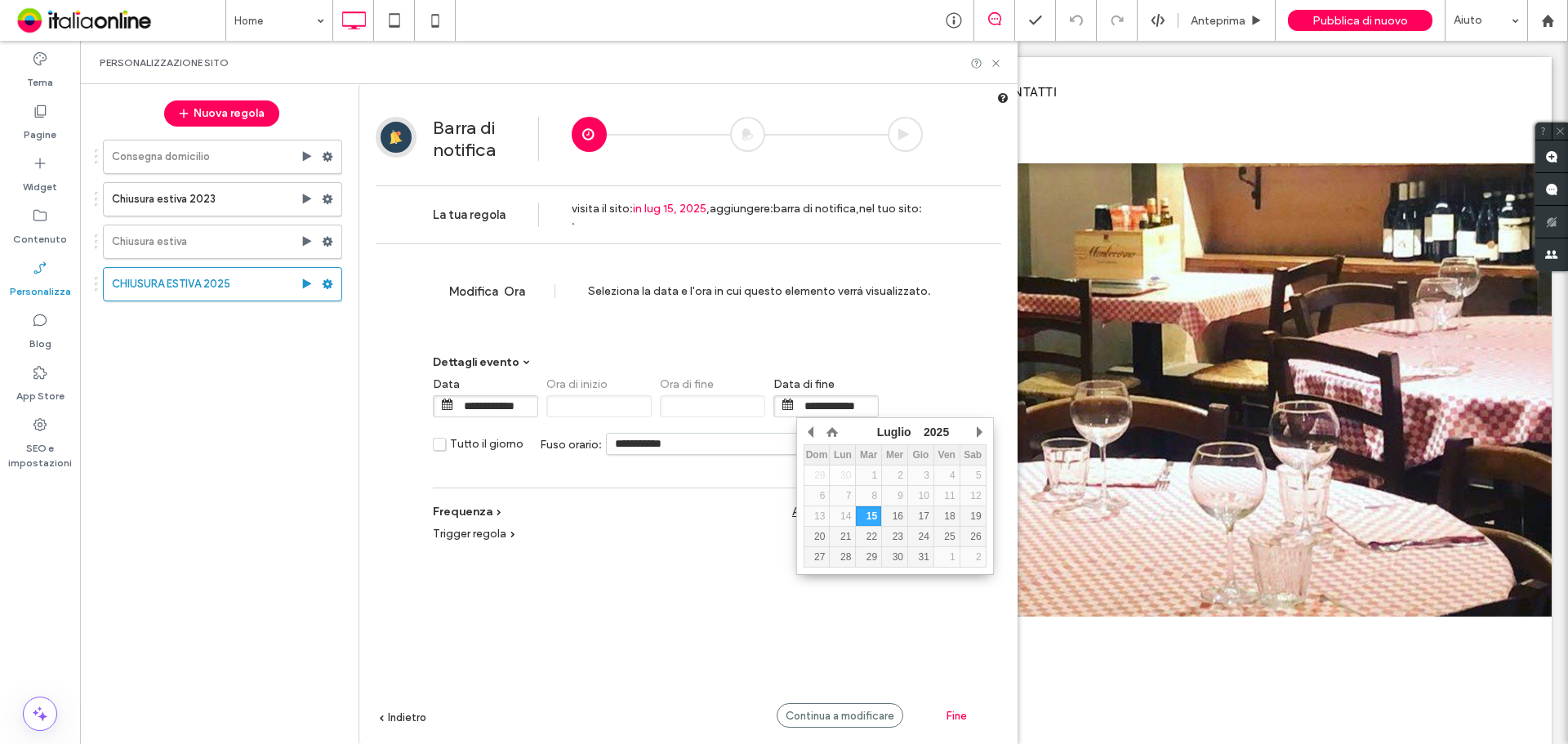 click on "**********" at bounding box center (837, 406) 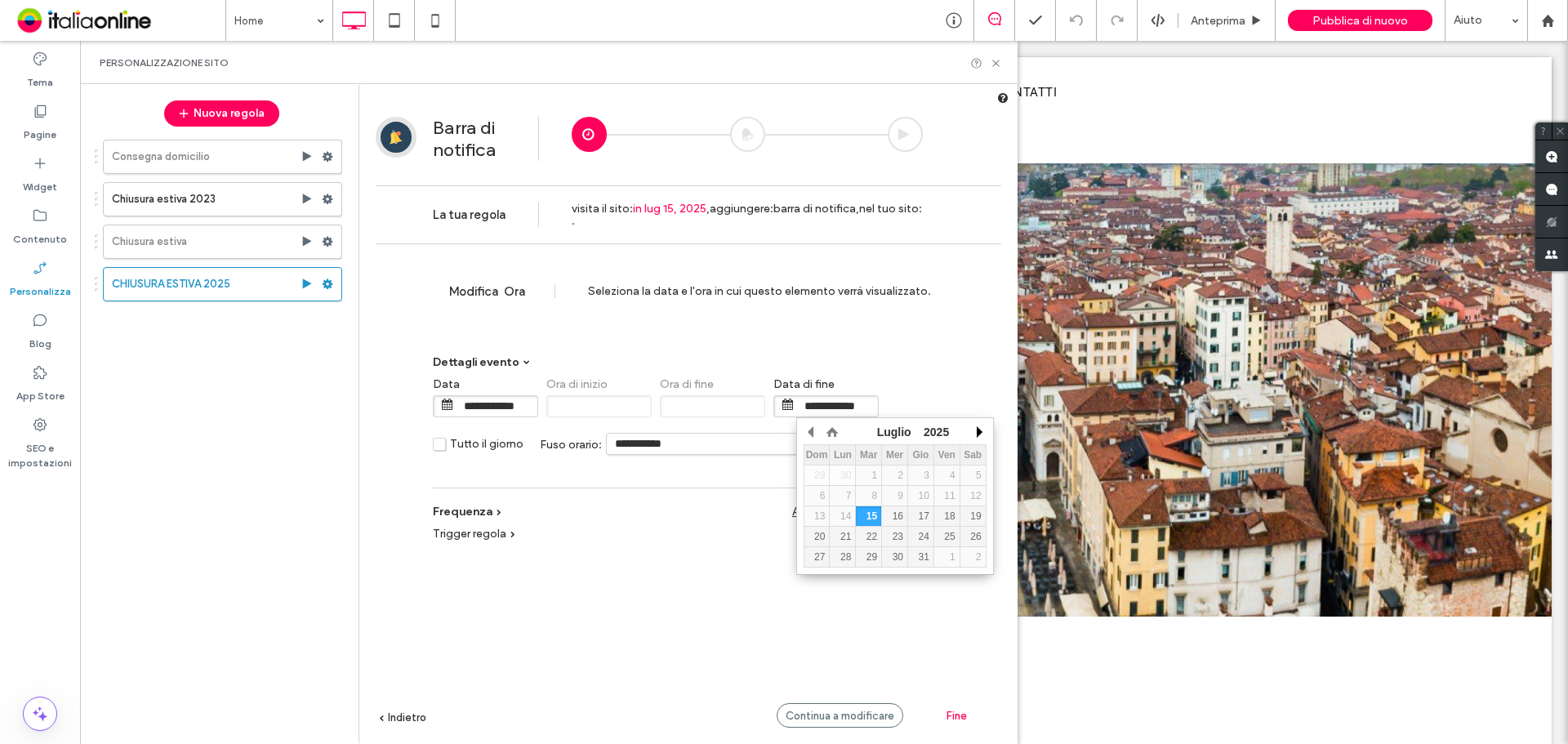 click at bounding box center (978, 432) 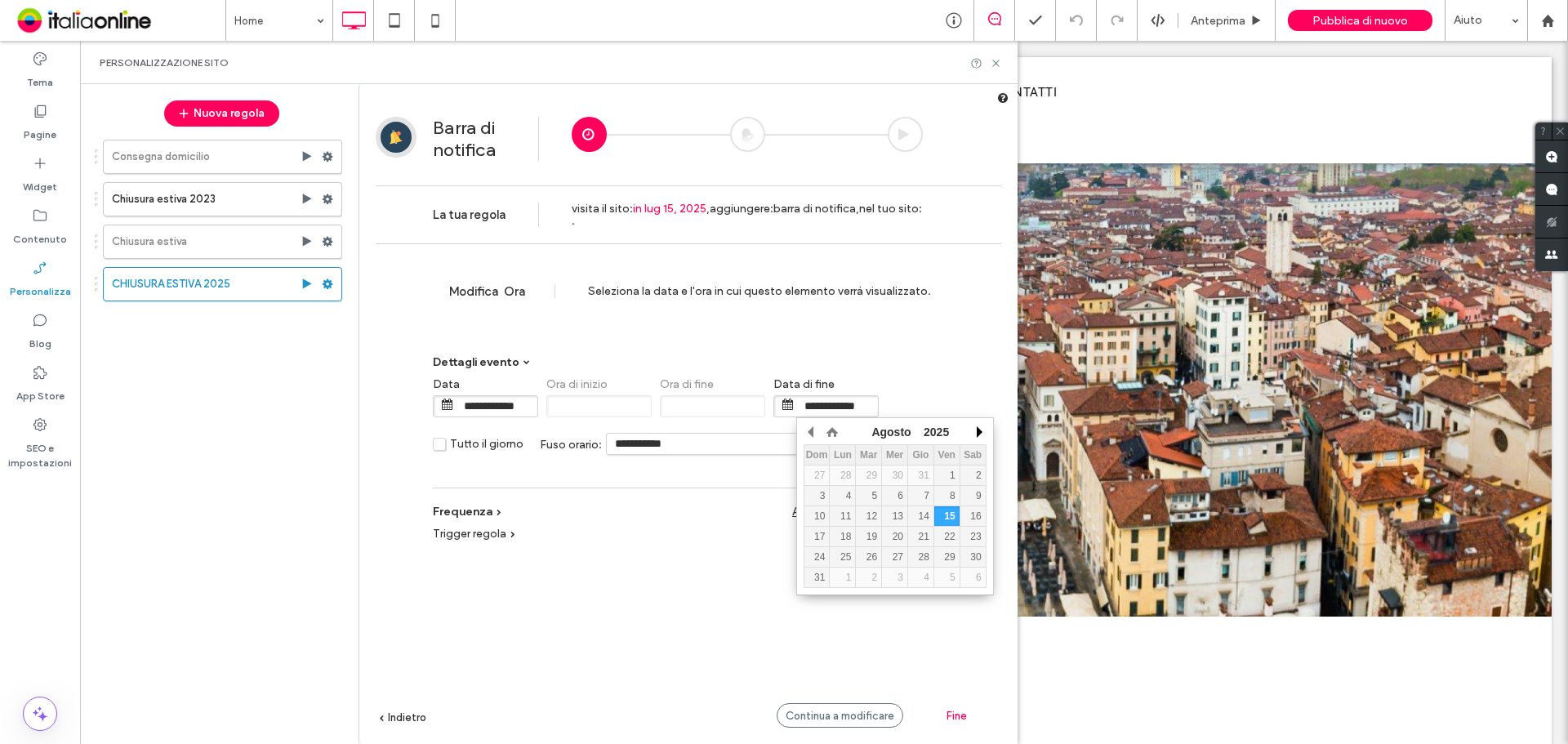 click at bounding box center [978, 432] 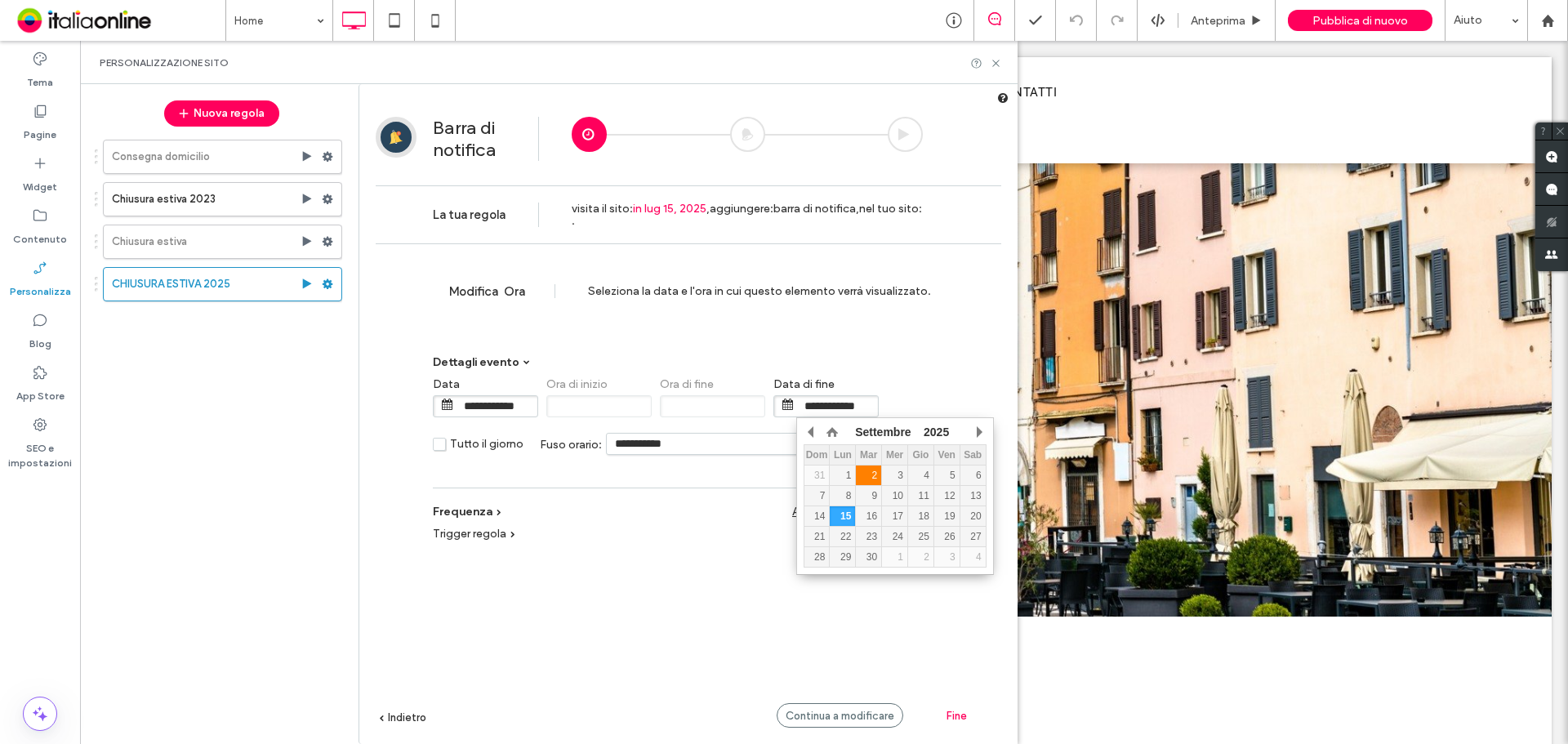 click on "2" at bounding box center [868, 475] 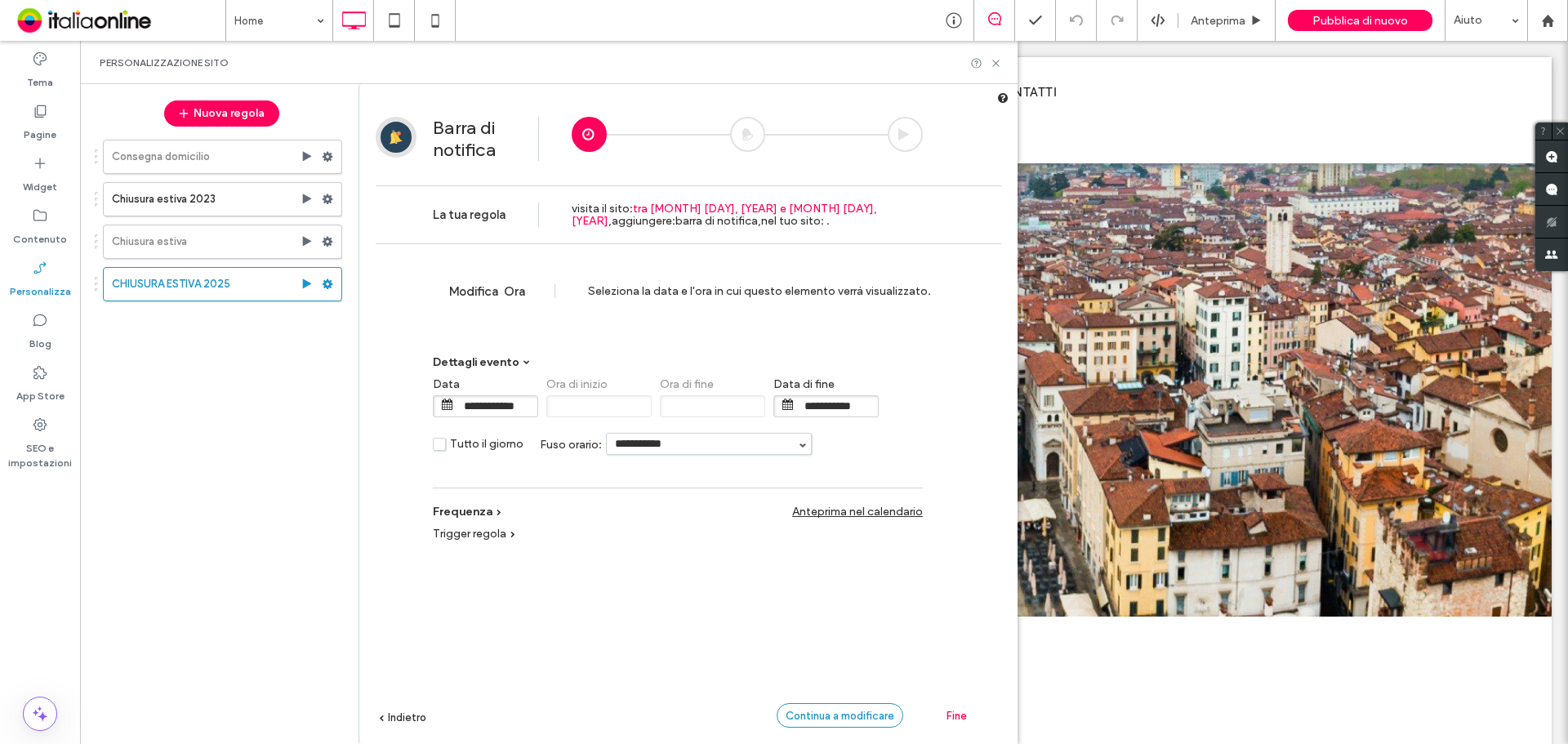 click on "Continua a modificare" at bounding box center (840, 715) 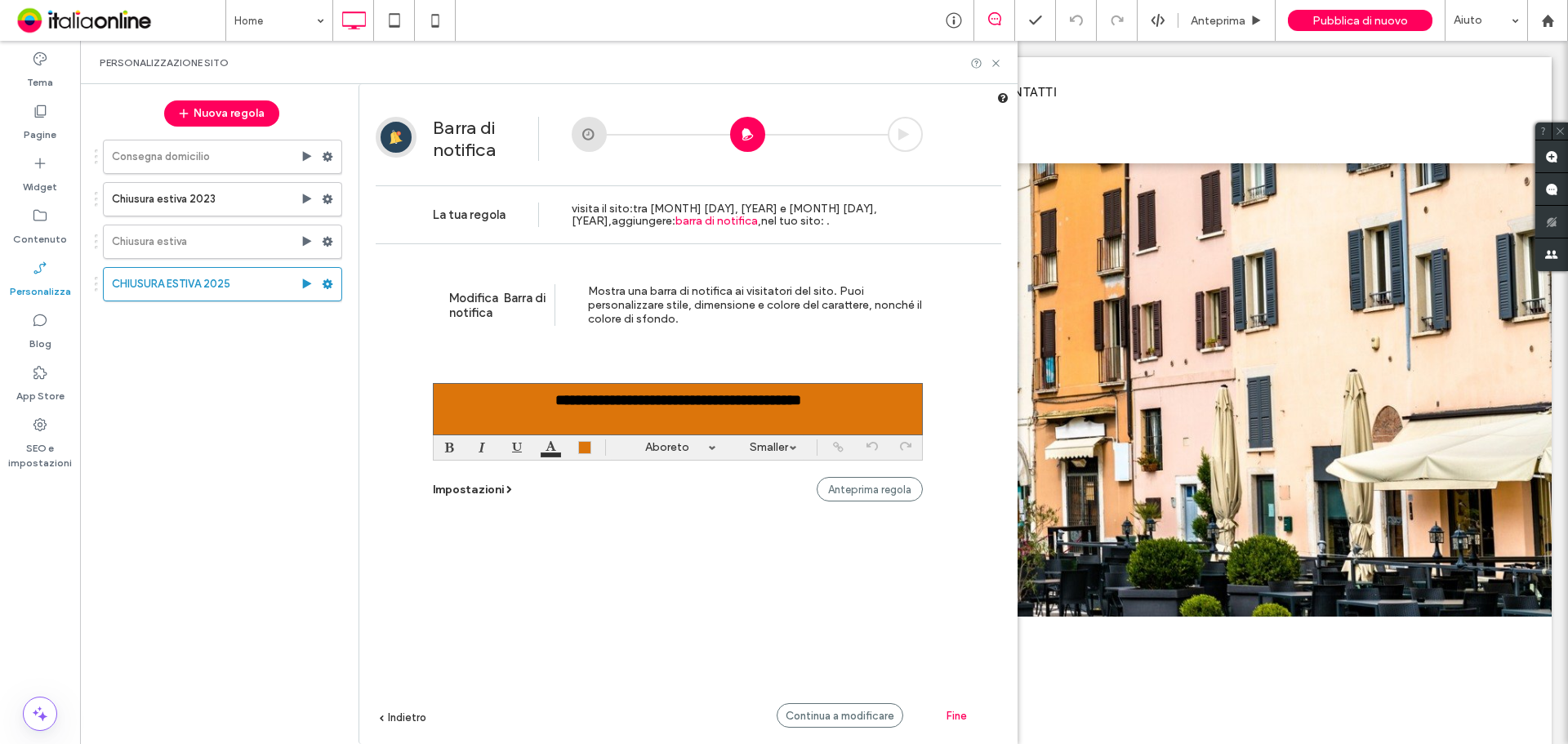 click on "Impostazioni" at bounding box center (468, 489) 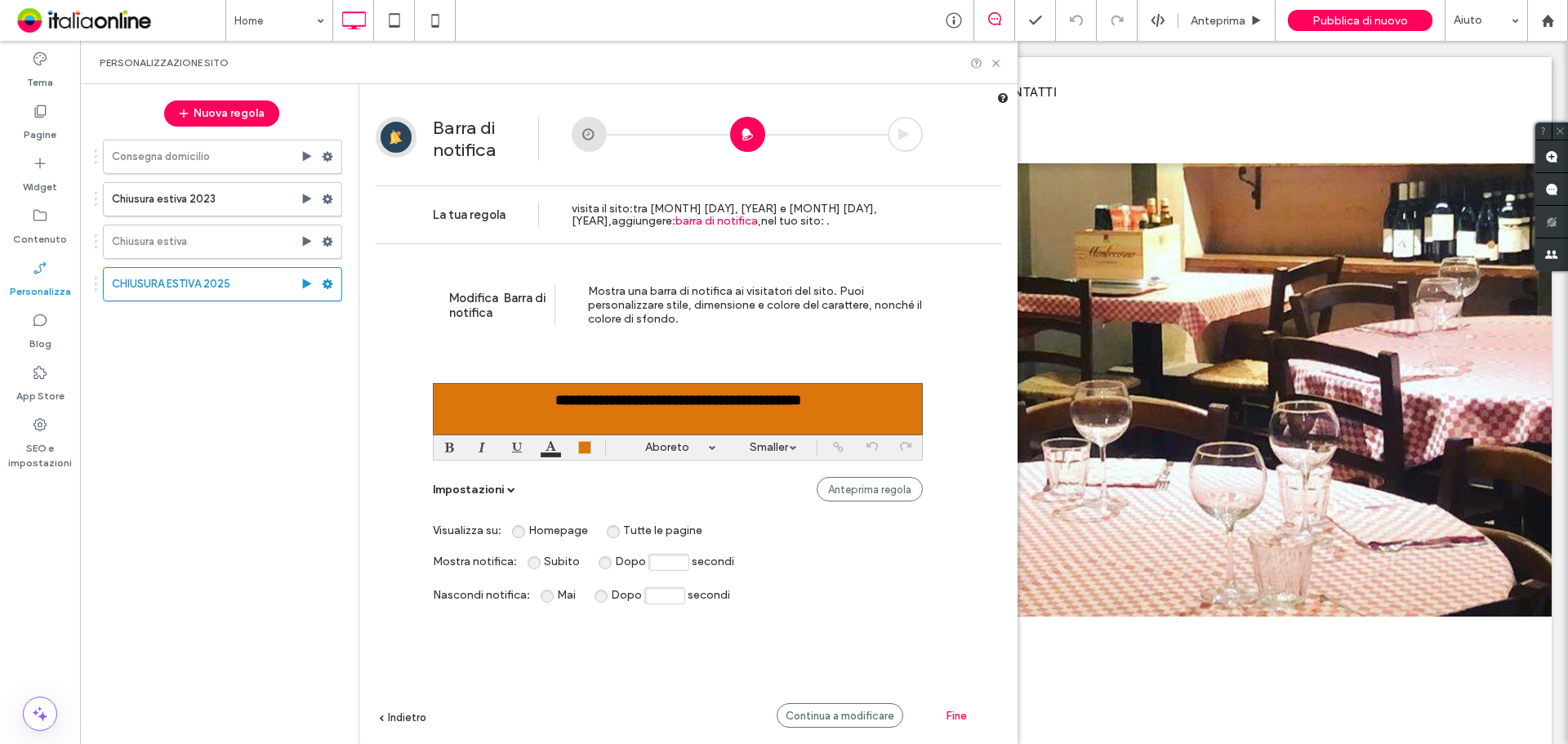click on "Mai" at bounding box center (566, 595) 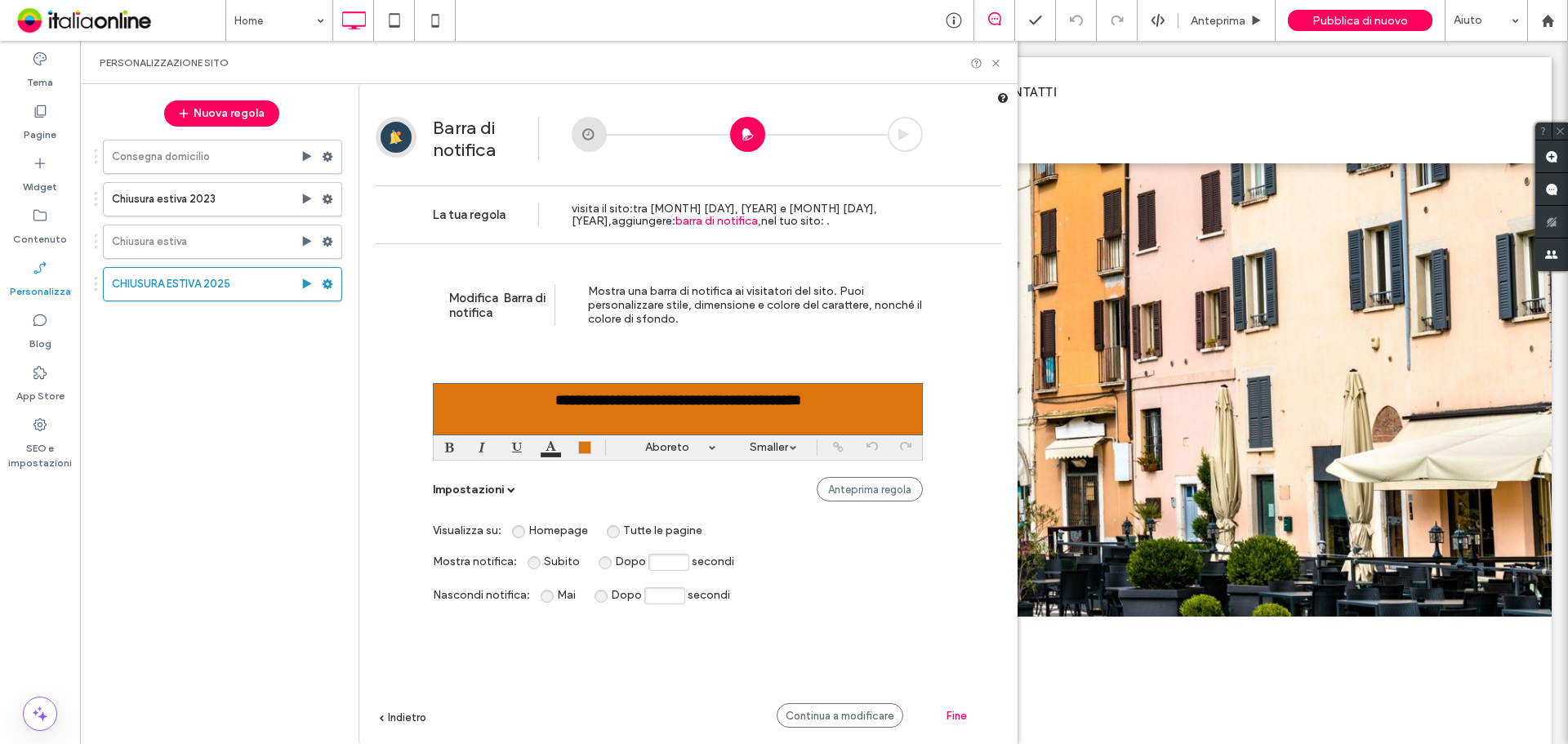 click on "Subito" at bounding box center (562, 561) 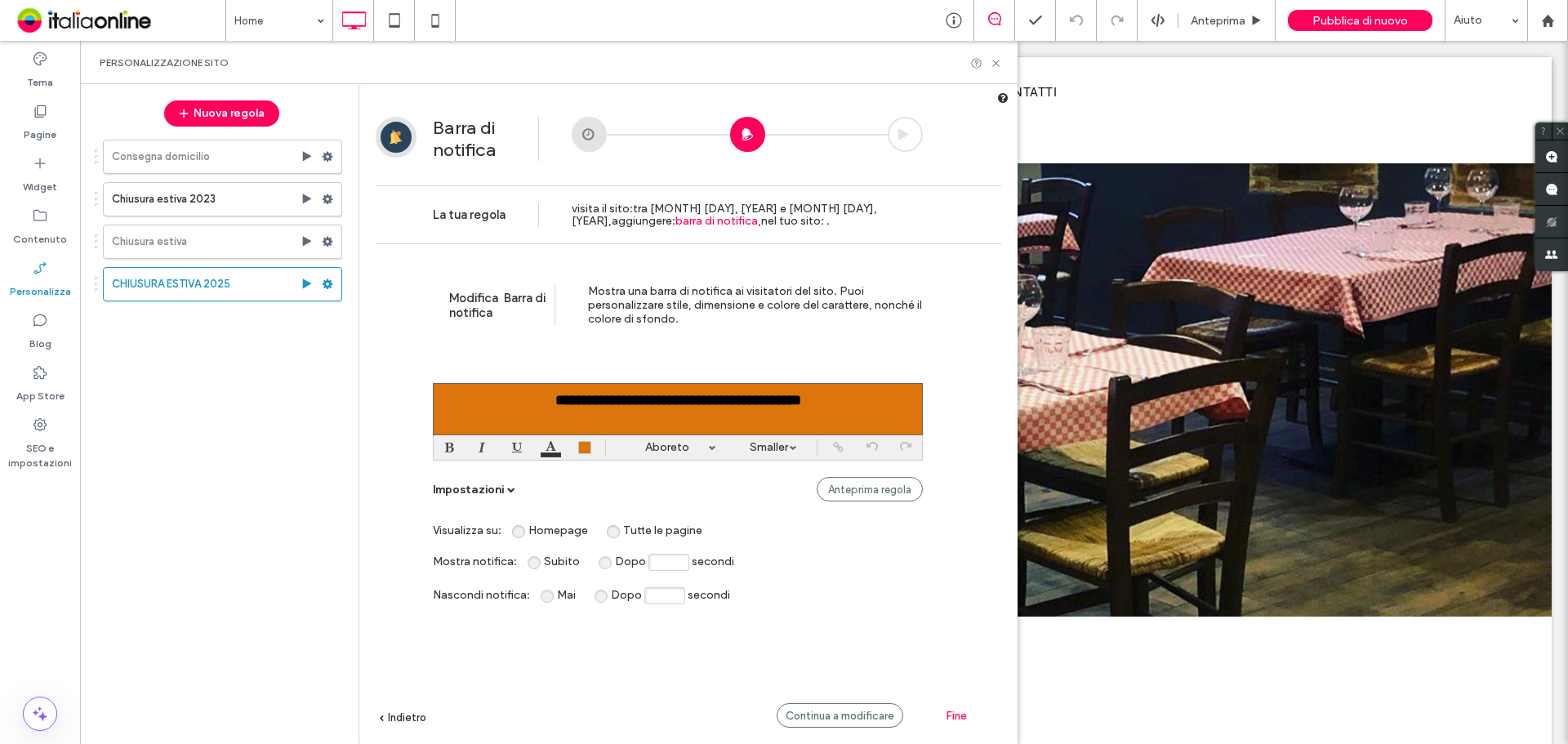 click on "Dopo" at bounding box center (630, 561) 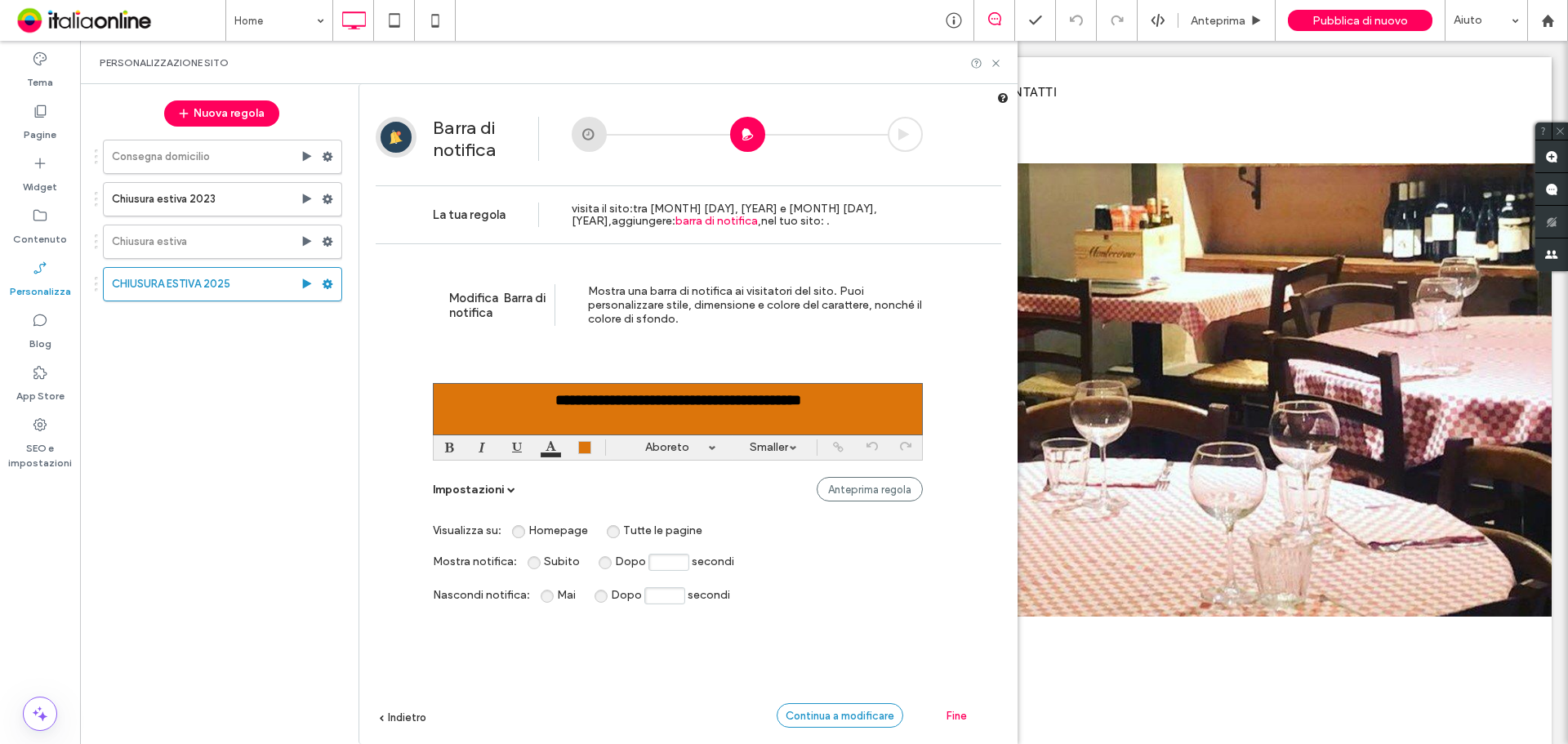 click on "Continua a modificare" at bounding box center (840, 715) 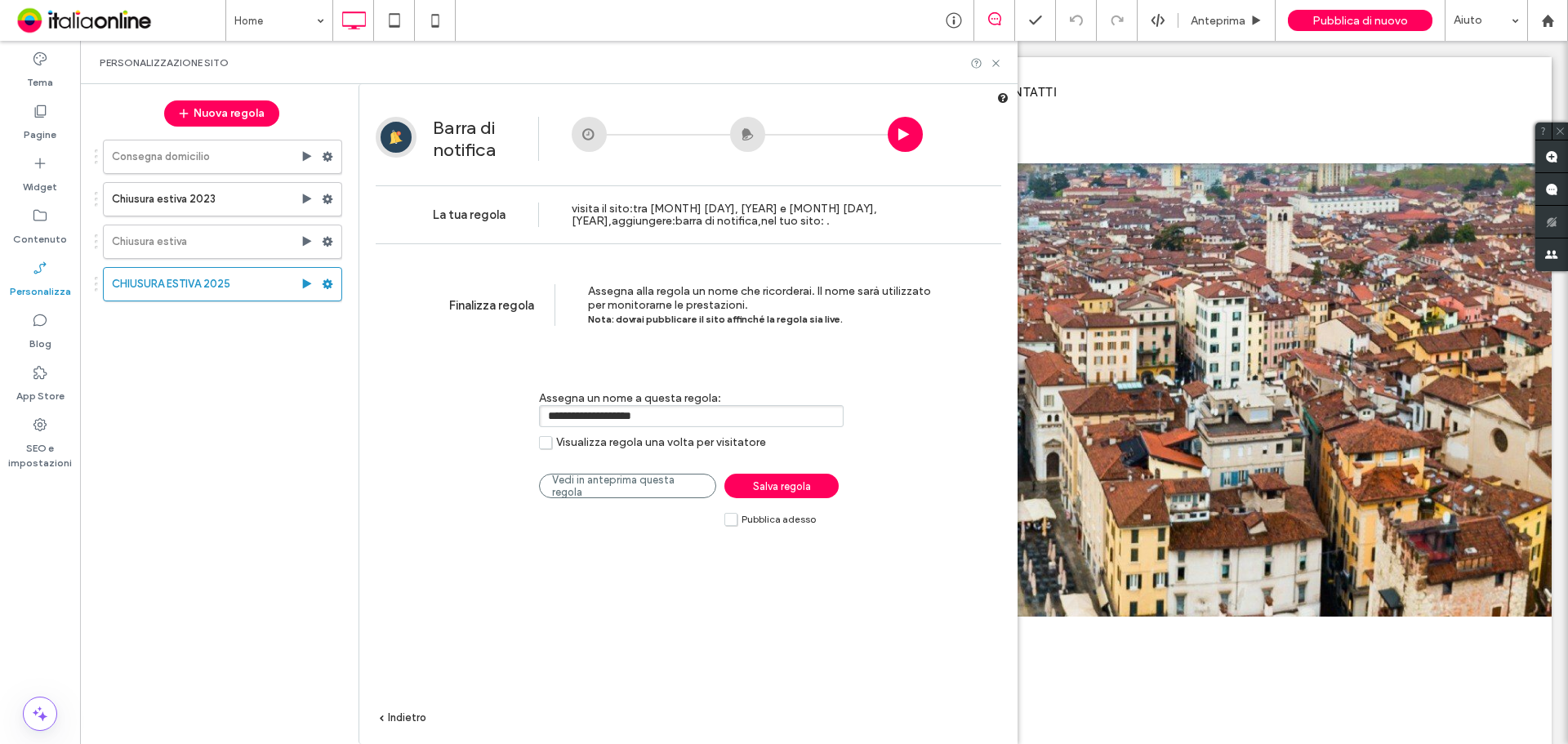 click on "Pubblica adesso" at bounding box center [778, 519] 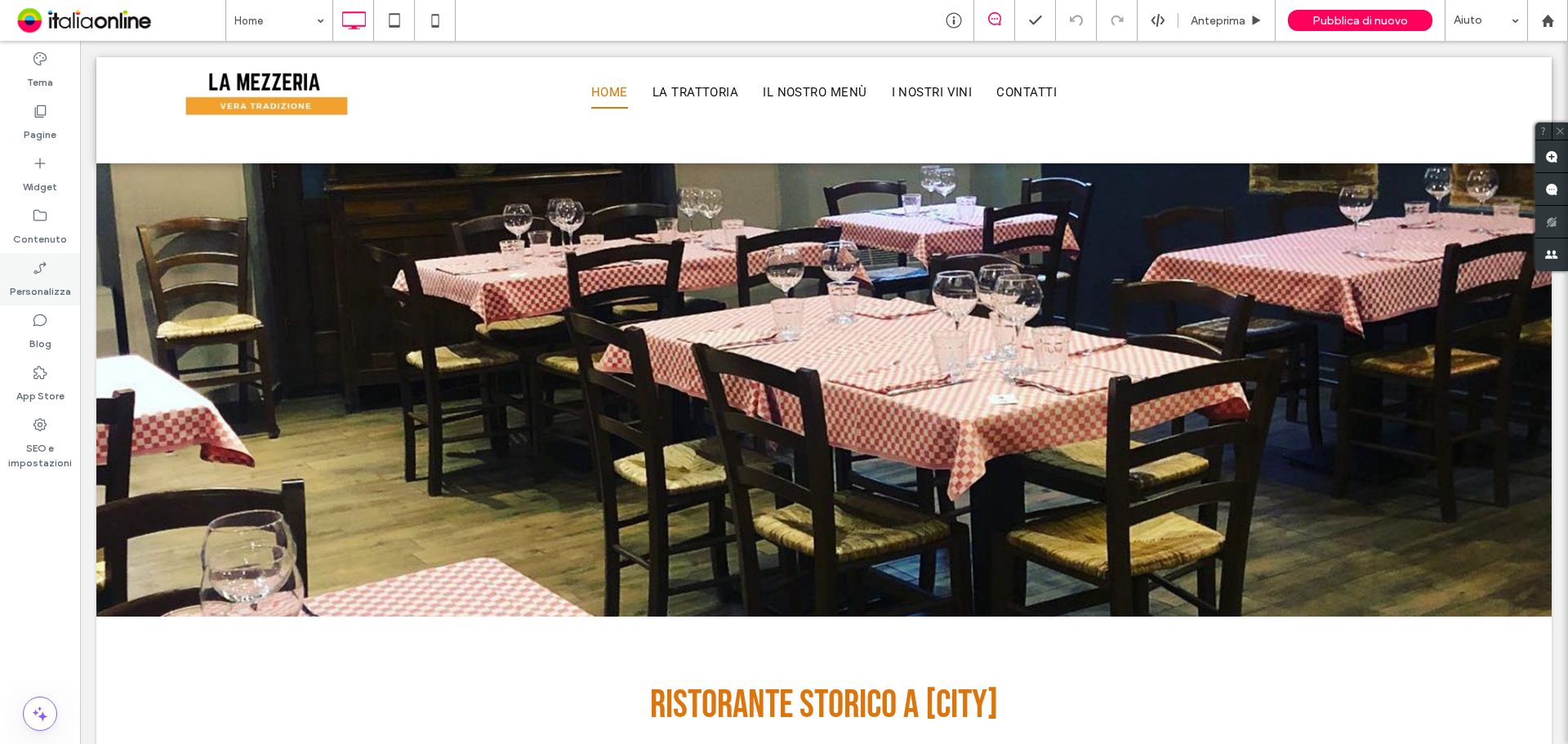 click on "Personalizza" at bounding box center (40, 287) 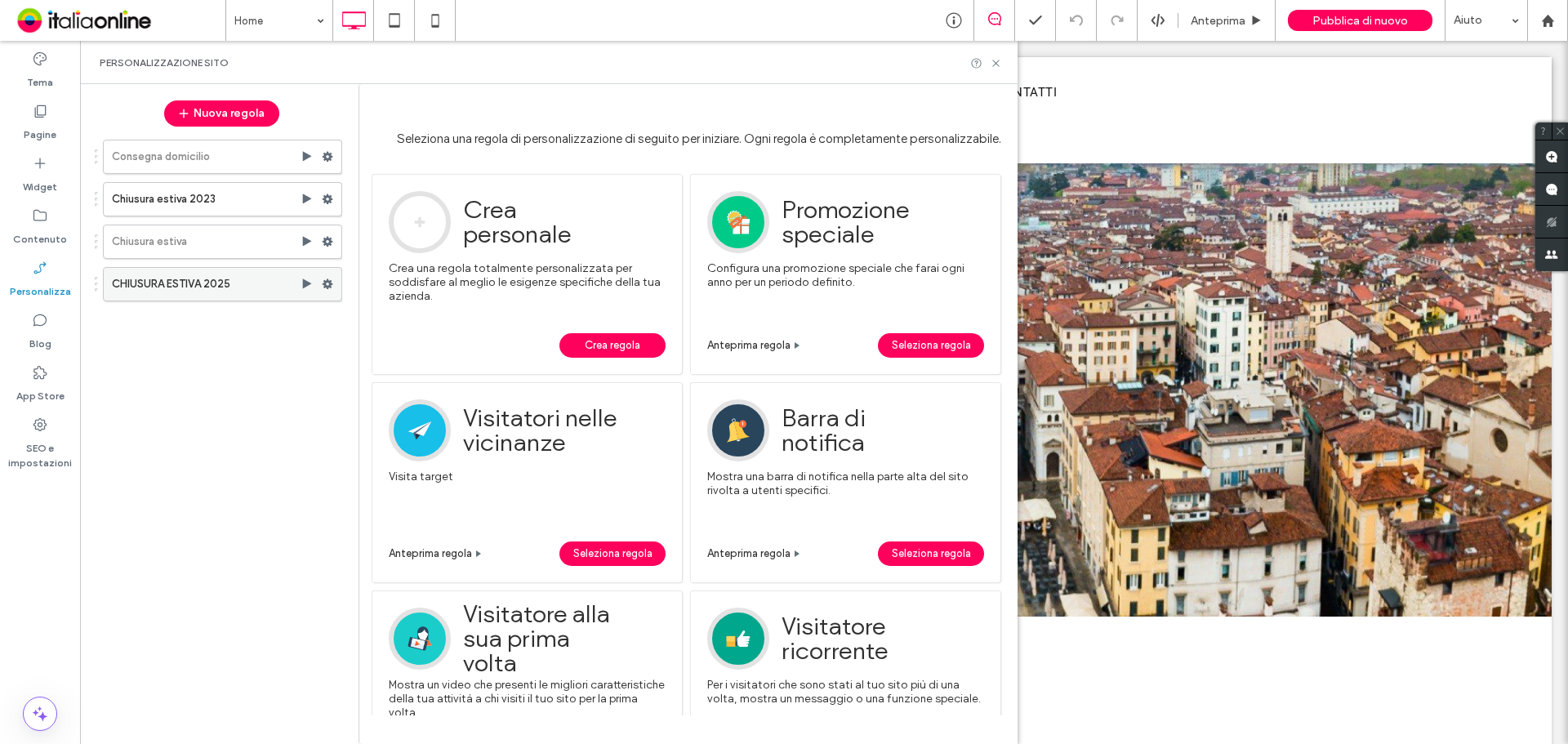 click on "CHIUSURA ESTIVA 2025" at bounding box center [206, 284] 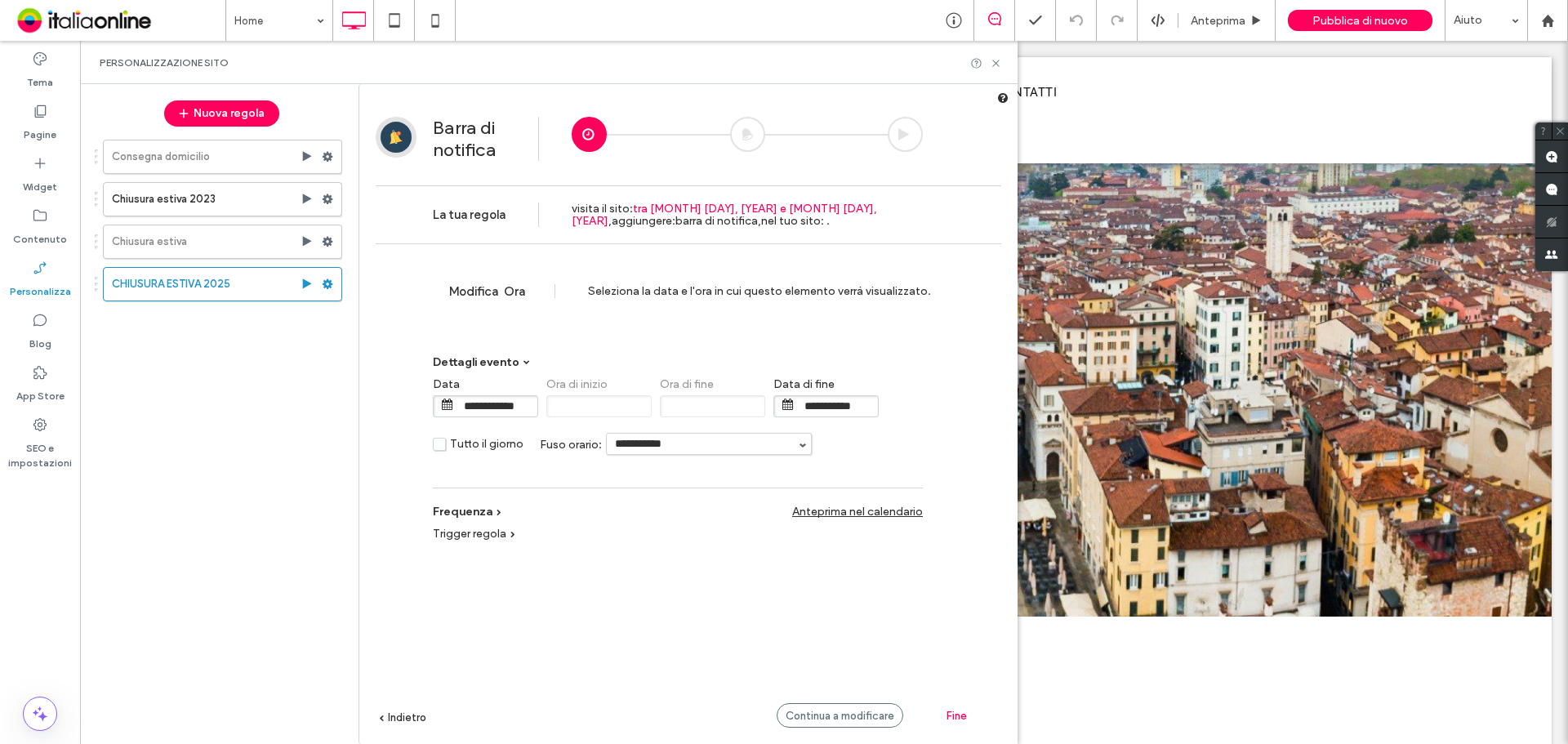 click on "**********" at bounding box center [497, 406] 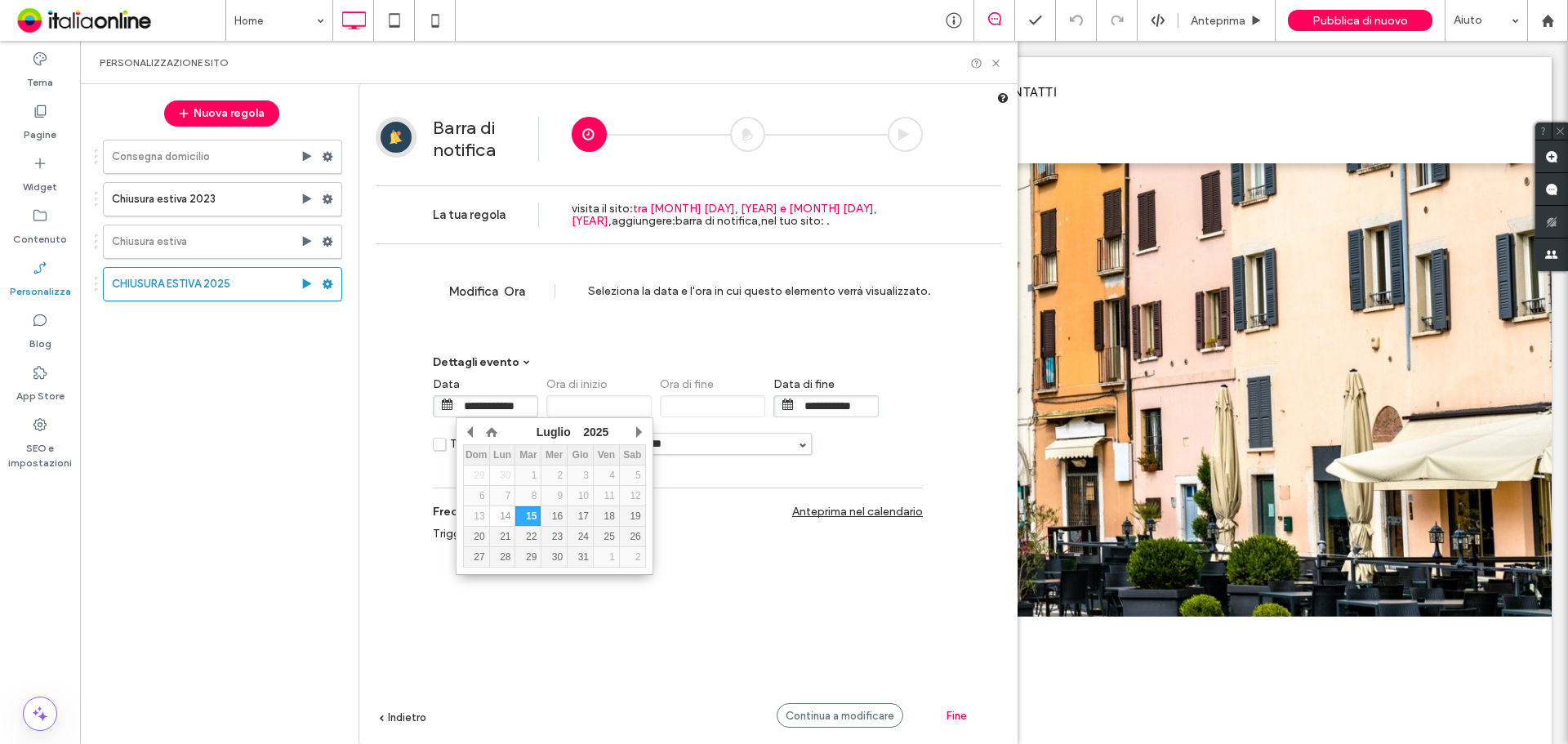 click on "14" at bounding box center (502, 516) 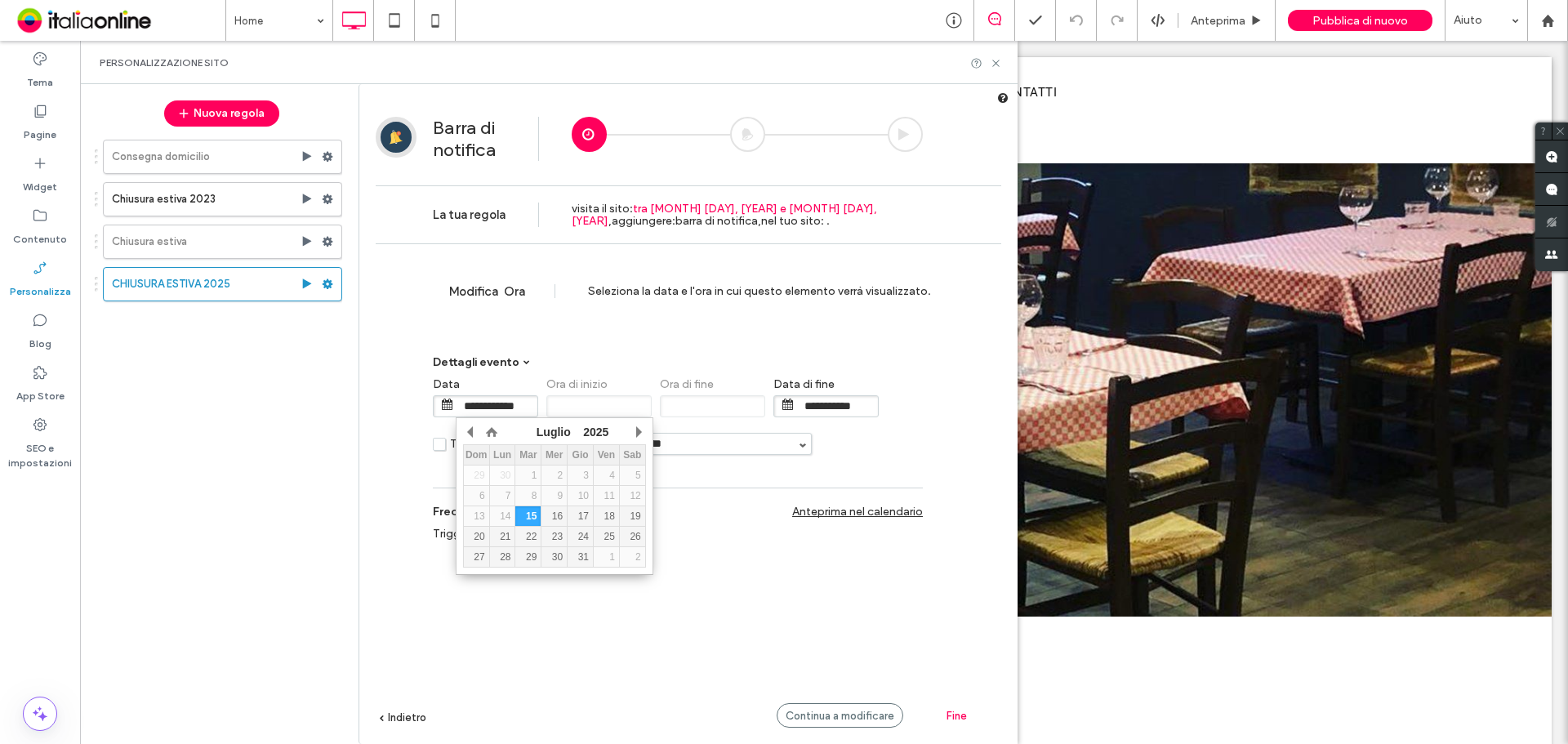click on "15" at bounding box center (528, 516) 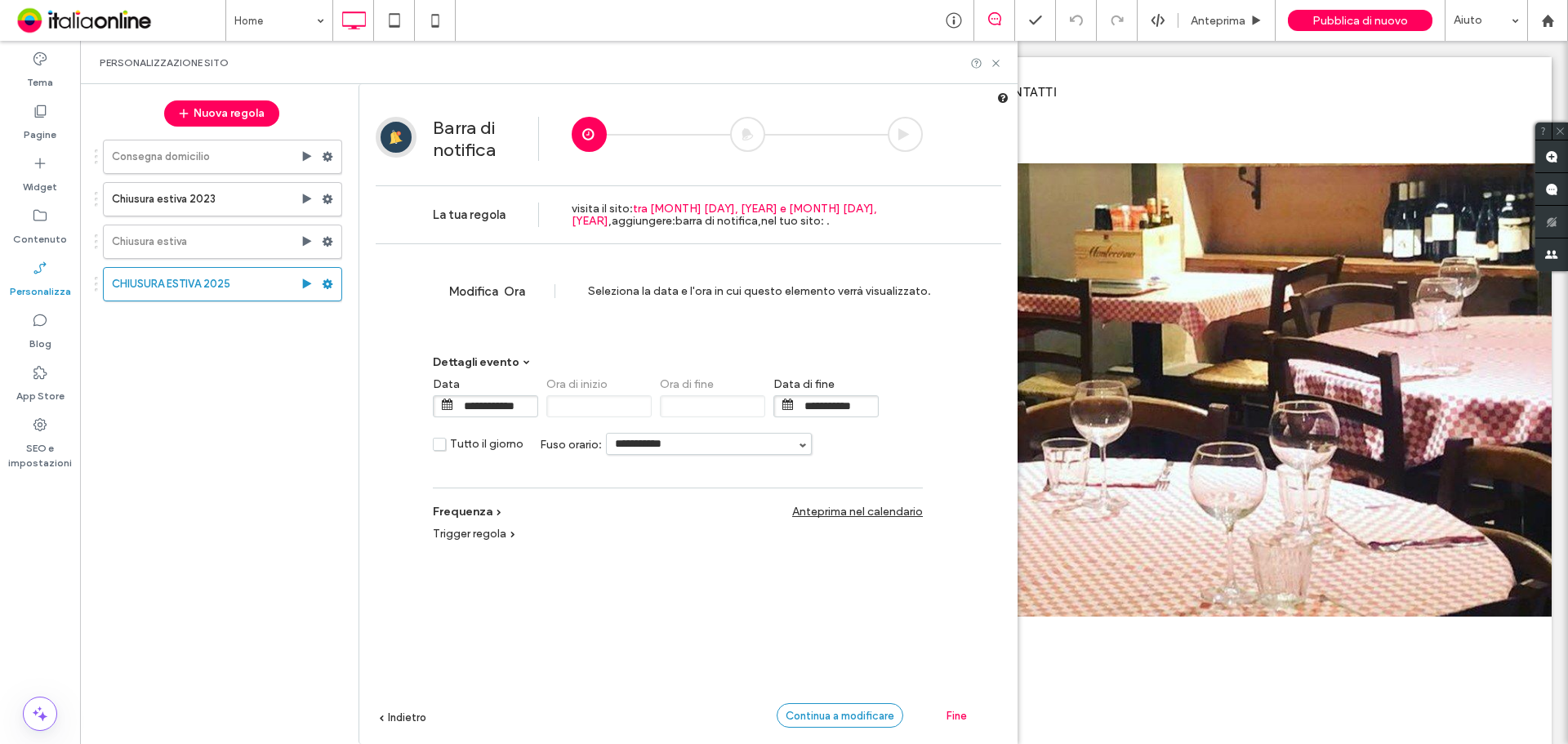 click on "Continua a modificare" at bounding box center [840, 715] 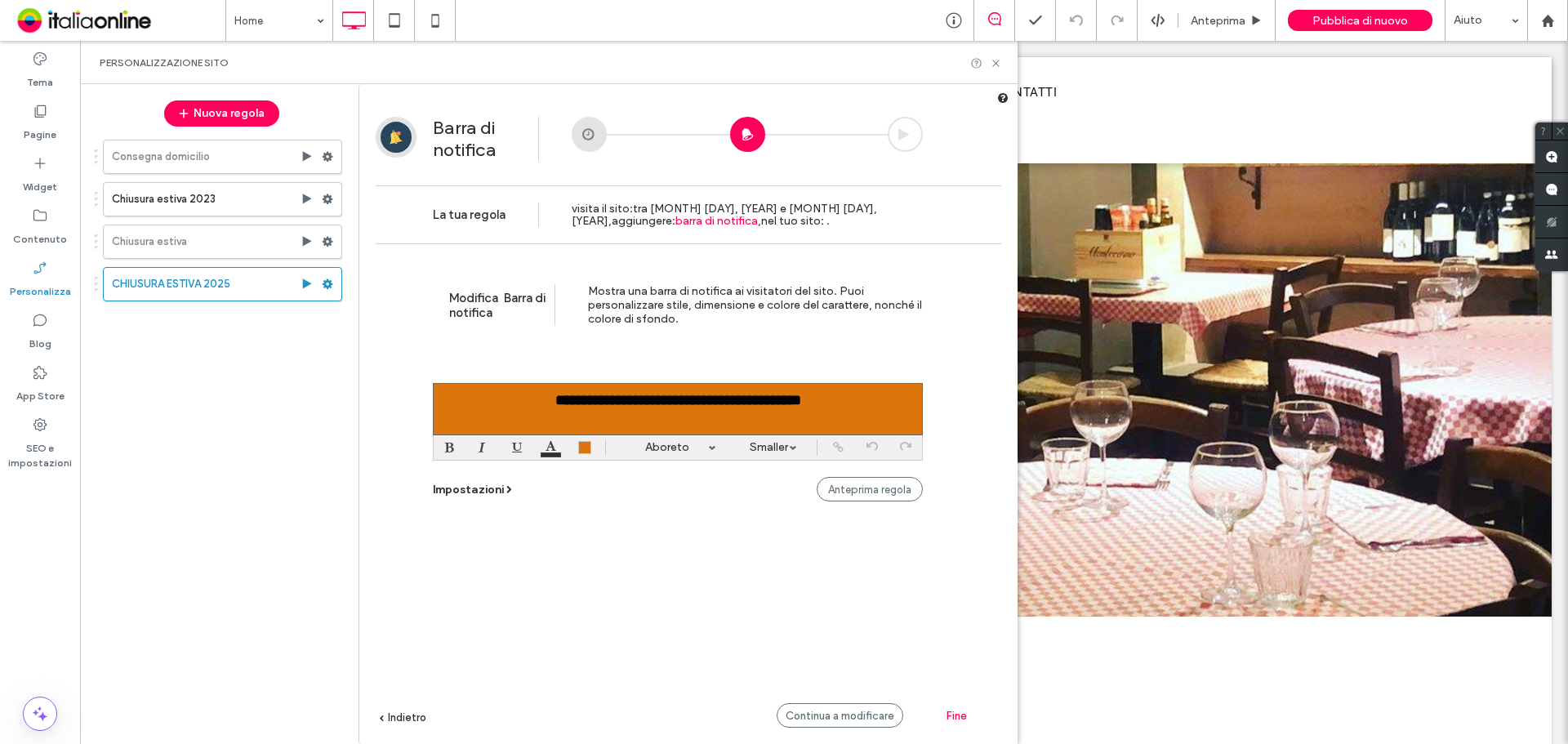click on "Impostazioni" at bounding box center [468, 489] 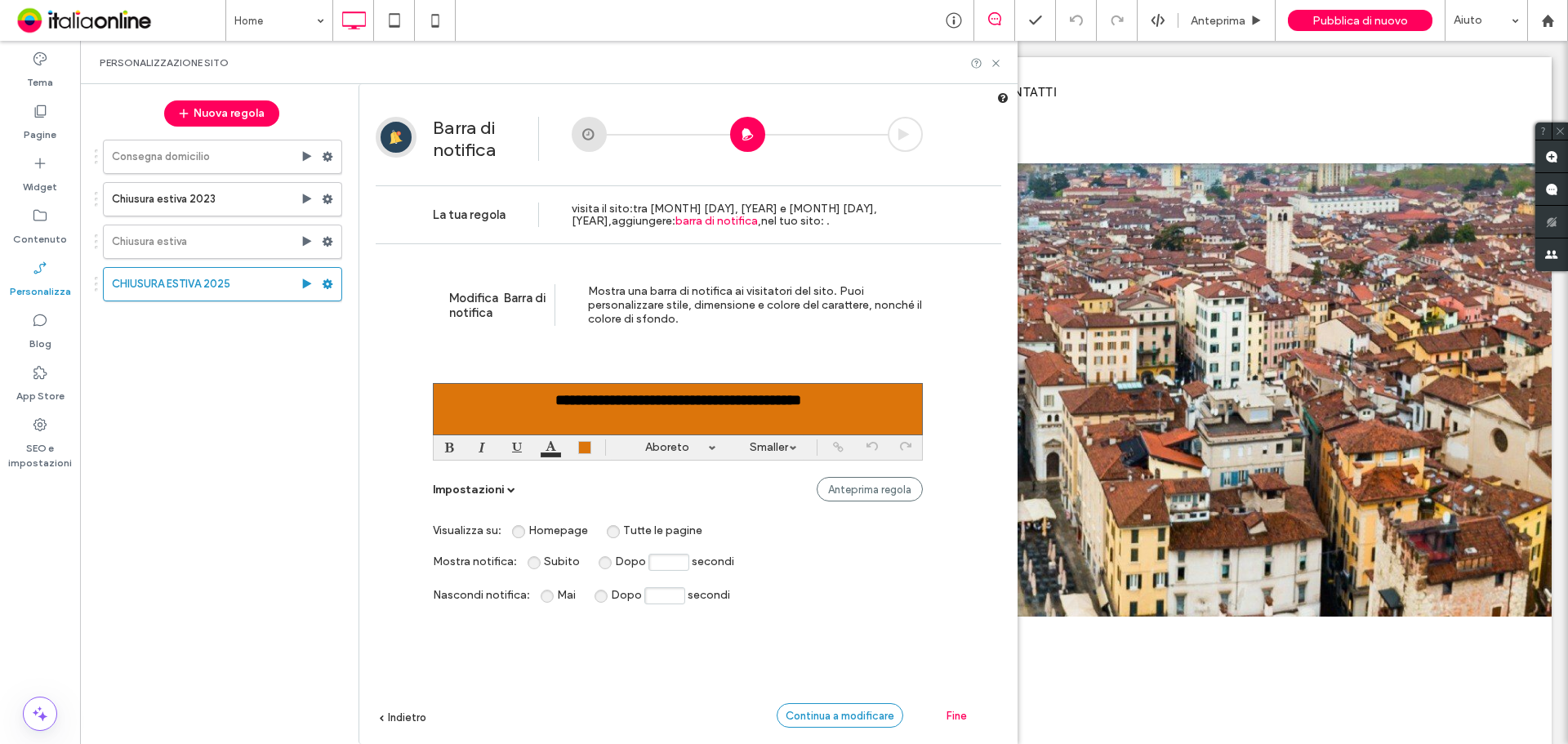 click on "Continua a modificare" at bounding box center [840, 715] 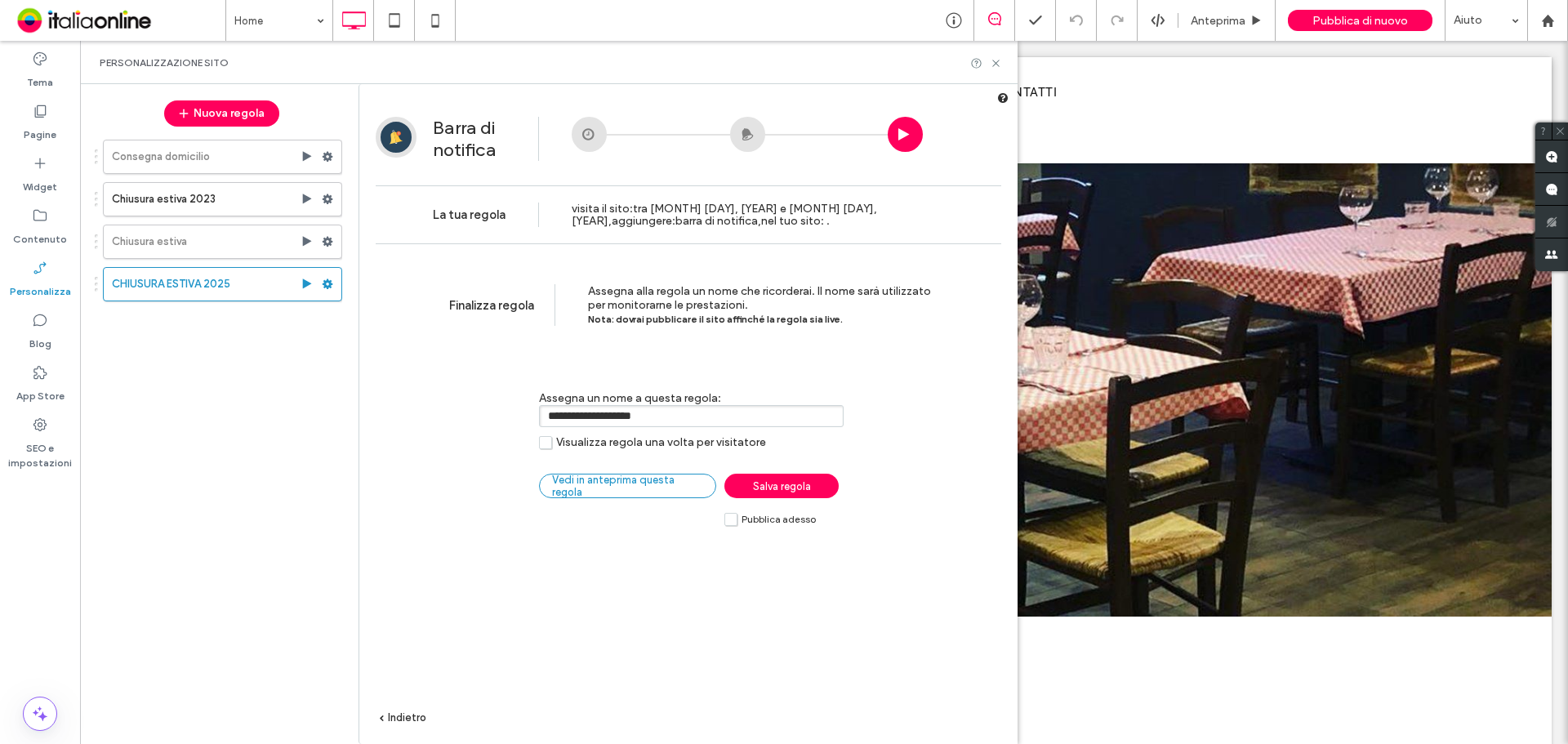 click on "Vedi in anteprima questa regola" at bounding box center [627, 486] 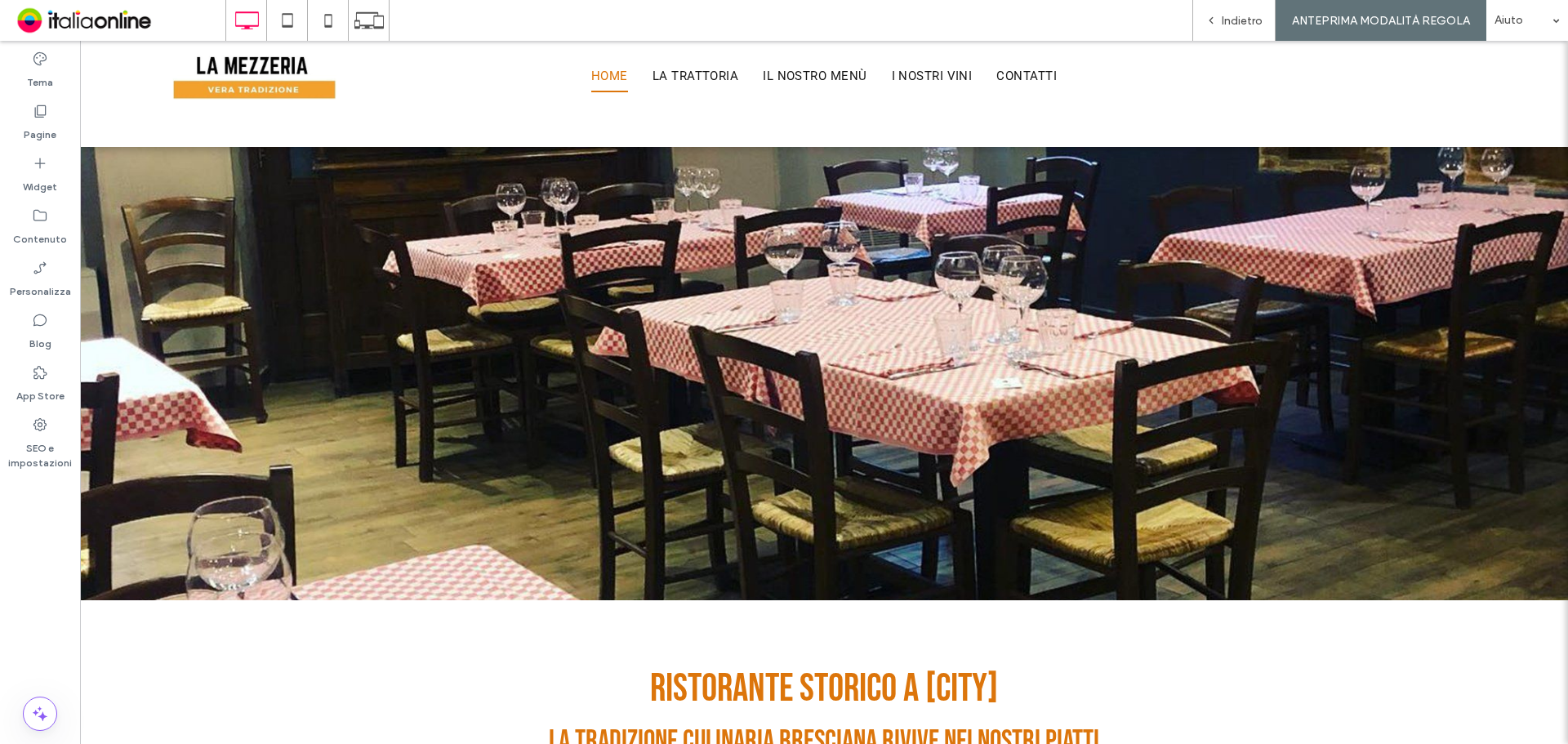 scroll, scrollTop: 0, scrollLeft: 0, axis: both 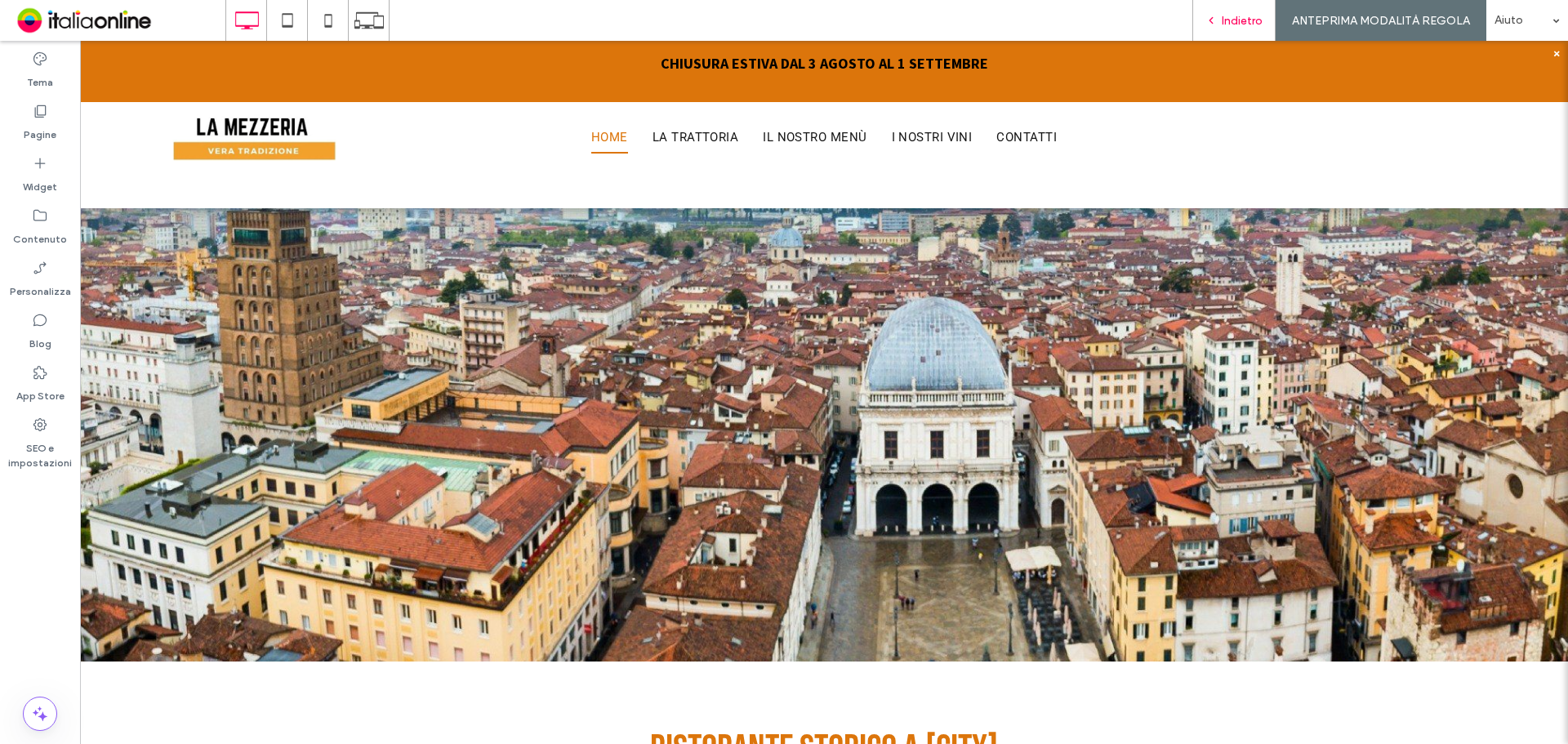 click on "Indietro" at bounding box center [1234, 20] 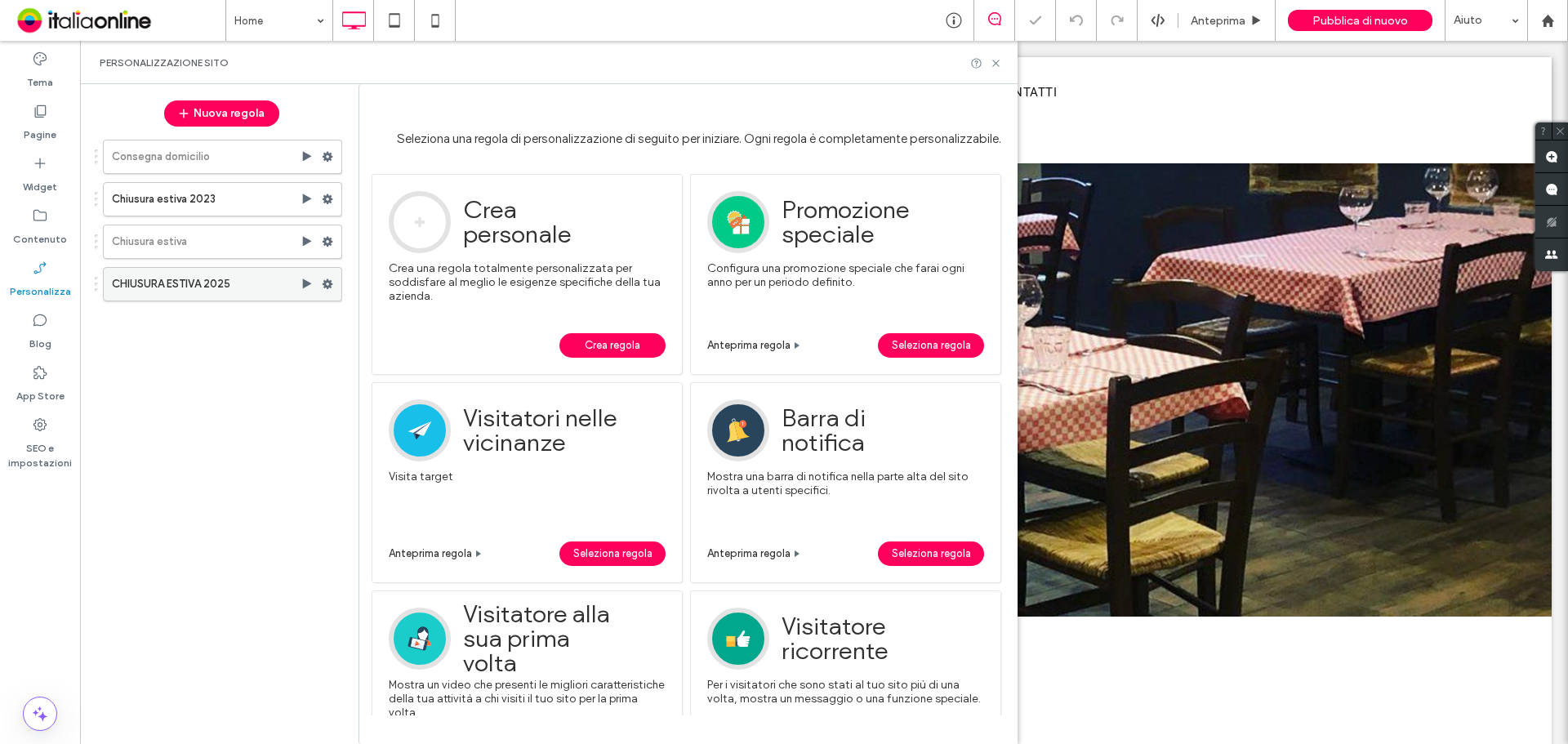 scroll, scrollTop: 0, scrollLeft: 0, axis: both 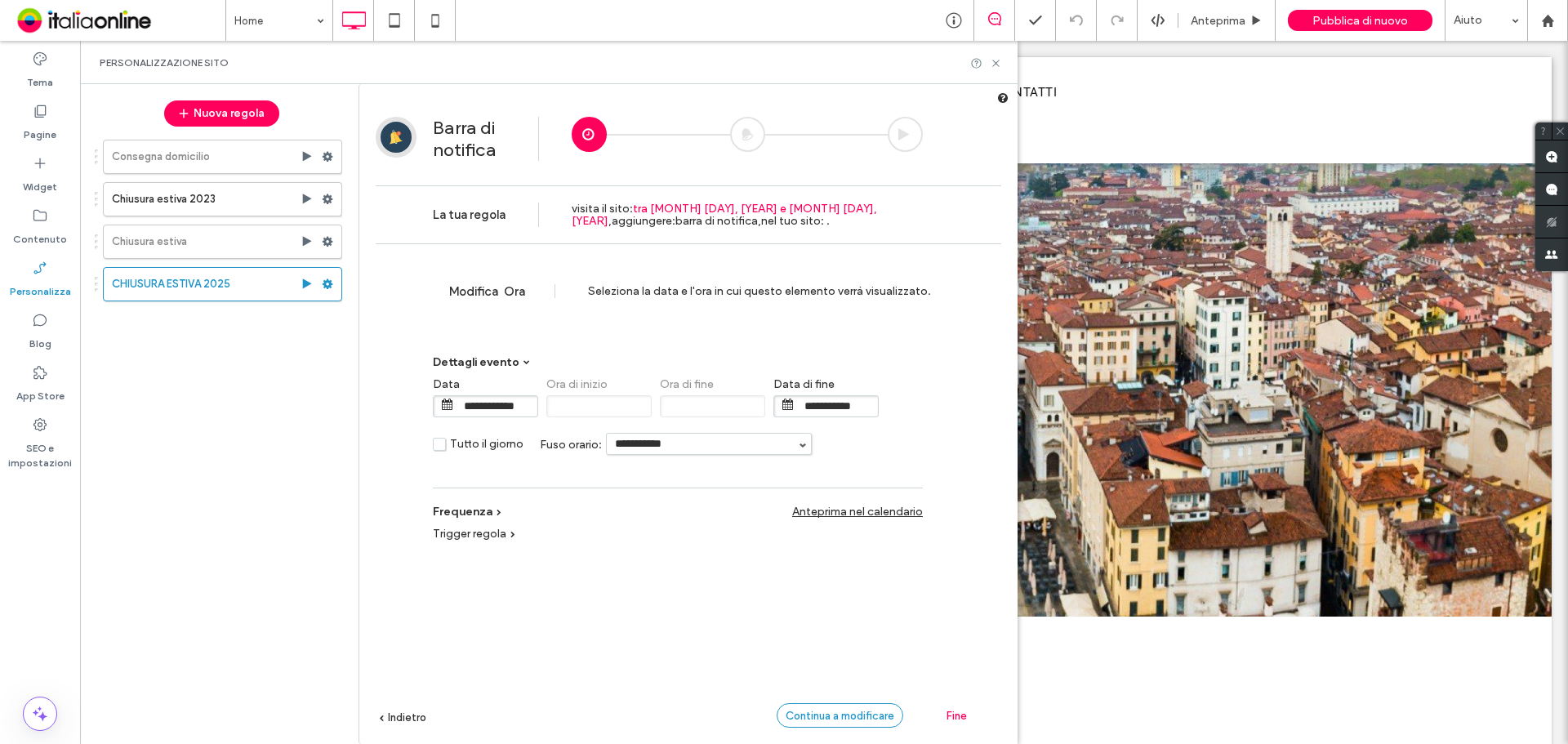 click on "Continua a modificare" at bounding box center [840, 715] 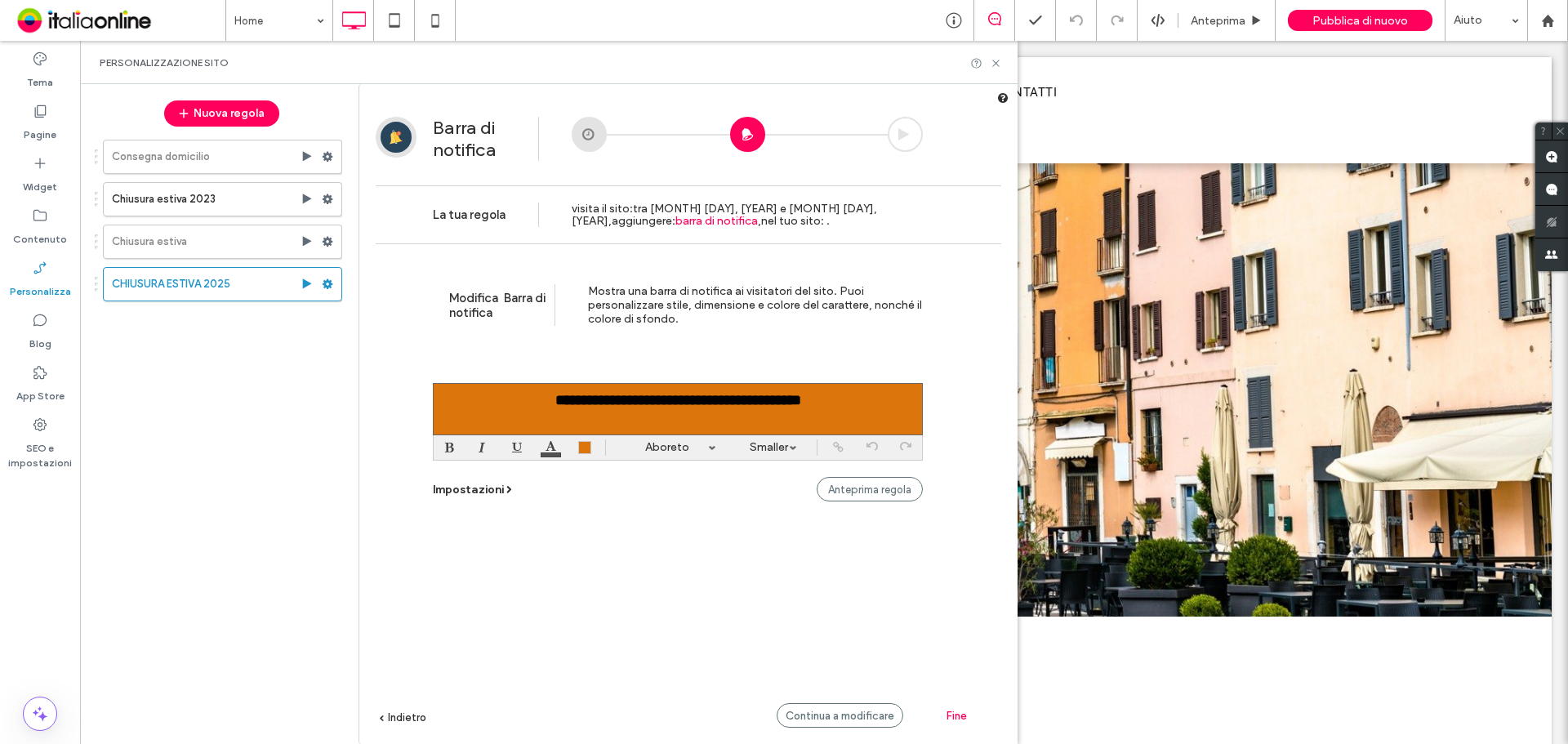 drag, startPoint x: 489, startPoint y: 479, endPoint x: 504, endPoint y: 490, distance: 18.601075 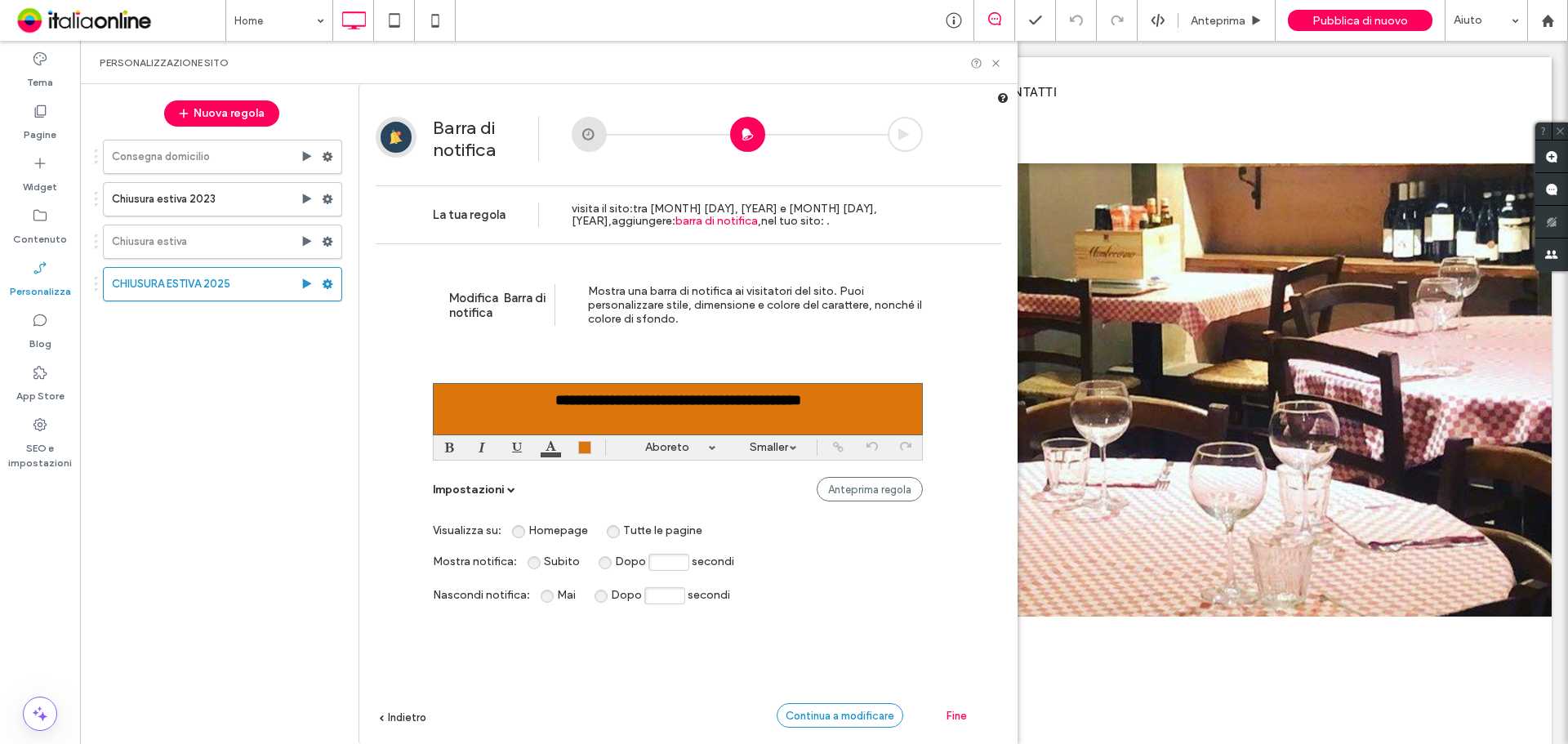 click on "Continua a modificare" at bounding box center (840, 715) 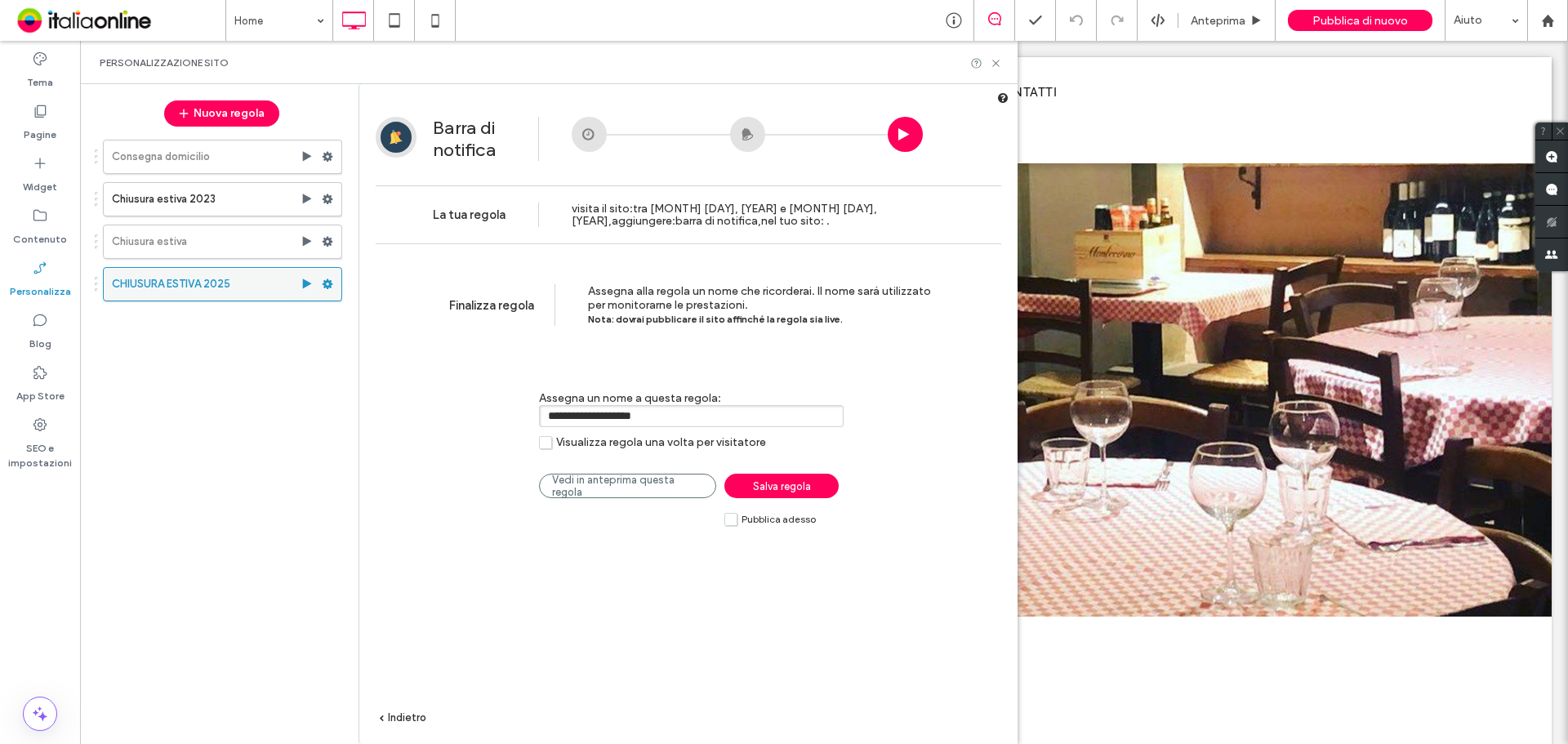 click 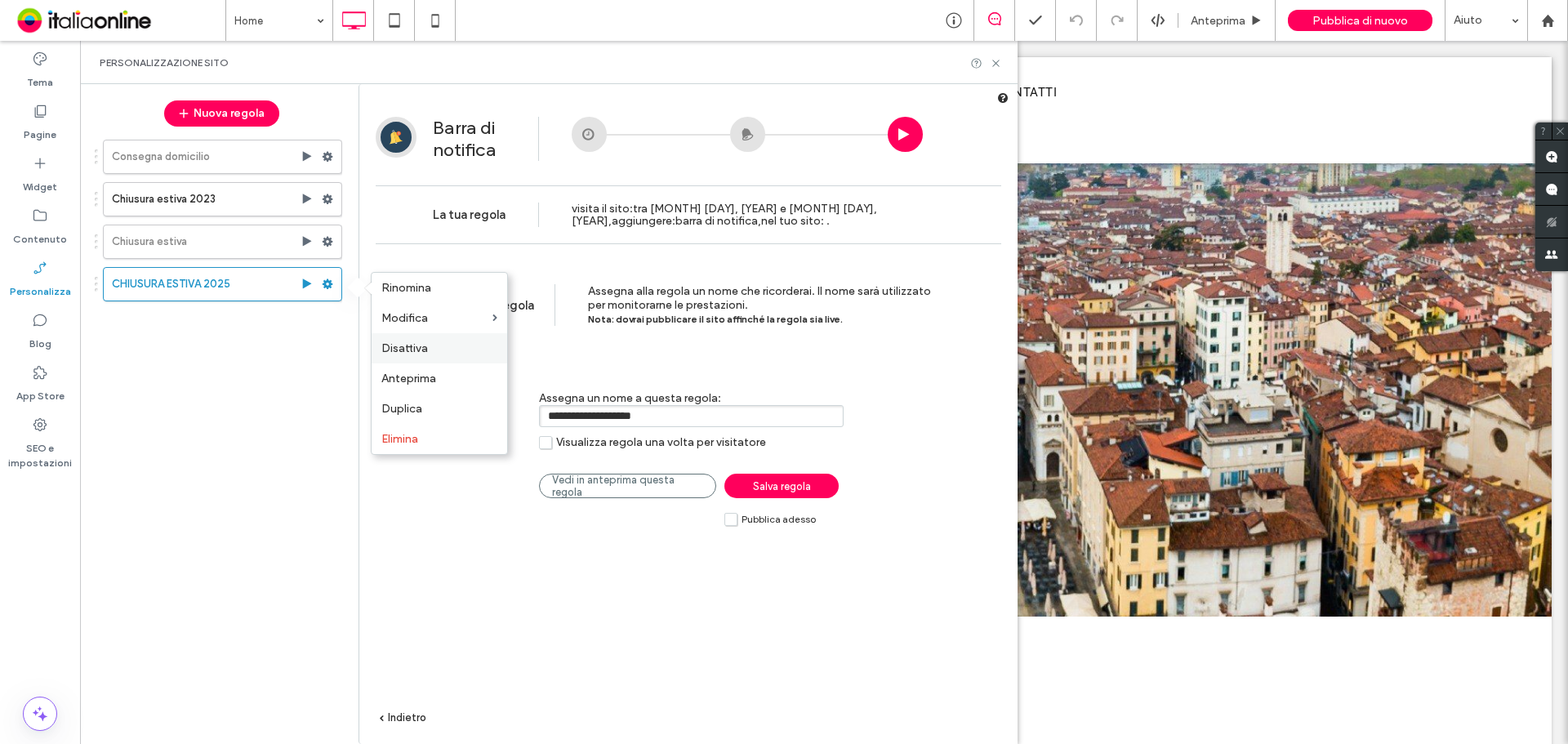 click on "Disattiva" at bounding box center [404, 348] 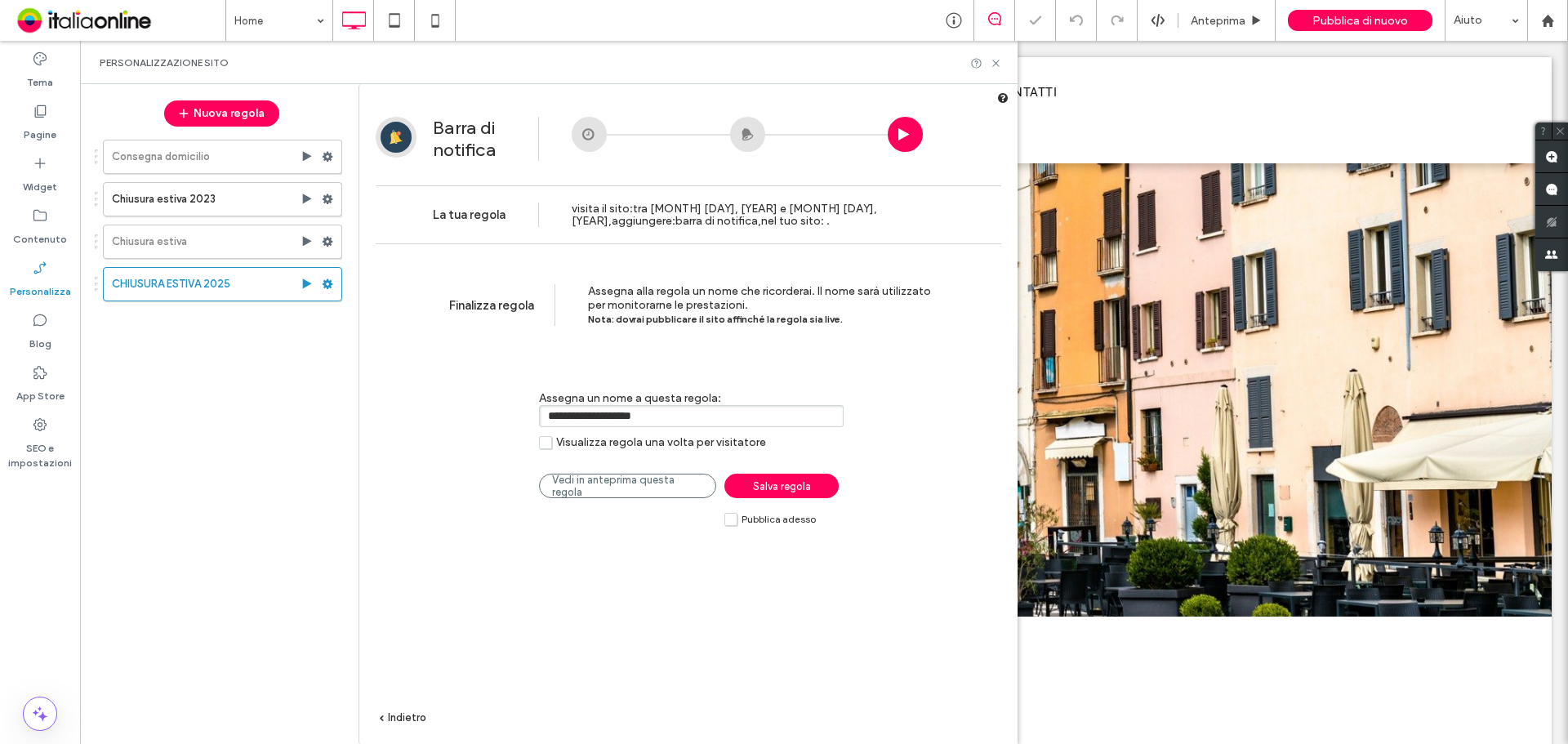 click on "Consegna domicilio Chiusura estiva 2023 Chiusura estiva CHIUSURA ESTIVA 2025" at bounding box center [213, 431] 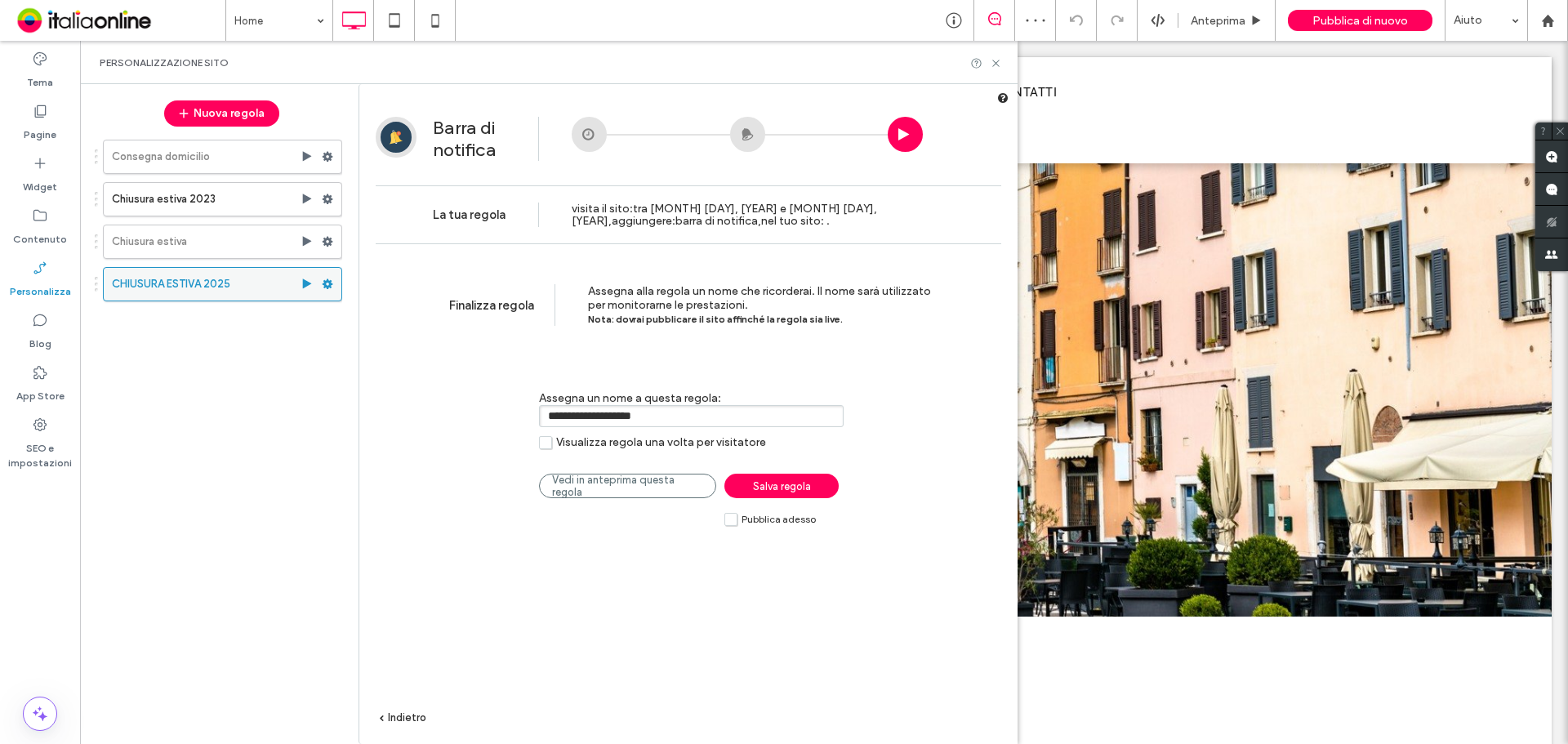 click 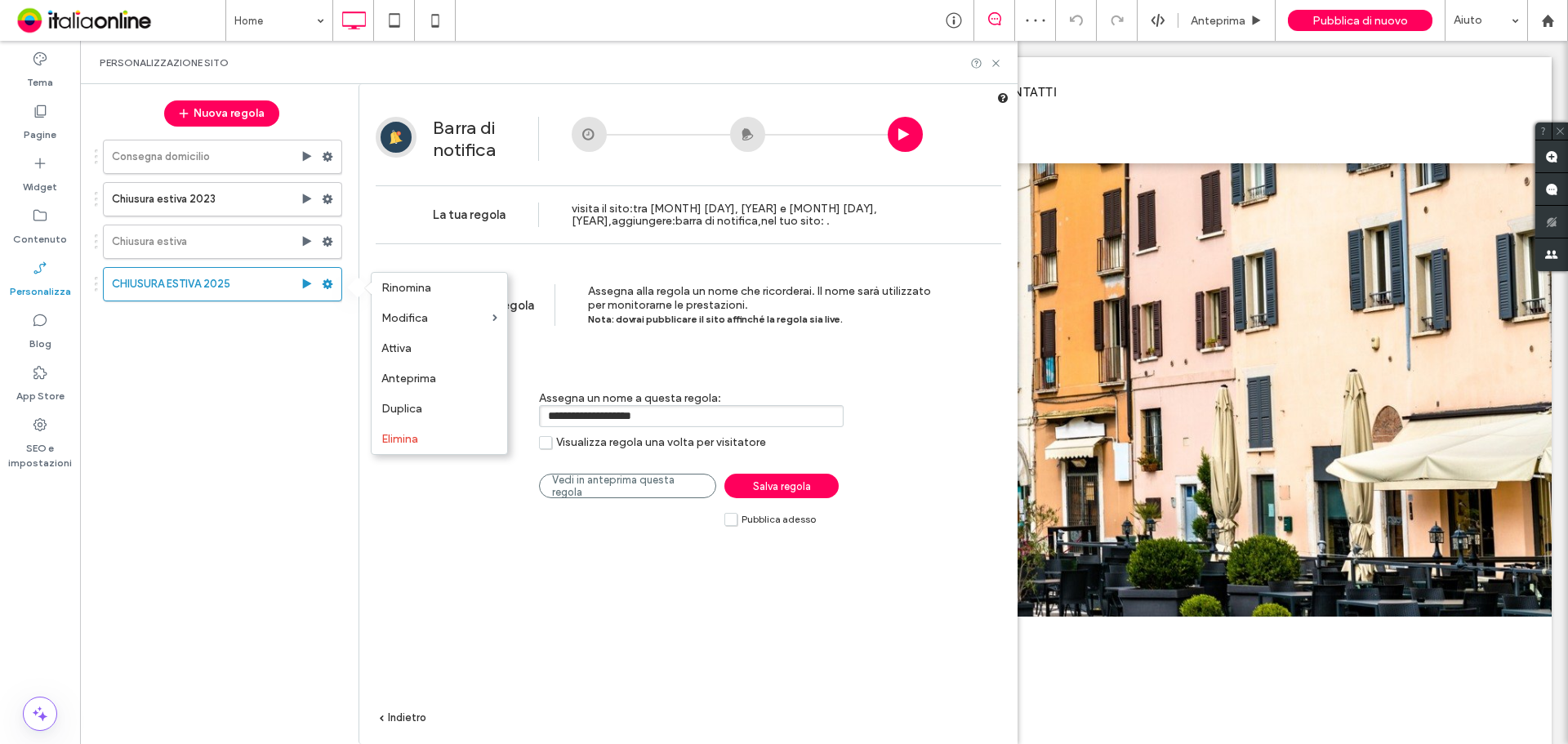 click on "Consegna domicilio Chiusura estiva 2023 Chiusura estiva CHIUSURA ESTIVA 2025" at bounding box center [213, 431] 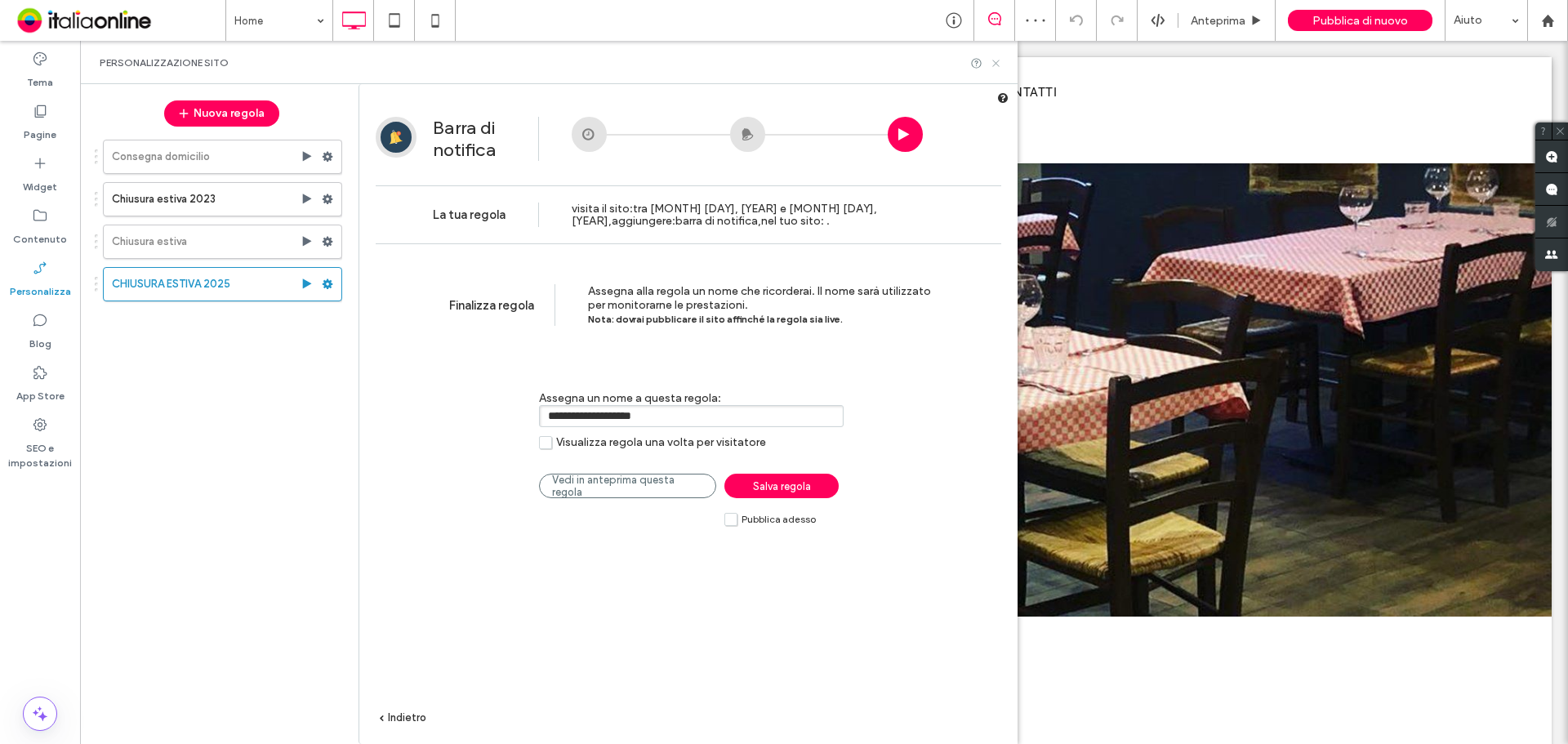 click 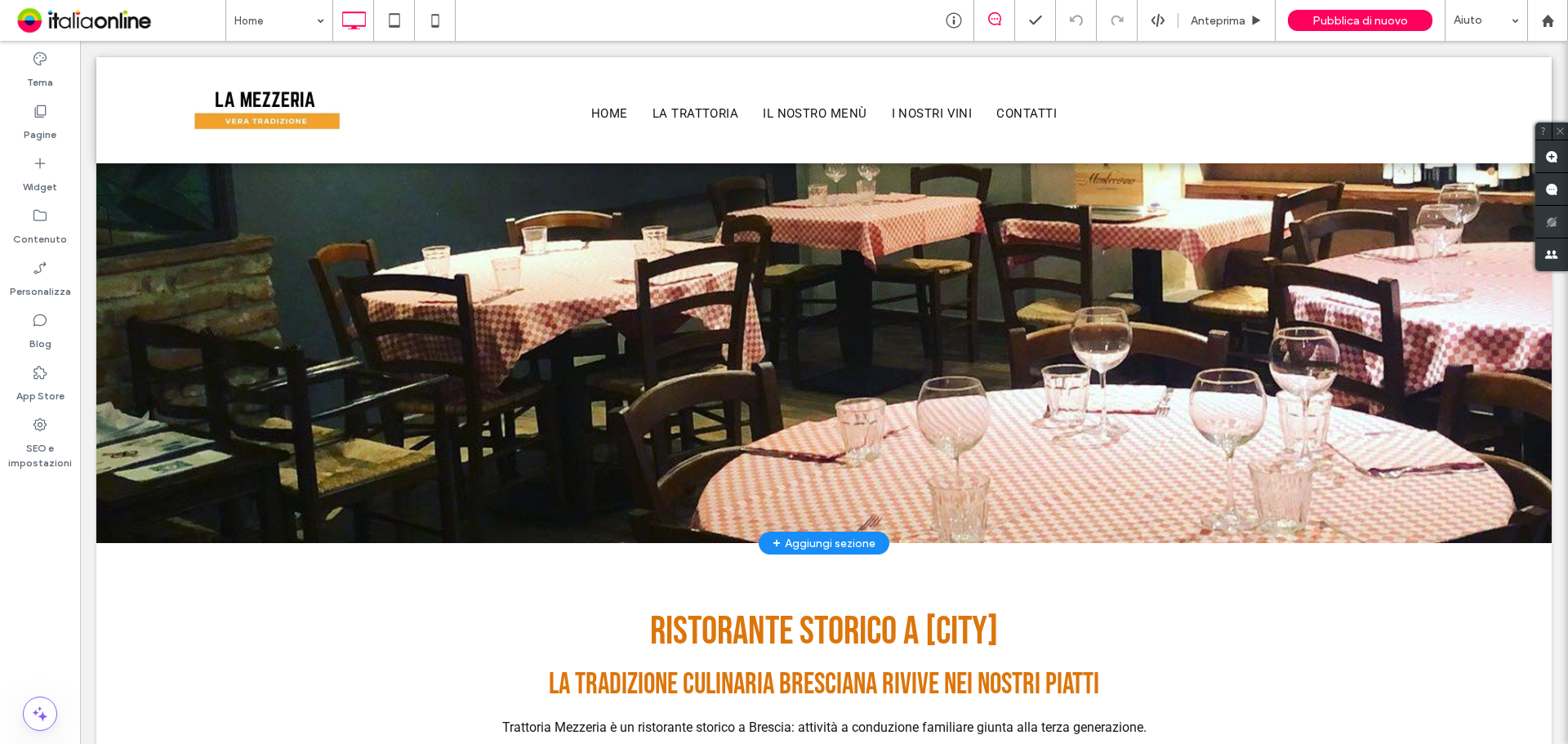 scroll, scrollTop: 0, scrollLeft: 0, axis: both 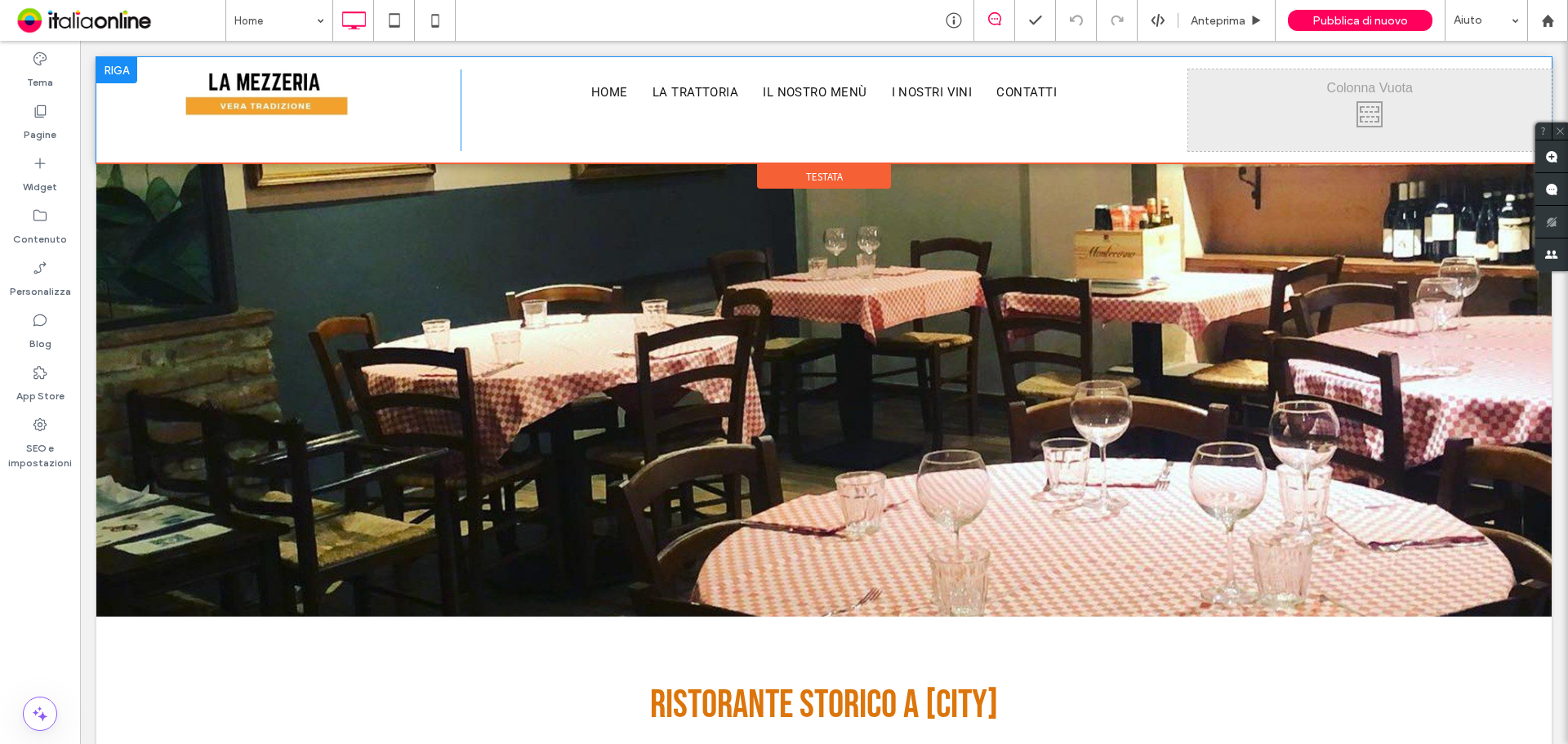 click at bounding box center [117, 70] 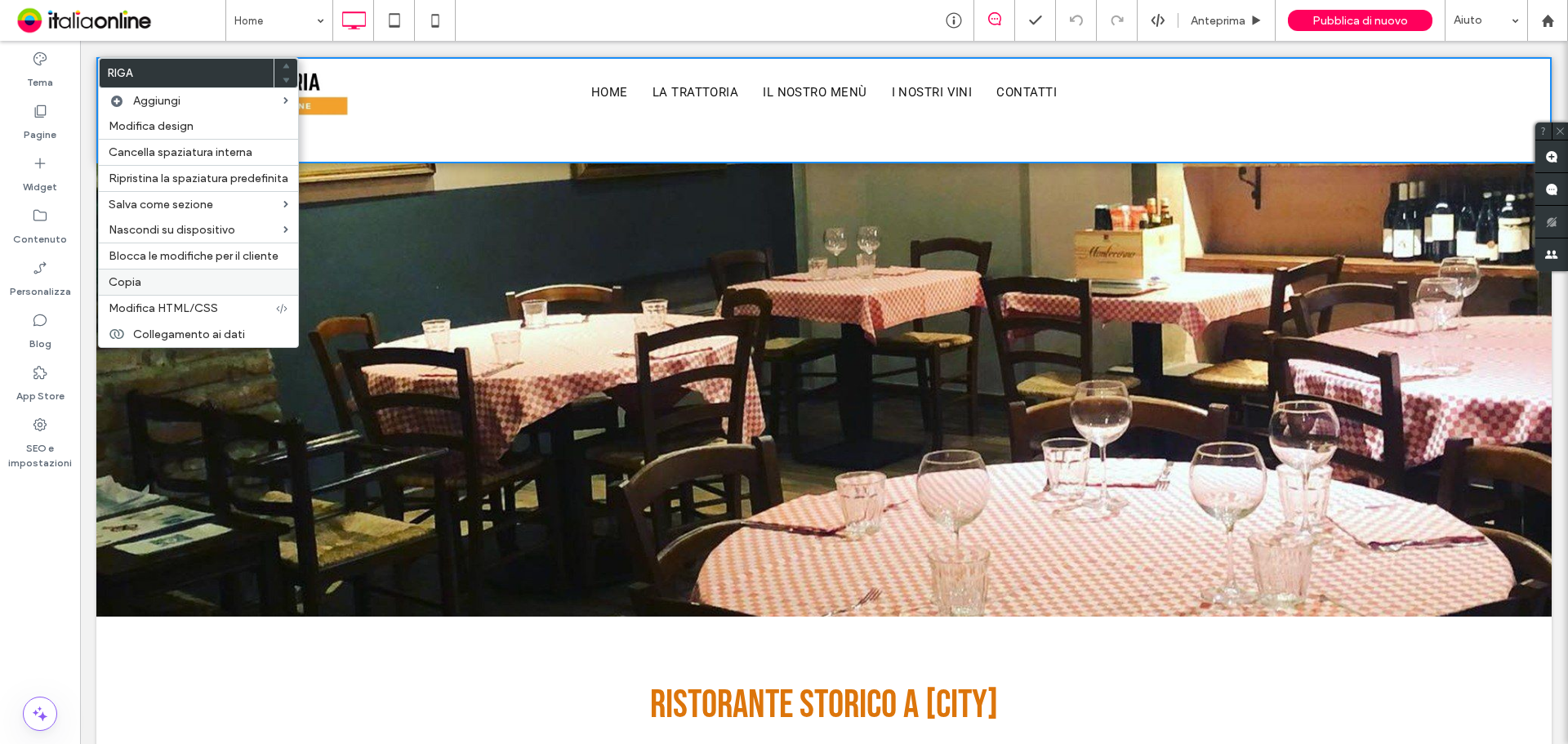 click on "Copia" at bounding box center (198, 282) 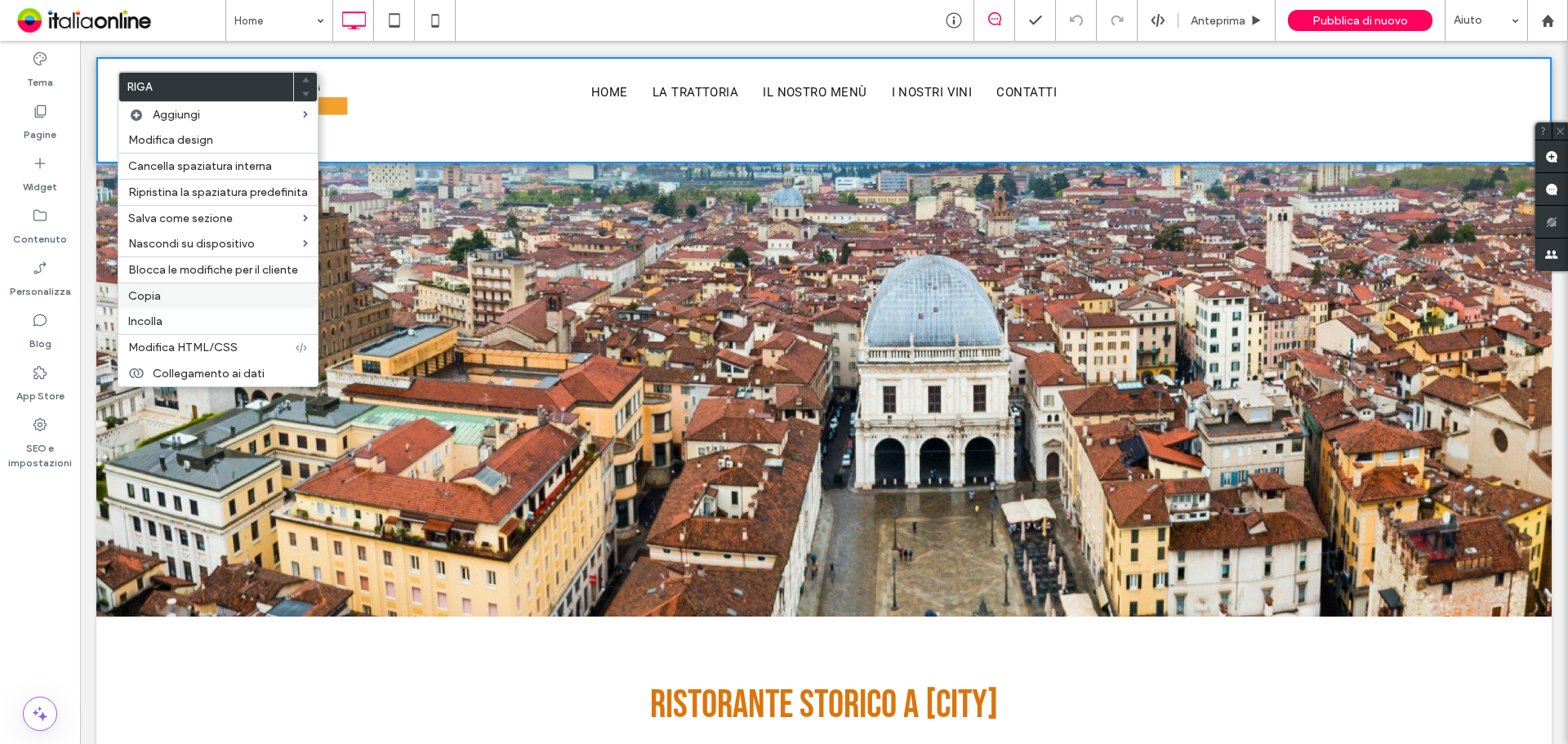 drag, startPoint x: 156, startPoint y: 294, endPoint x: 163, endPoint y: 285, distance: 11.401754 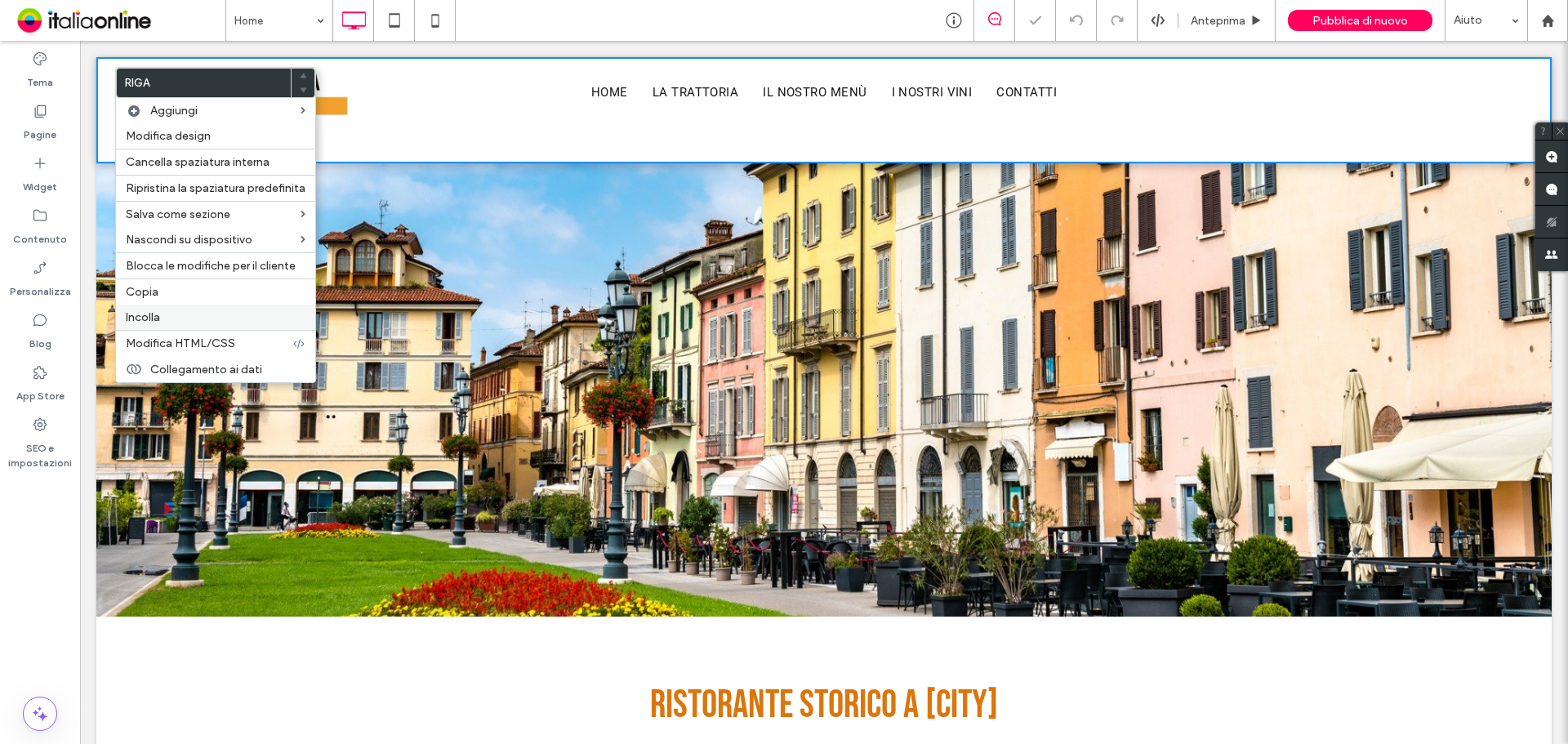 click on "Incolla" at bounding box center (143, 317) 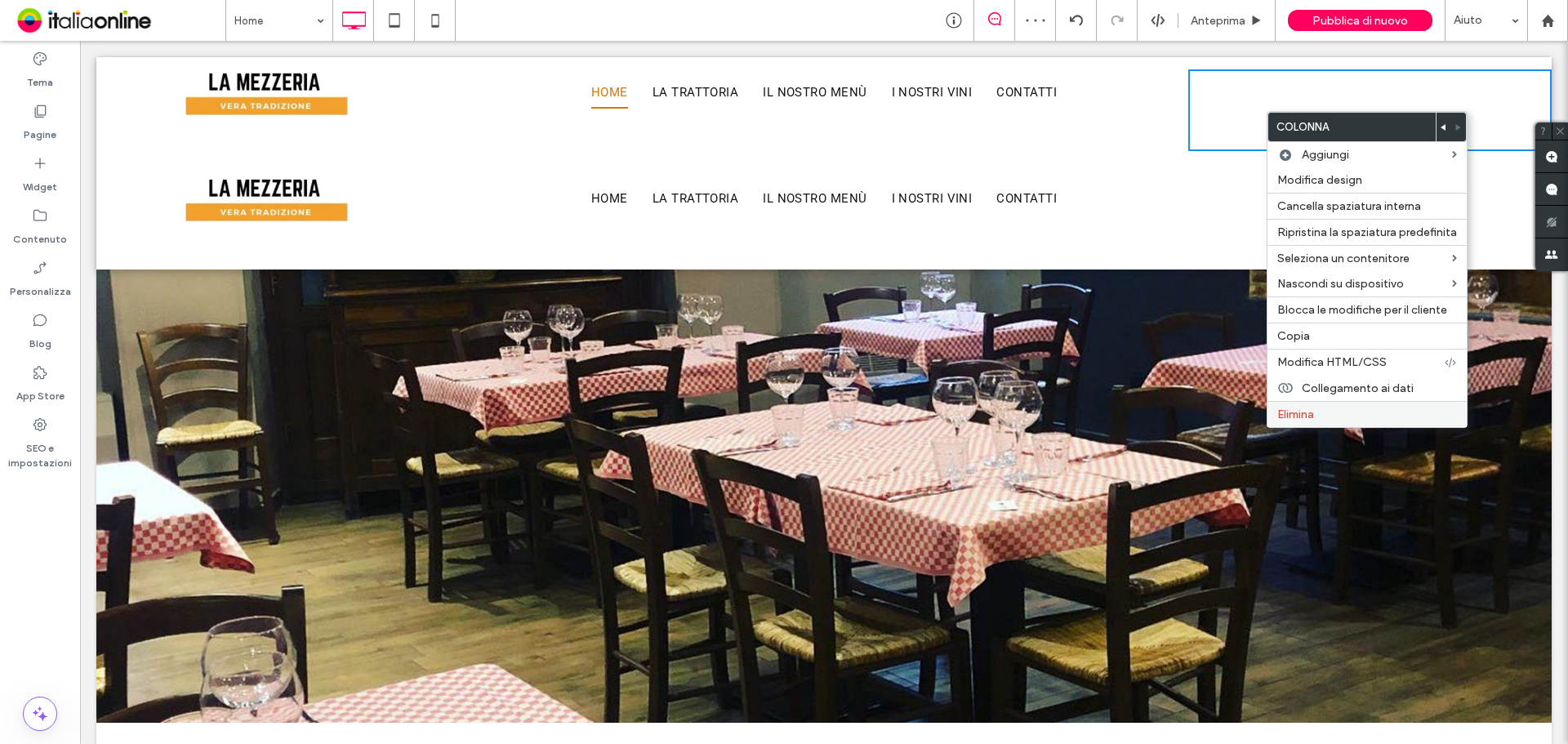 click on "Elimina" at bounding box center (1295, 414) 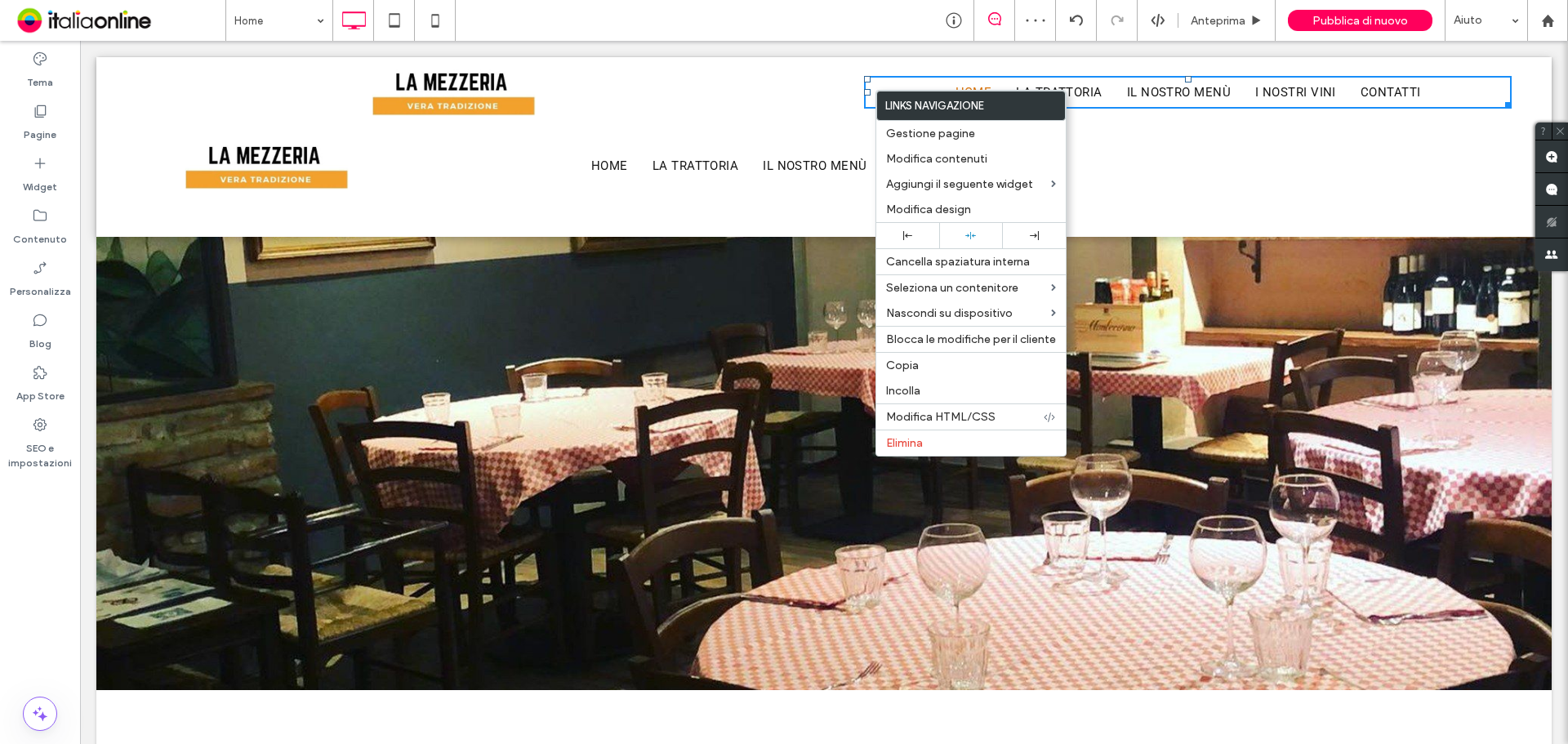 click on "Home
La trattoria
Il nostro menù
I nostri vini
Contatti
Click To Paste     Click To Paste" at bounding box center [1187, 94] 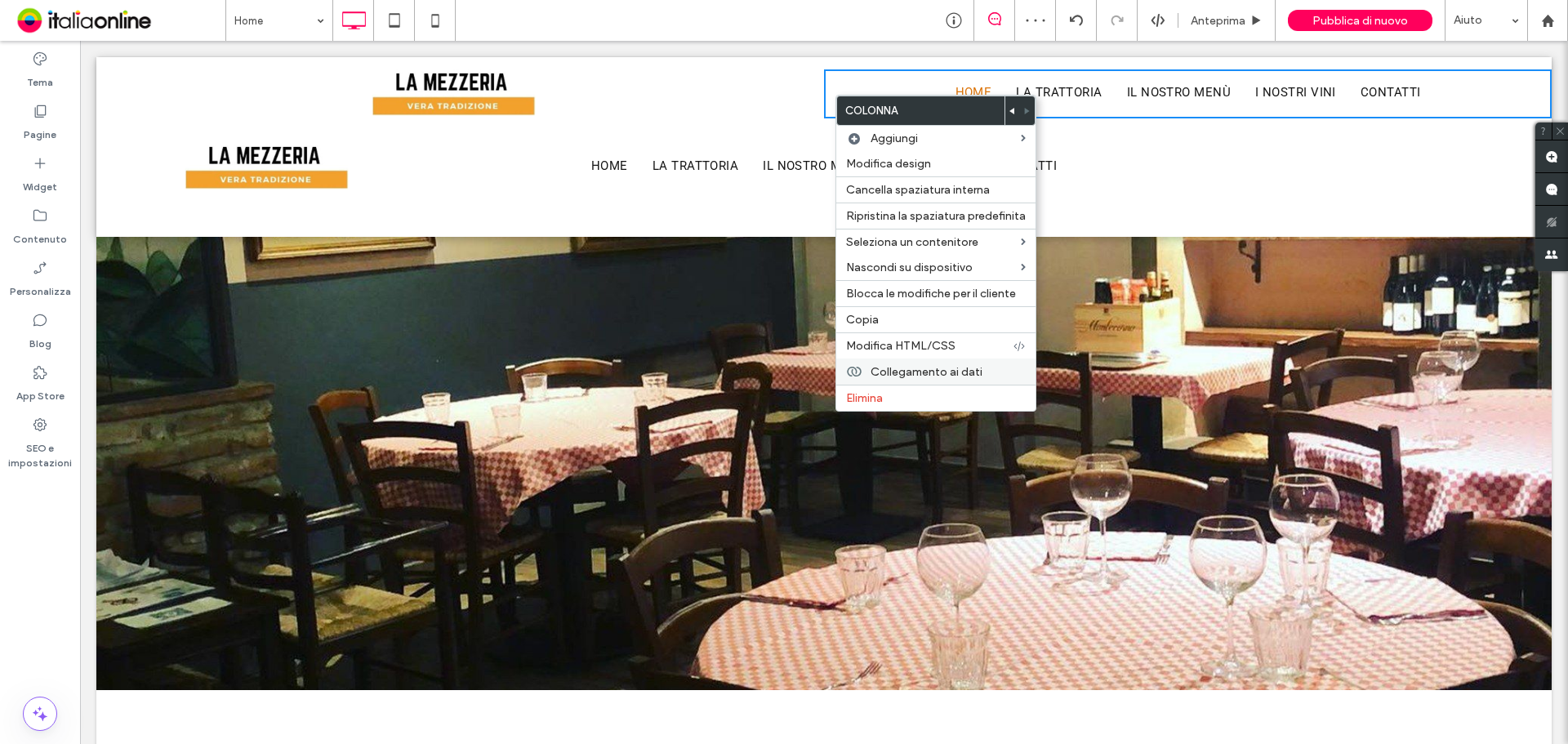 drag, startPoint x: 889, startPoint y: 394, endPoint x: 877, endPoint y: 381, distance: 17.691806 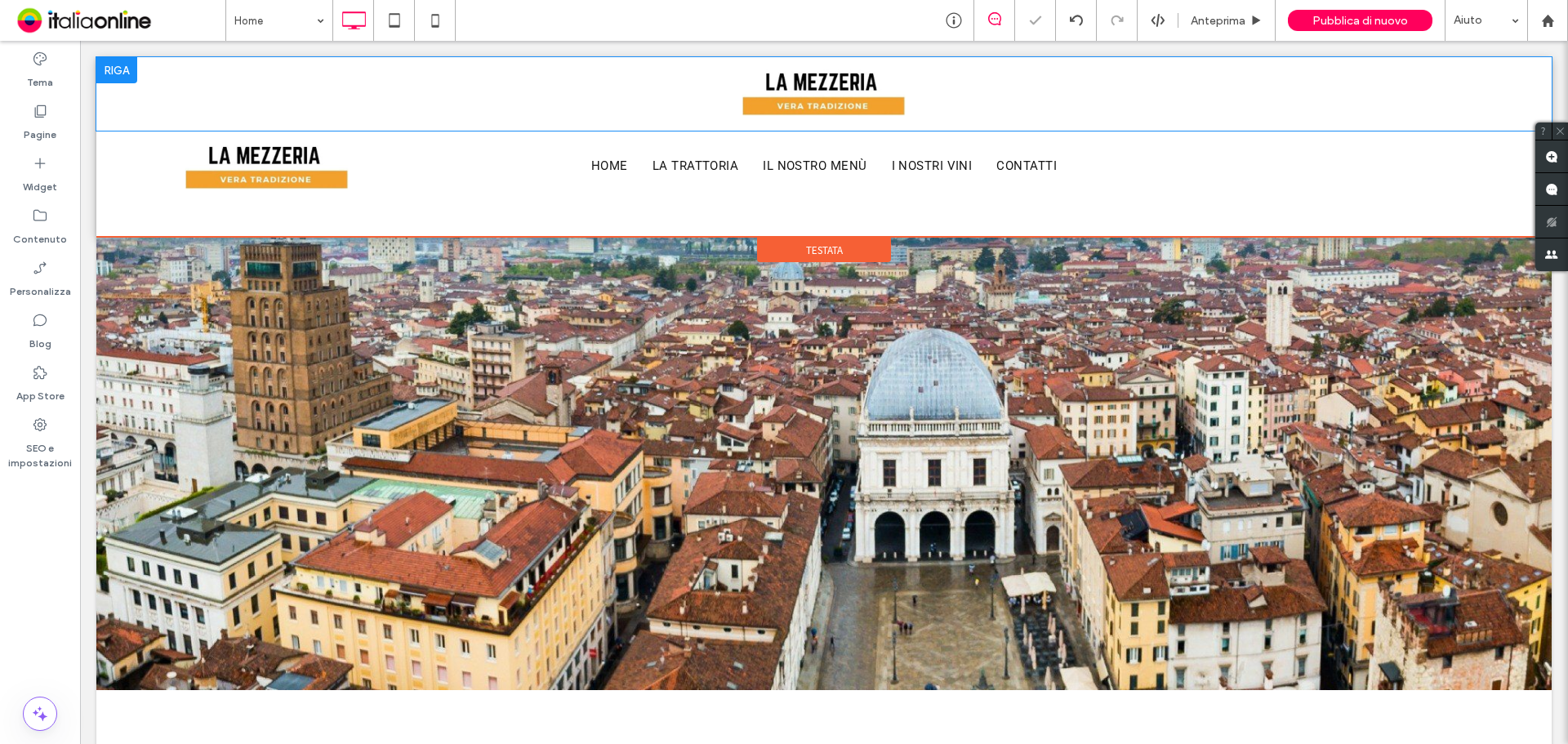 click at bounding box center (117, 70) 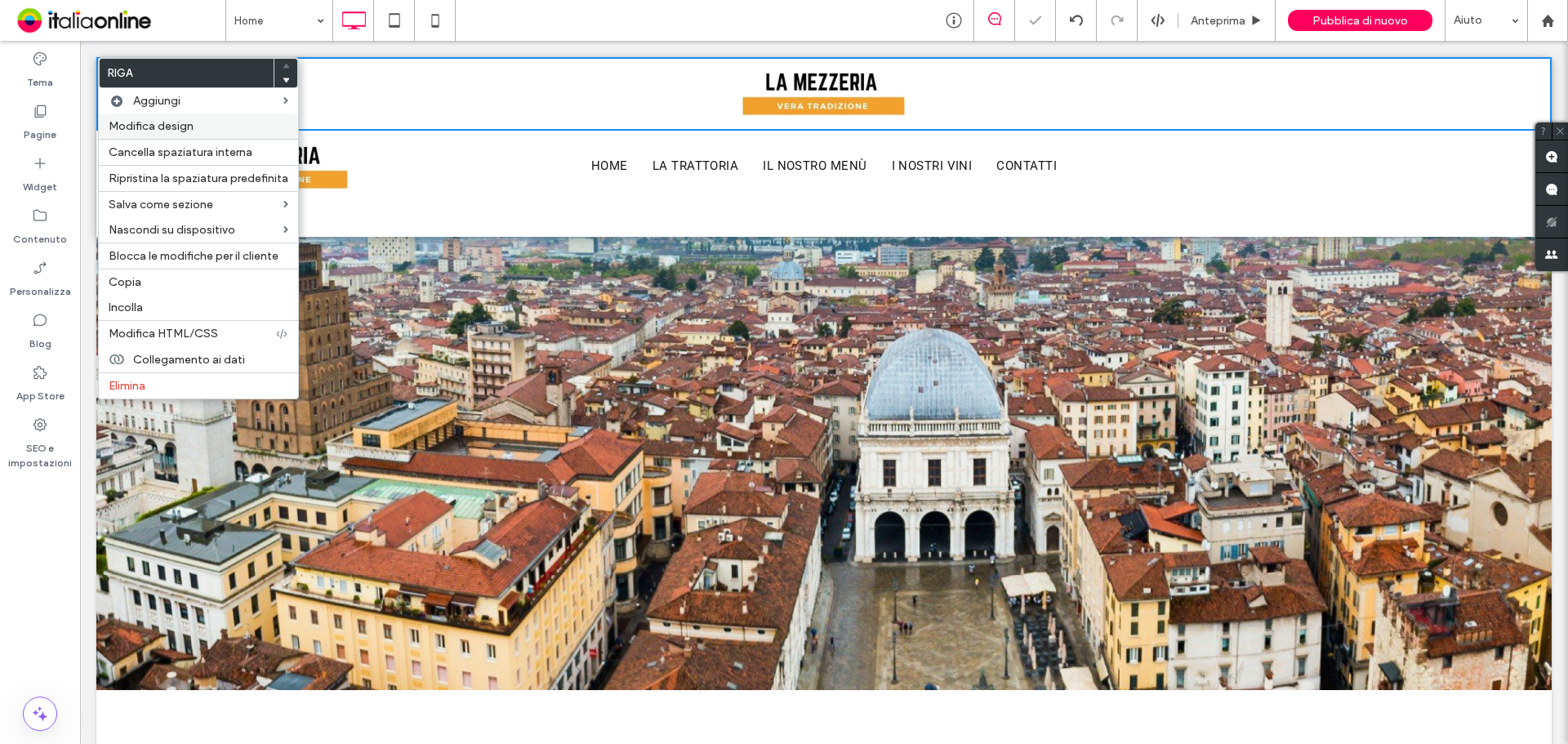 click on "Modifica design" at bounding box center [198, 126] 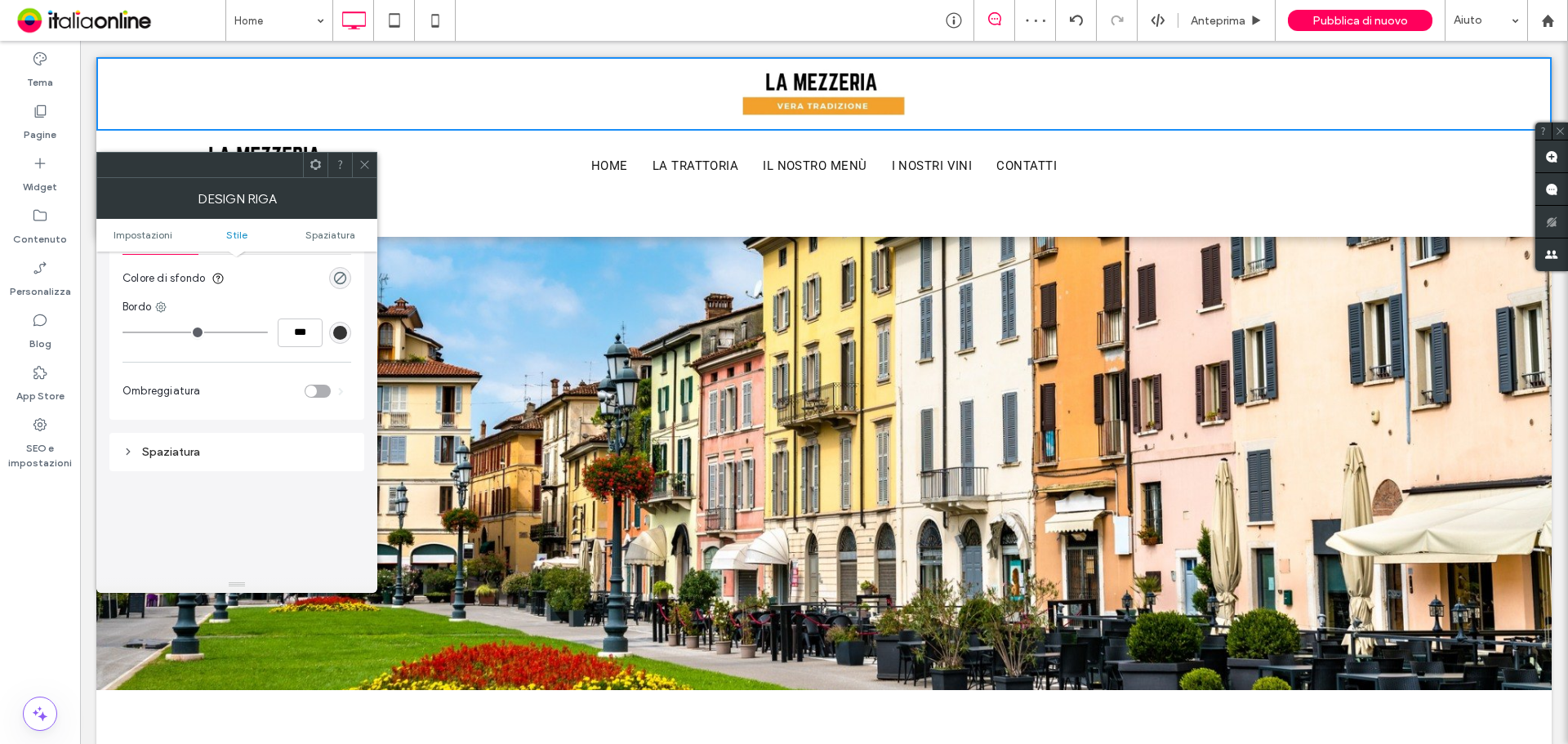 scroll, scrollTop: 245, scrollLeft: 0, axis: vertical 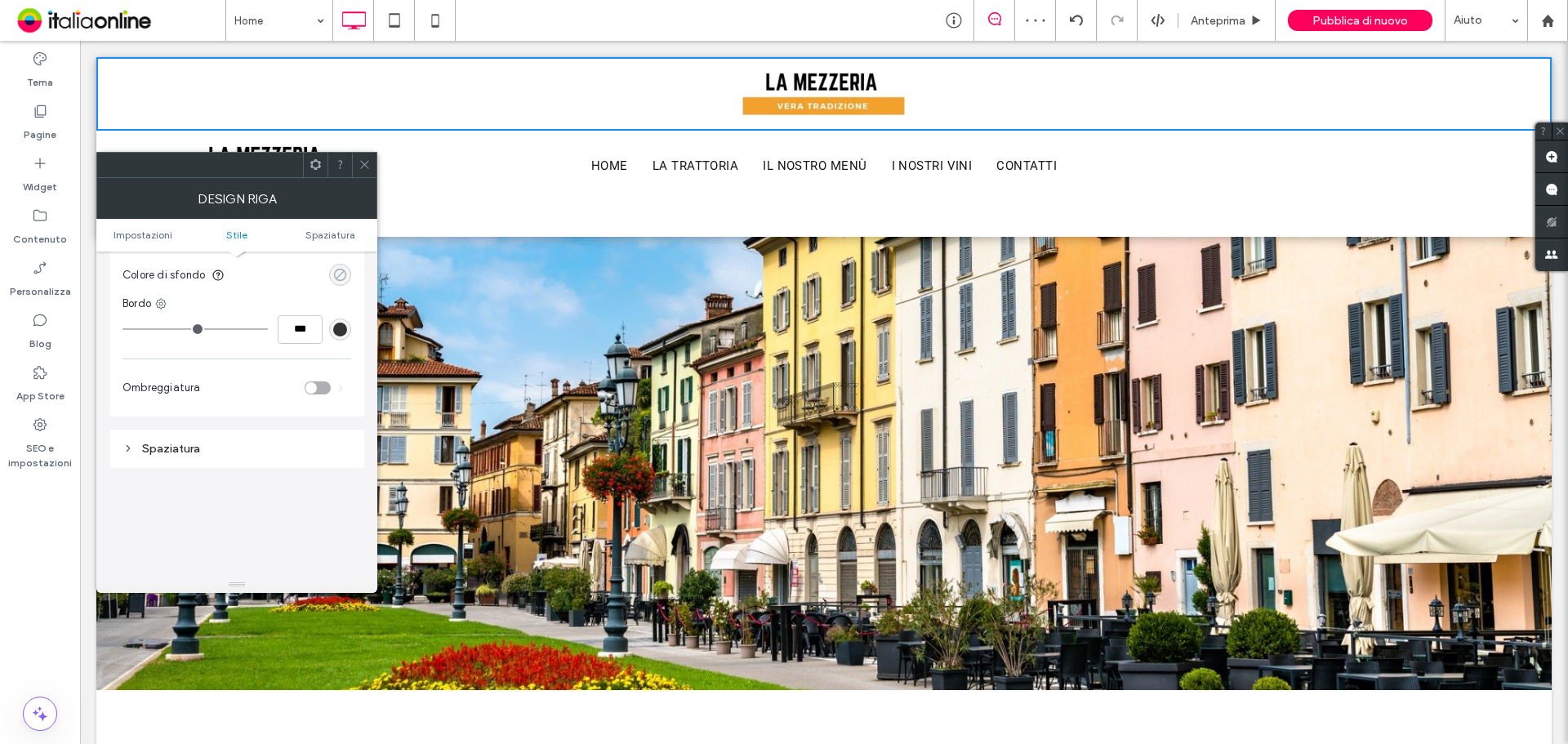 click at bounding box center (340, 274) 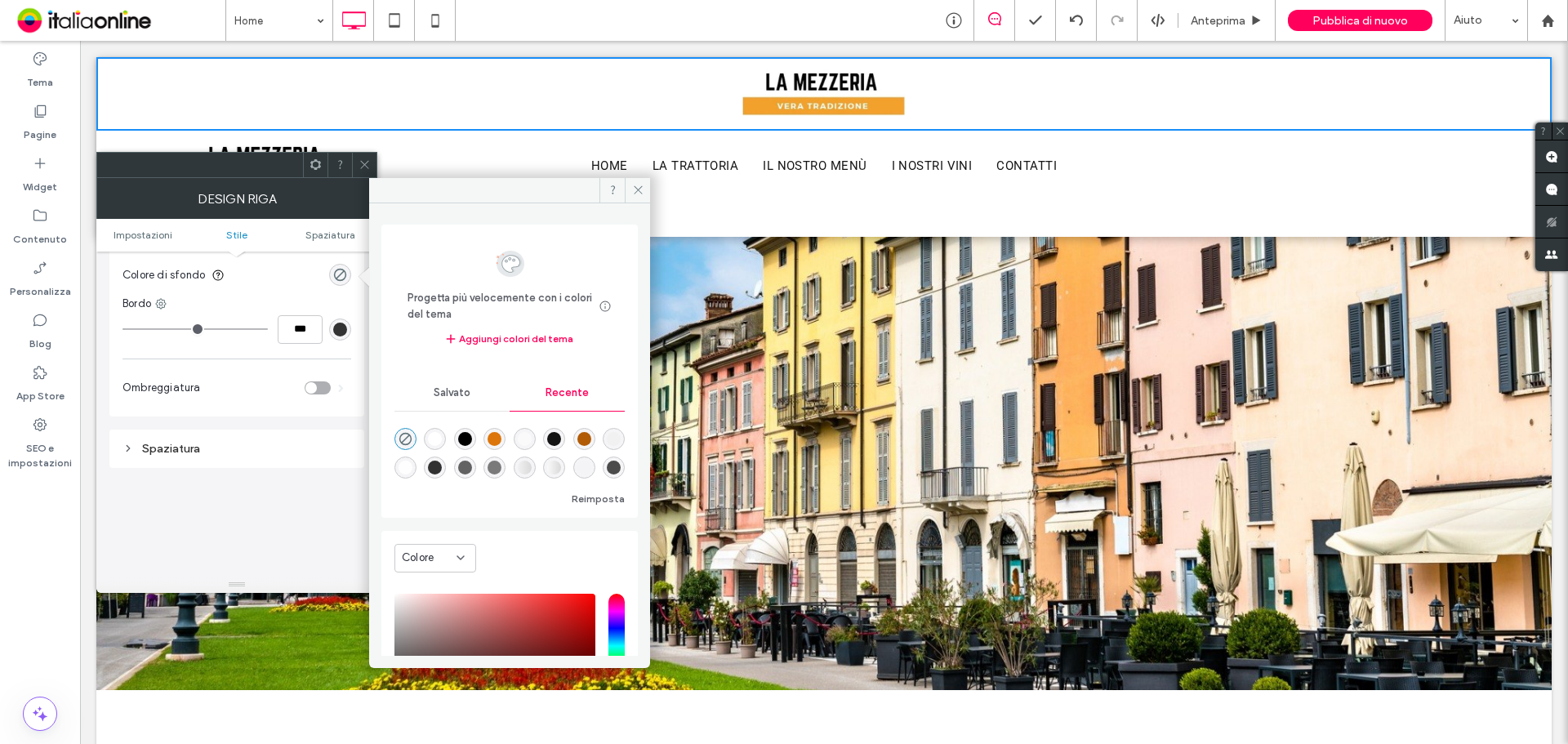 click at bounding box center [494, 439] 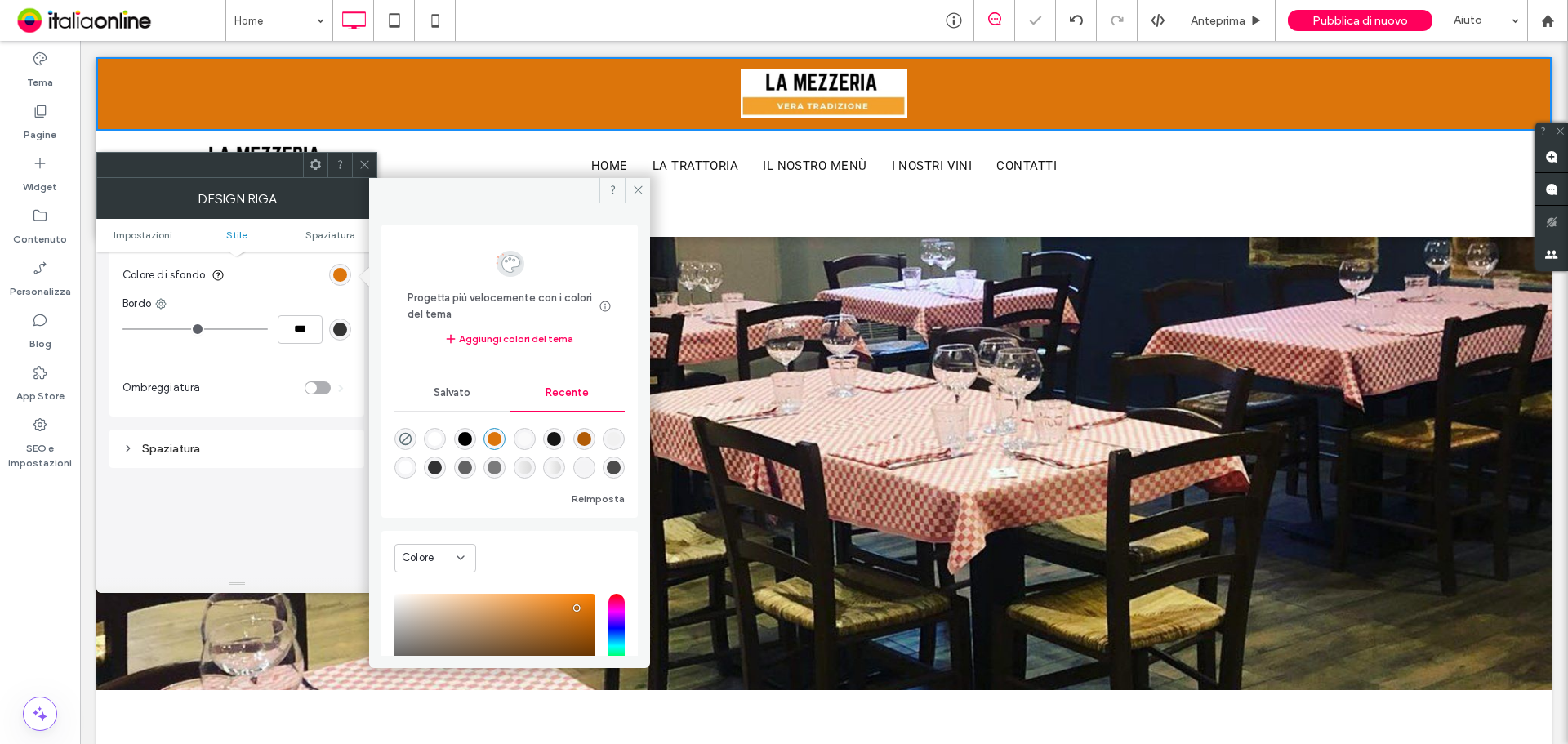 drag, startPoint x: 362, startPoint y: 165, endPoint x: 451, endPoint y: 106, distance: 106.78015 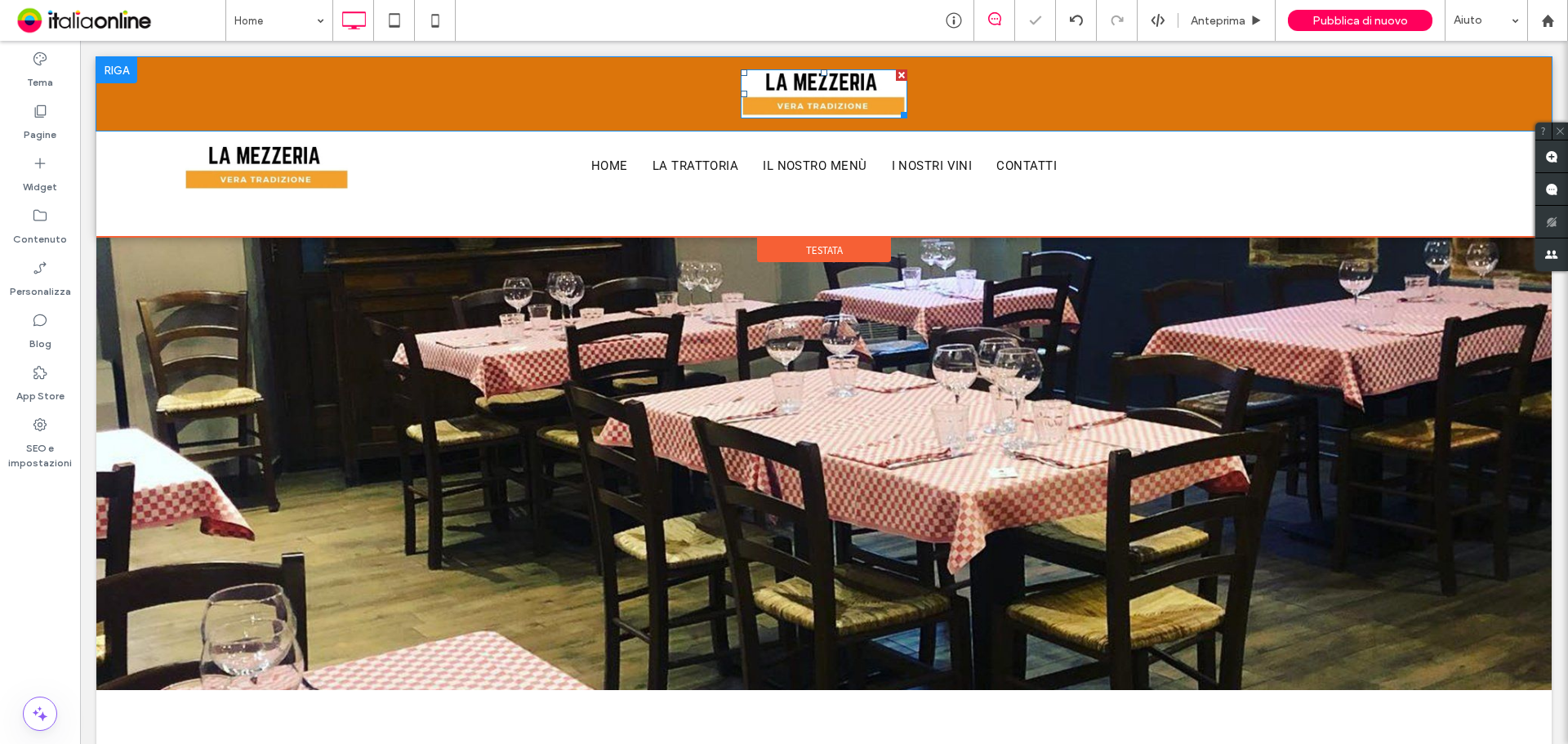 click at bounding box center [902, 75] 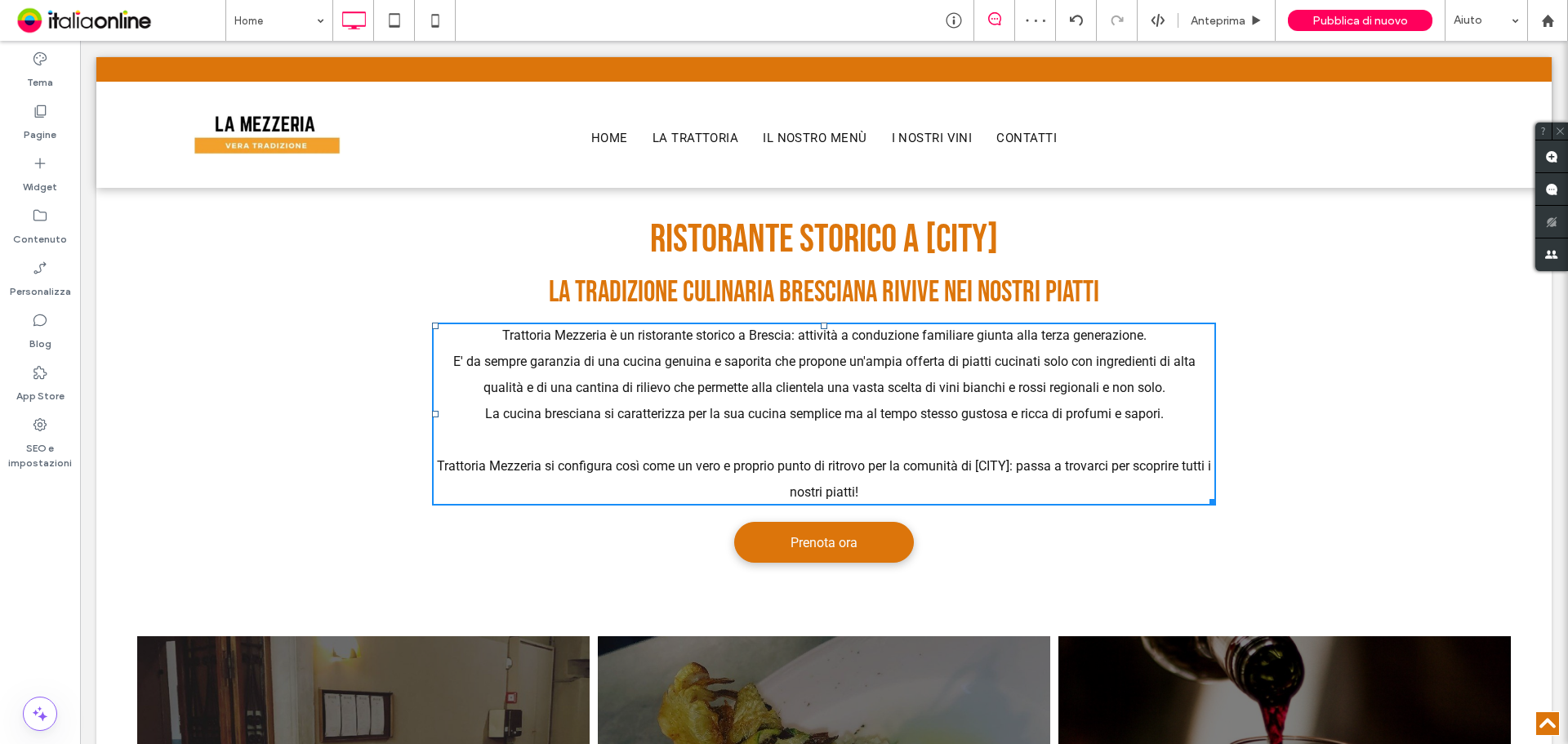 scroll, scrollTop: 441, scrollLeft: 0, axis: vertical 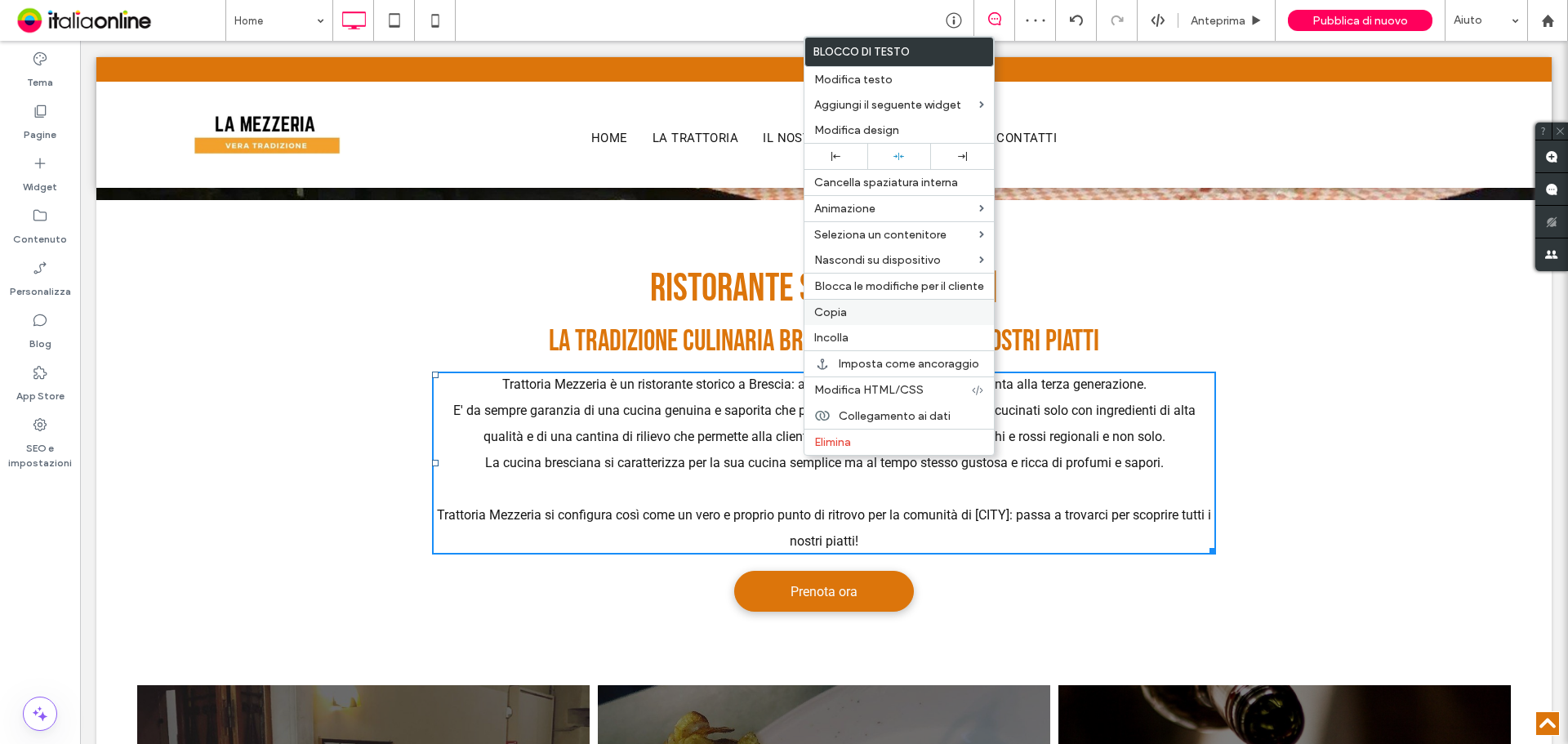 click on "Copia" at bounding box center (899, 312) 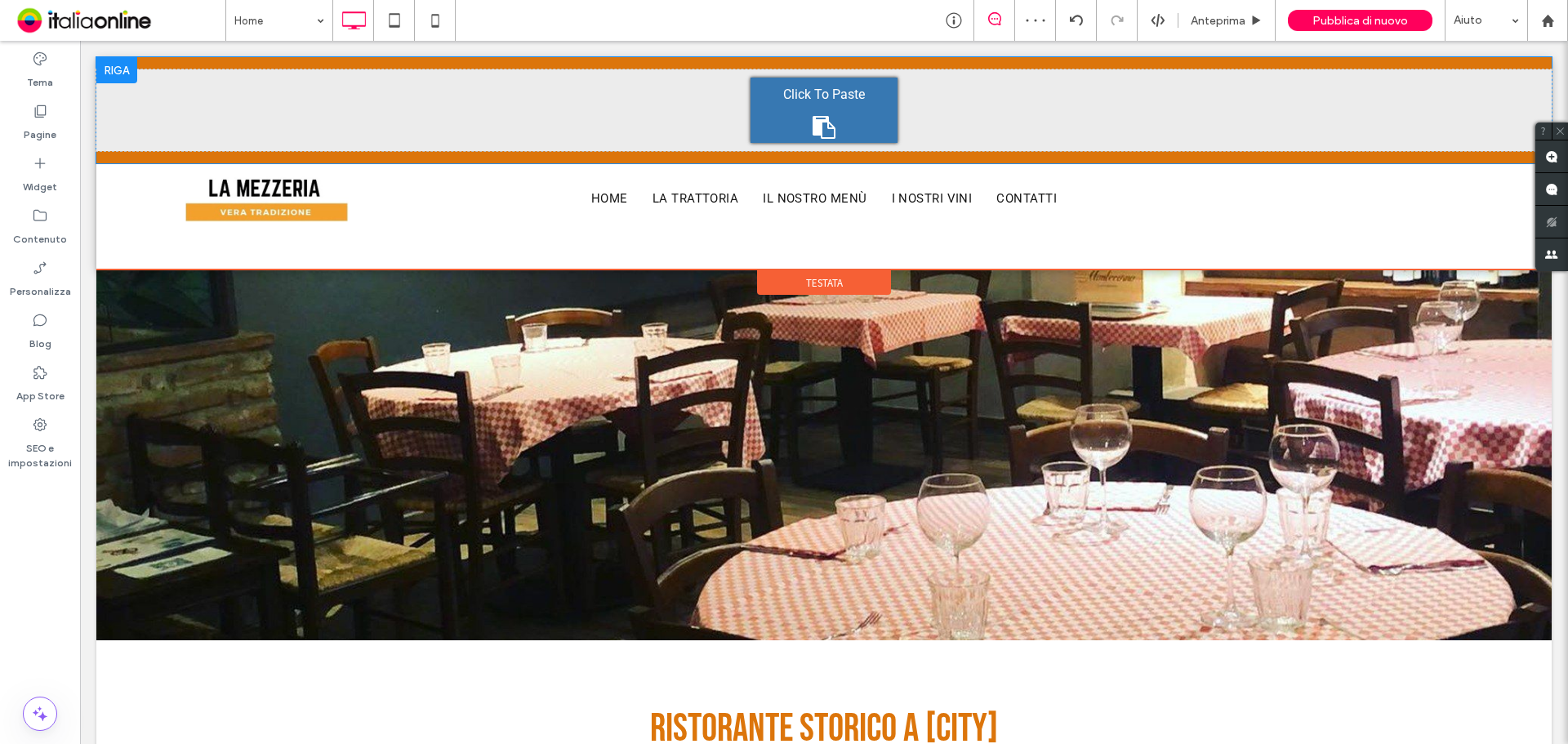 scroll, scrollTop: 0, scrollLeft: 0, axis: both 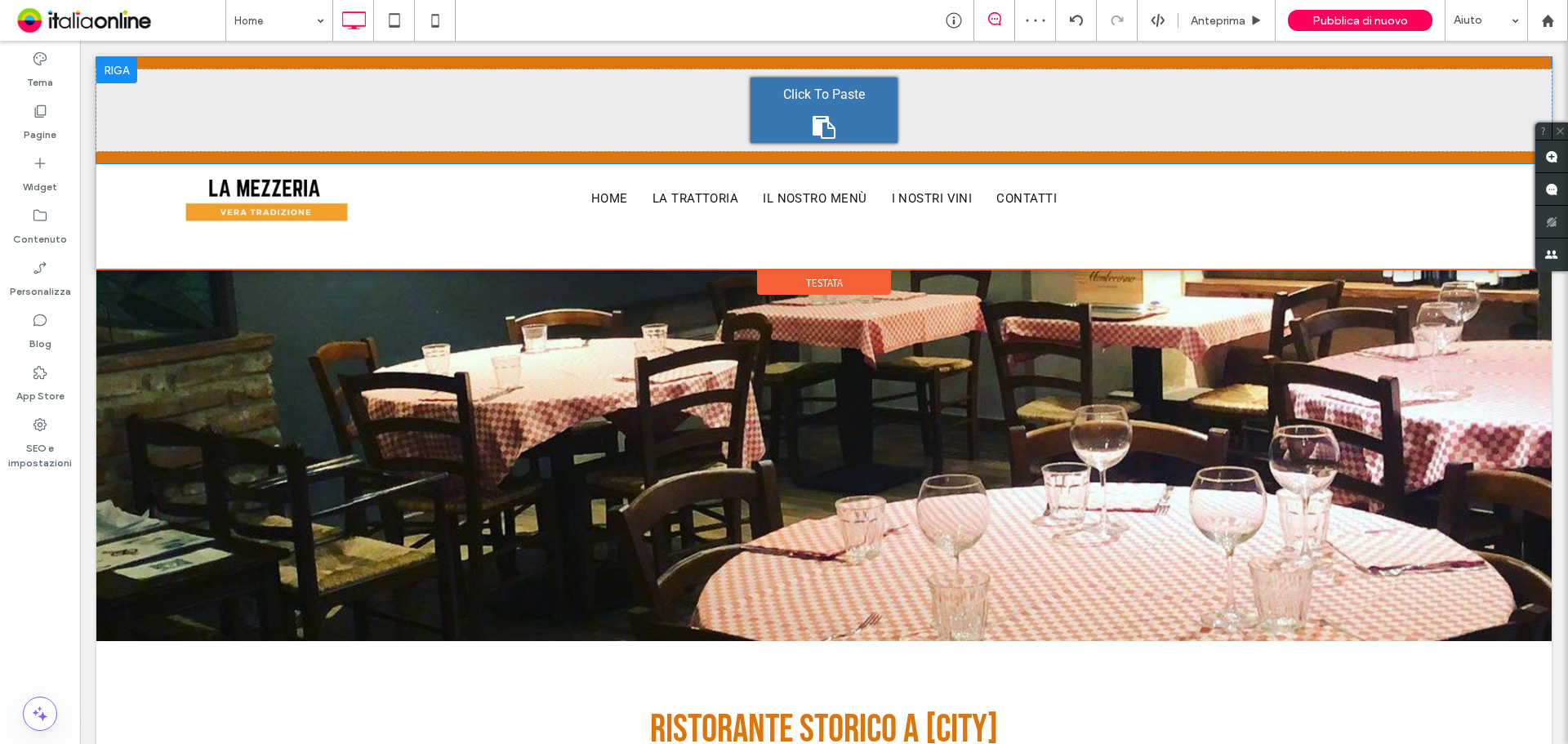 click on "Click To Paste" at bounding box center (824, 110) 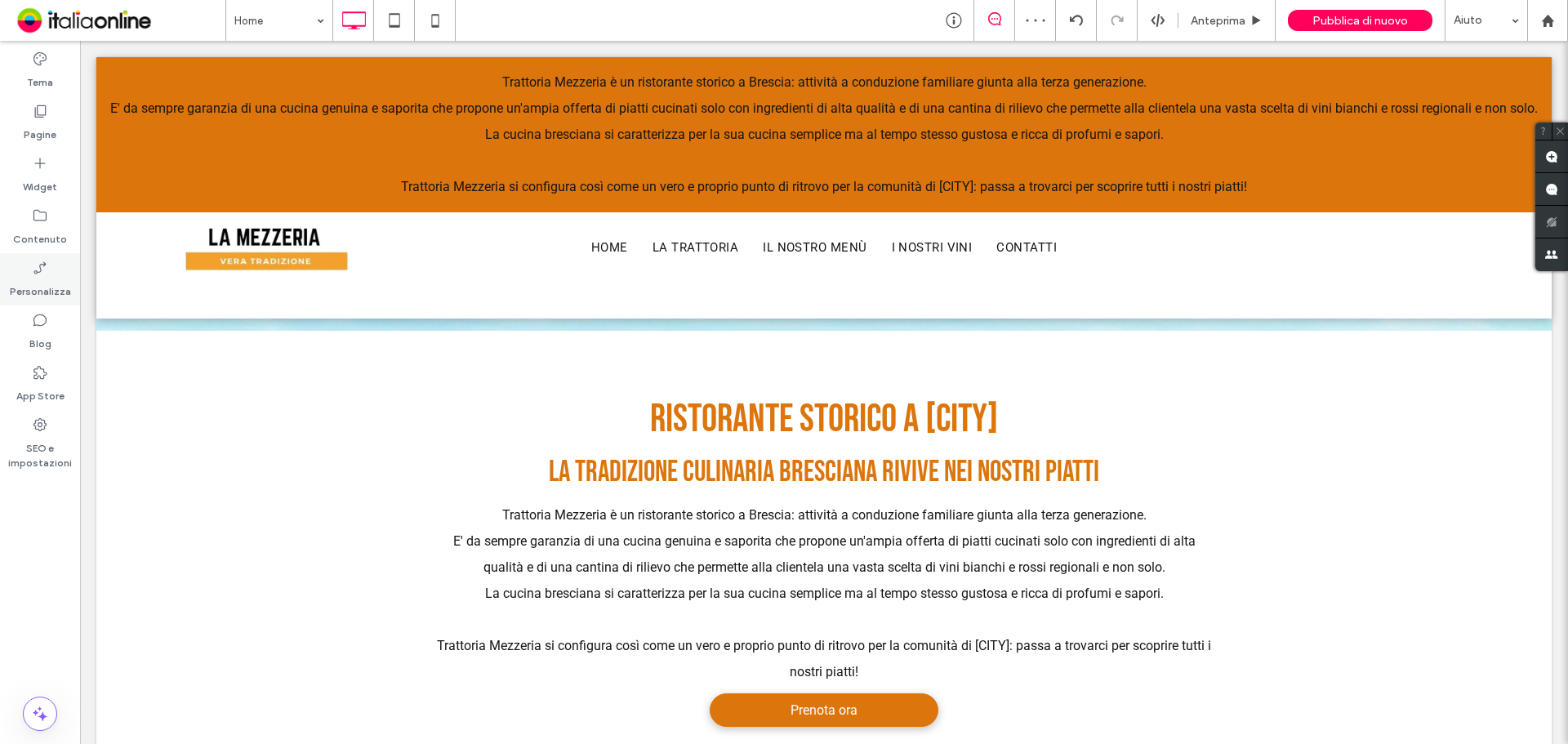 click on "Personalizza" at bounding box center [40, 287] 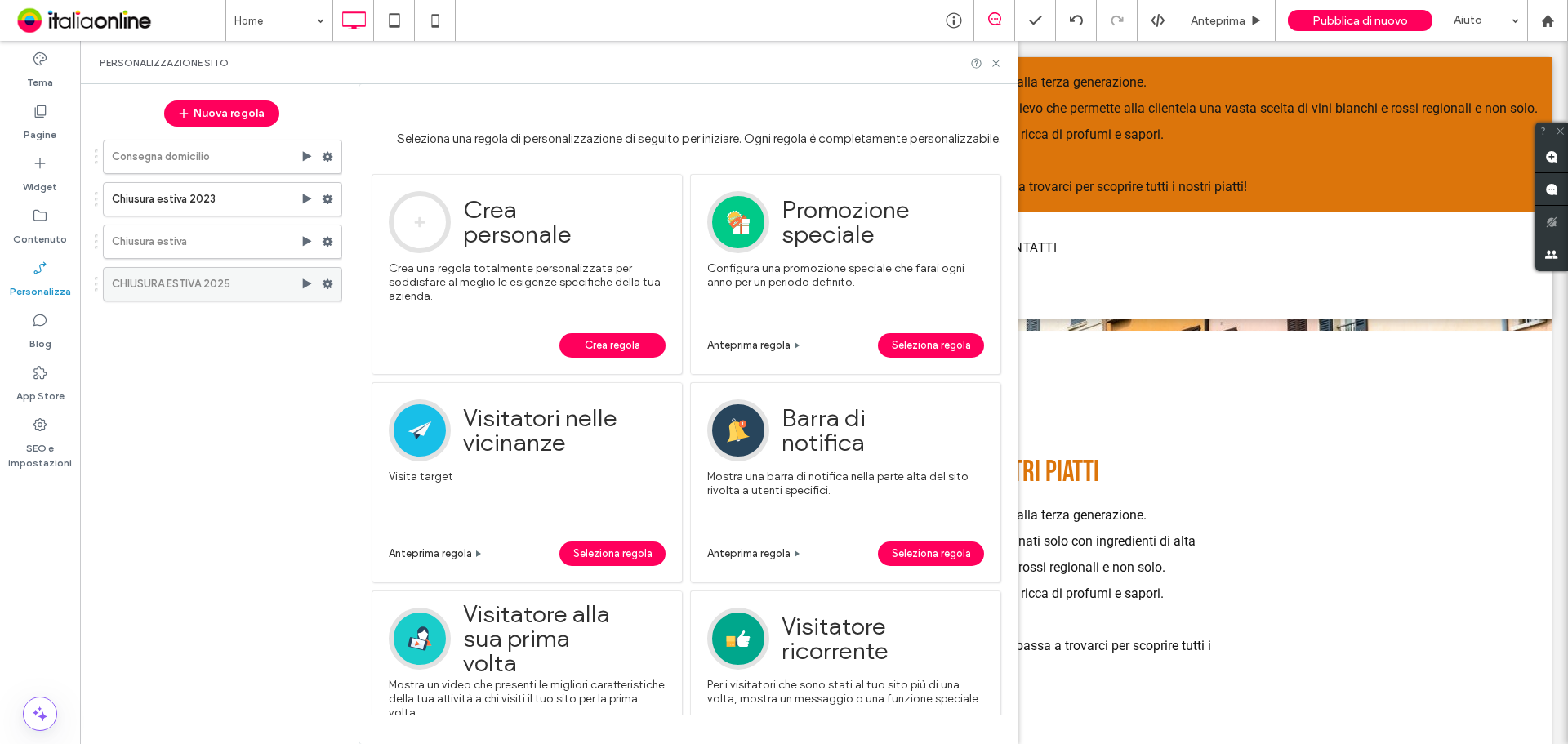 click on "CHIUSURA ESTIVA 2025" at bounding box center [206, 284] 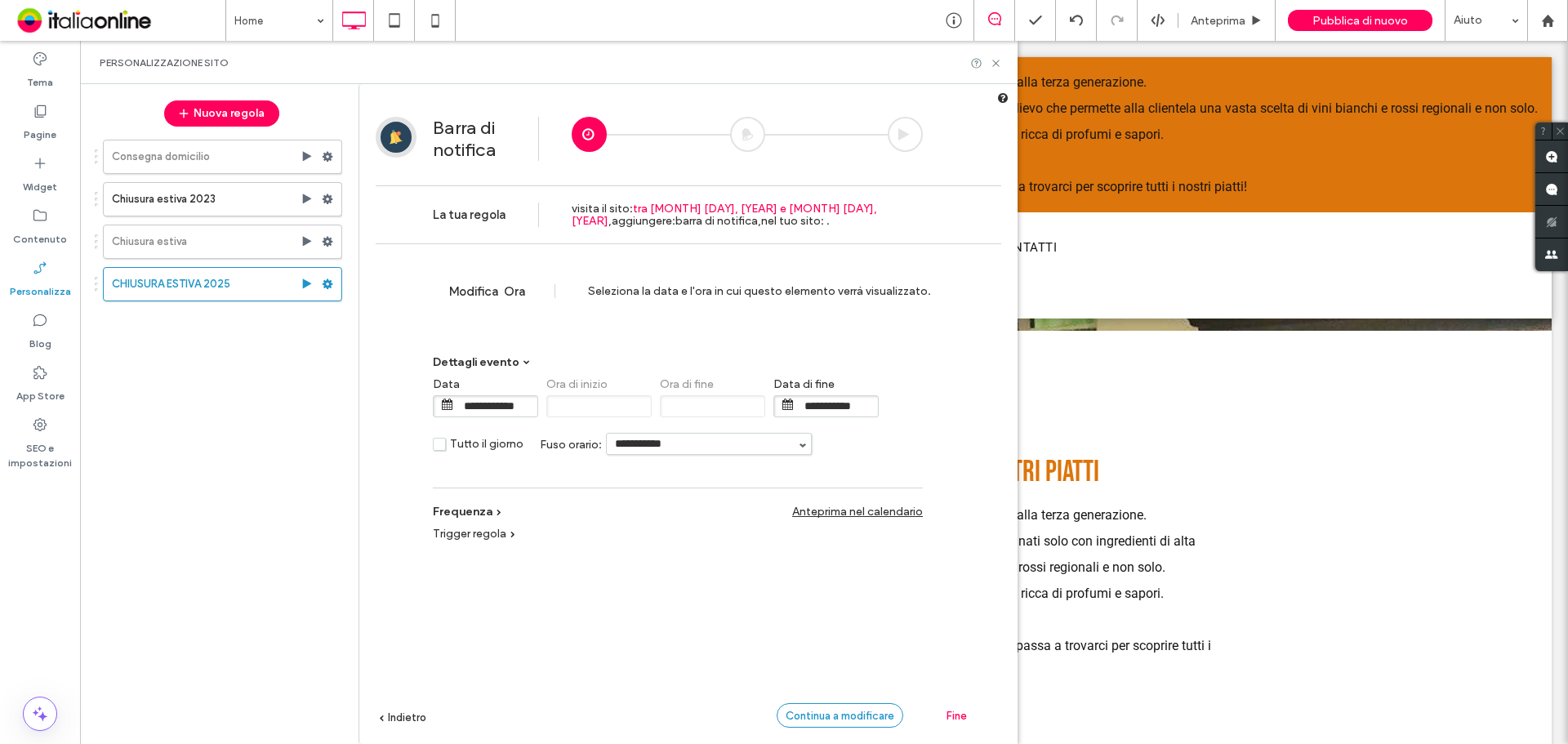 click on "Continua a modificare" at bounding box center (840, 715) 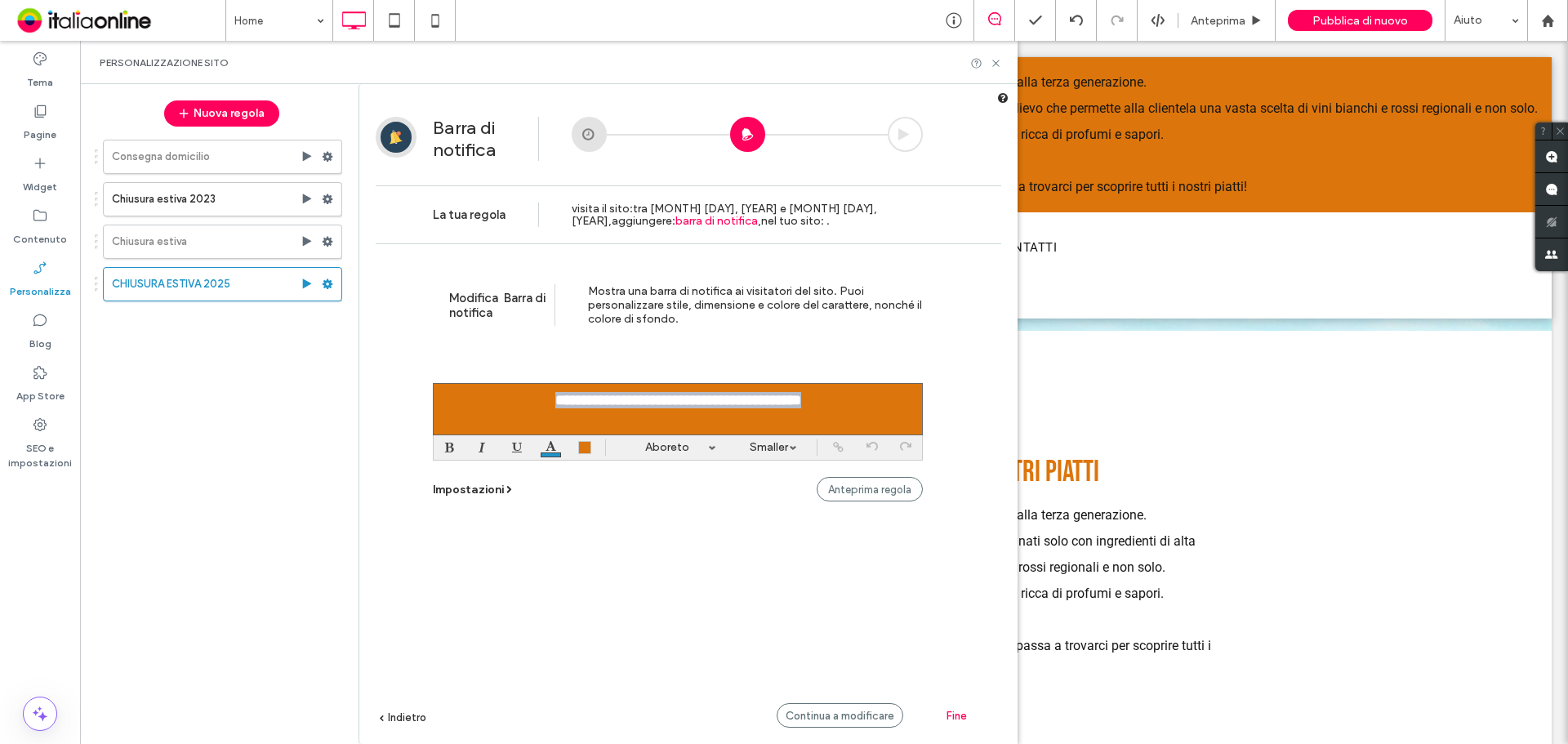drag, startPoint x: 492, startPoint y: 386, endPoint x: 870, endPoint y: 382, distance: 378.02116 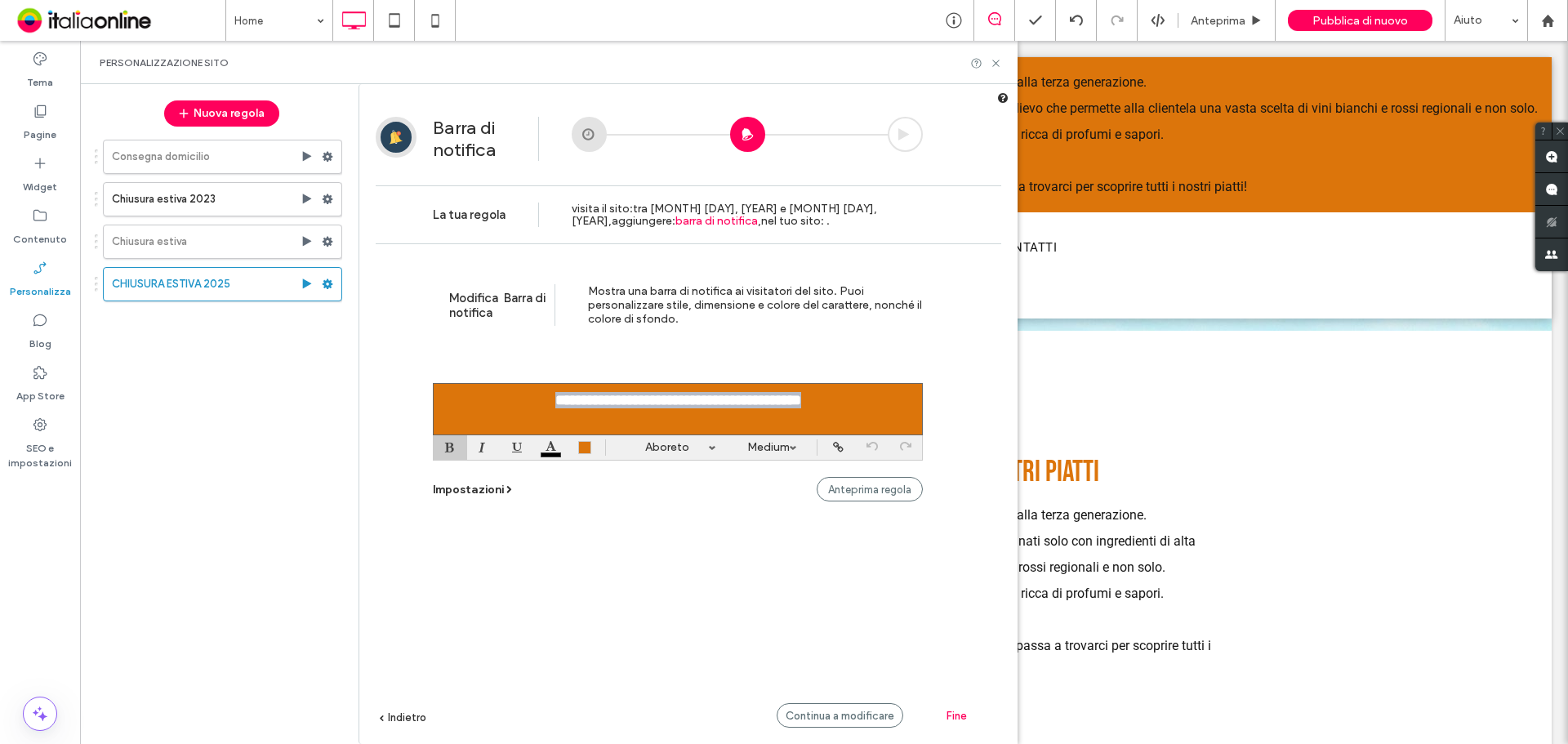copy on "**********" 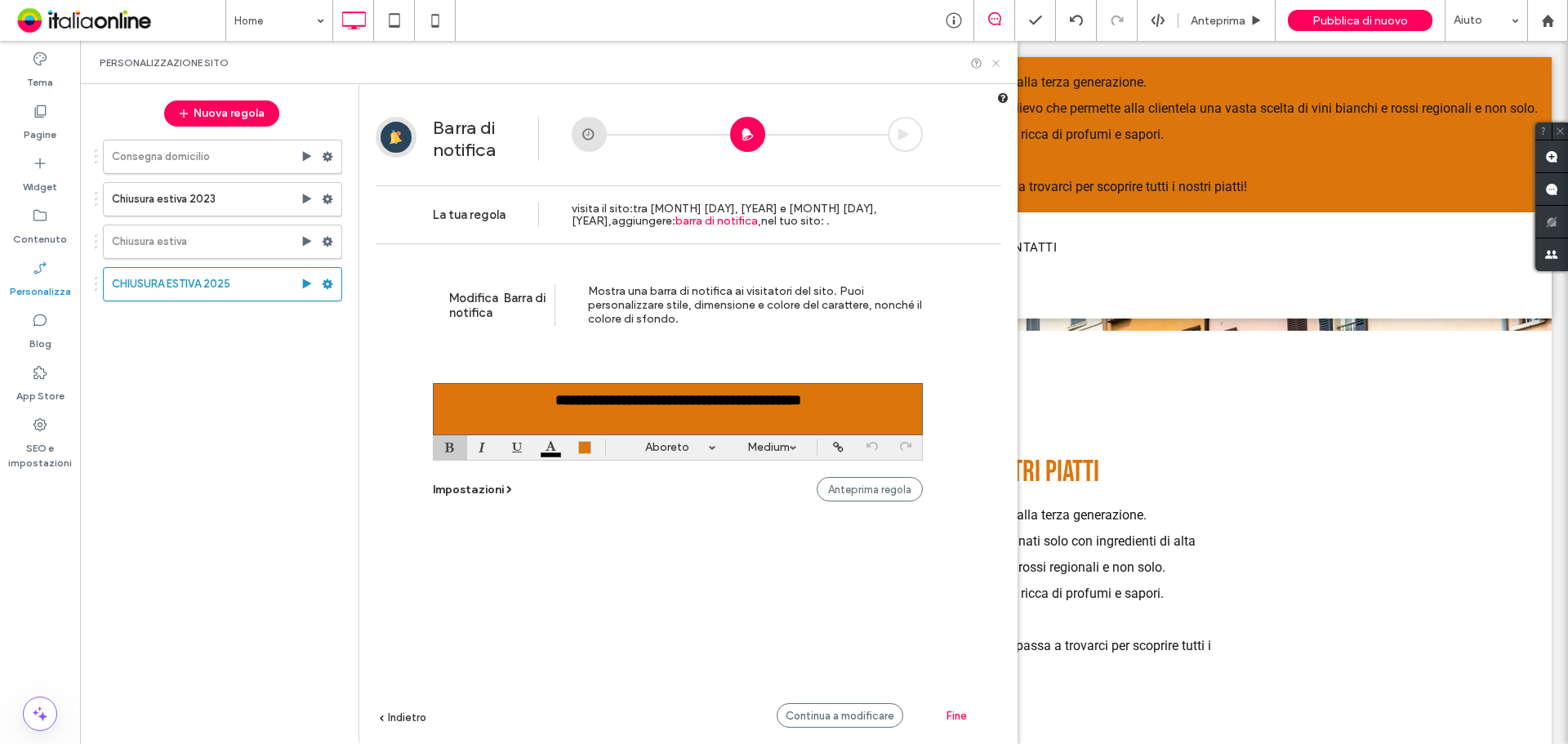 click 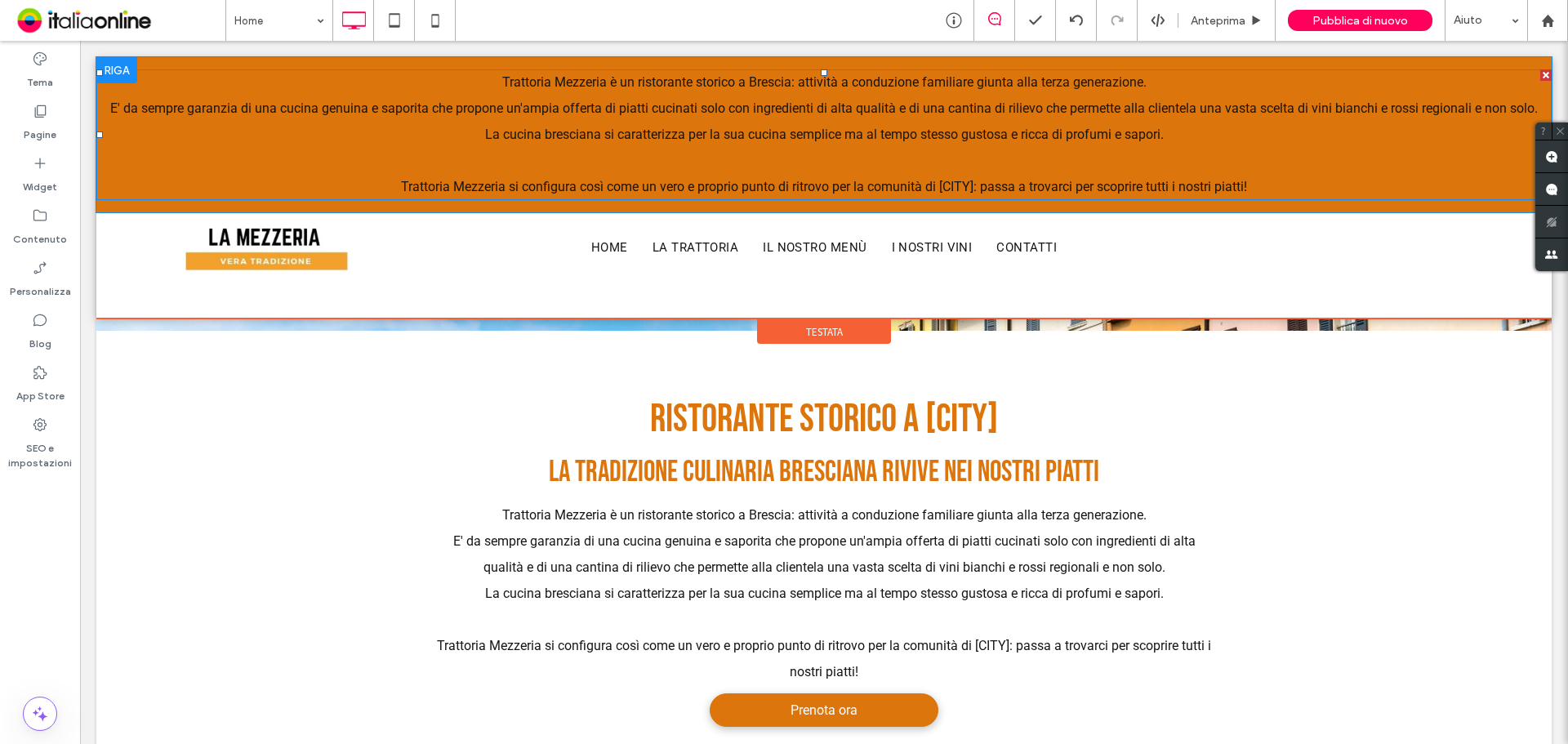 click on "La cucina bresciana si caratterizza per la sua cucina semplice ma al tempo stesso gustosa e ricca di profumi e sapori." at bounding box center [824, 135] 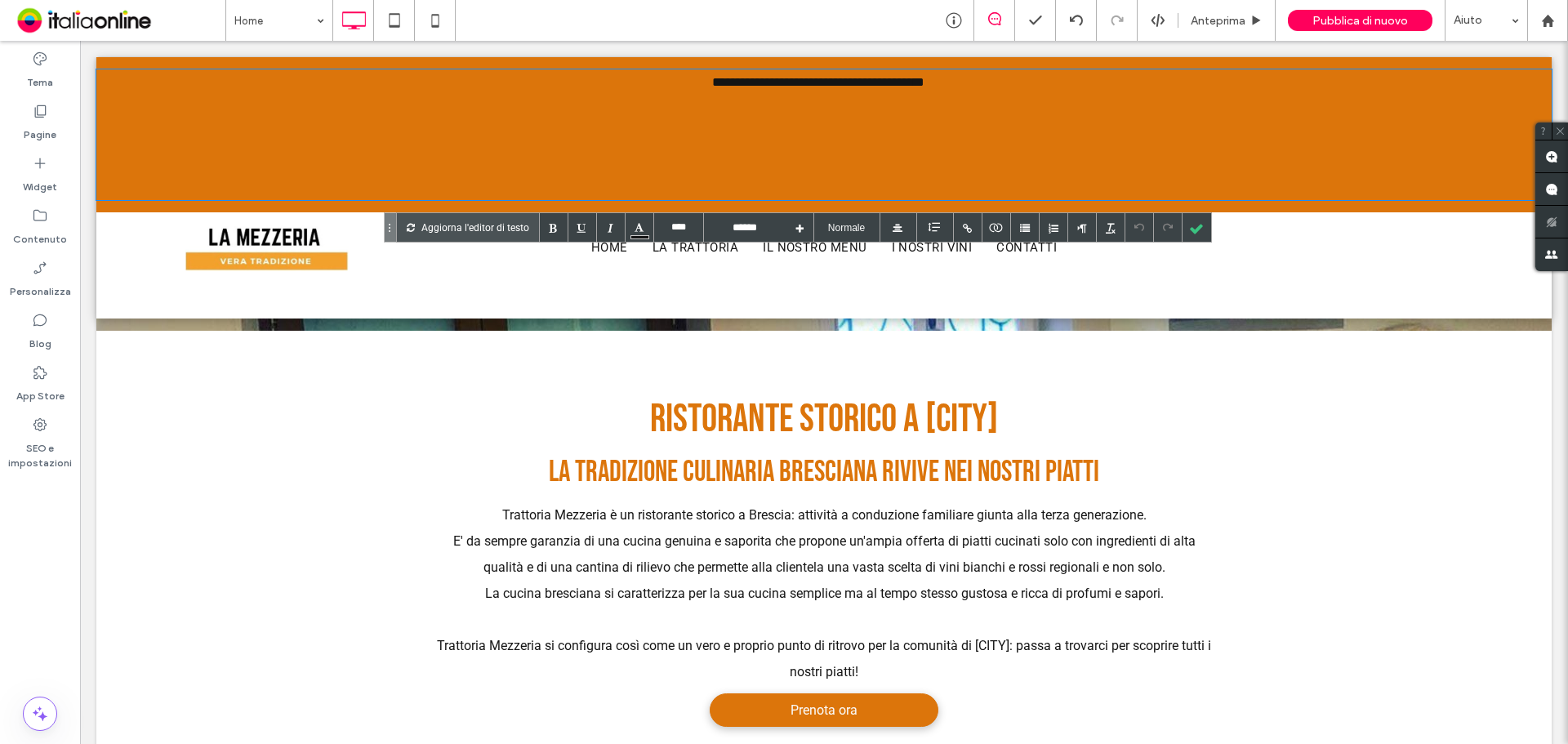type 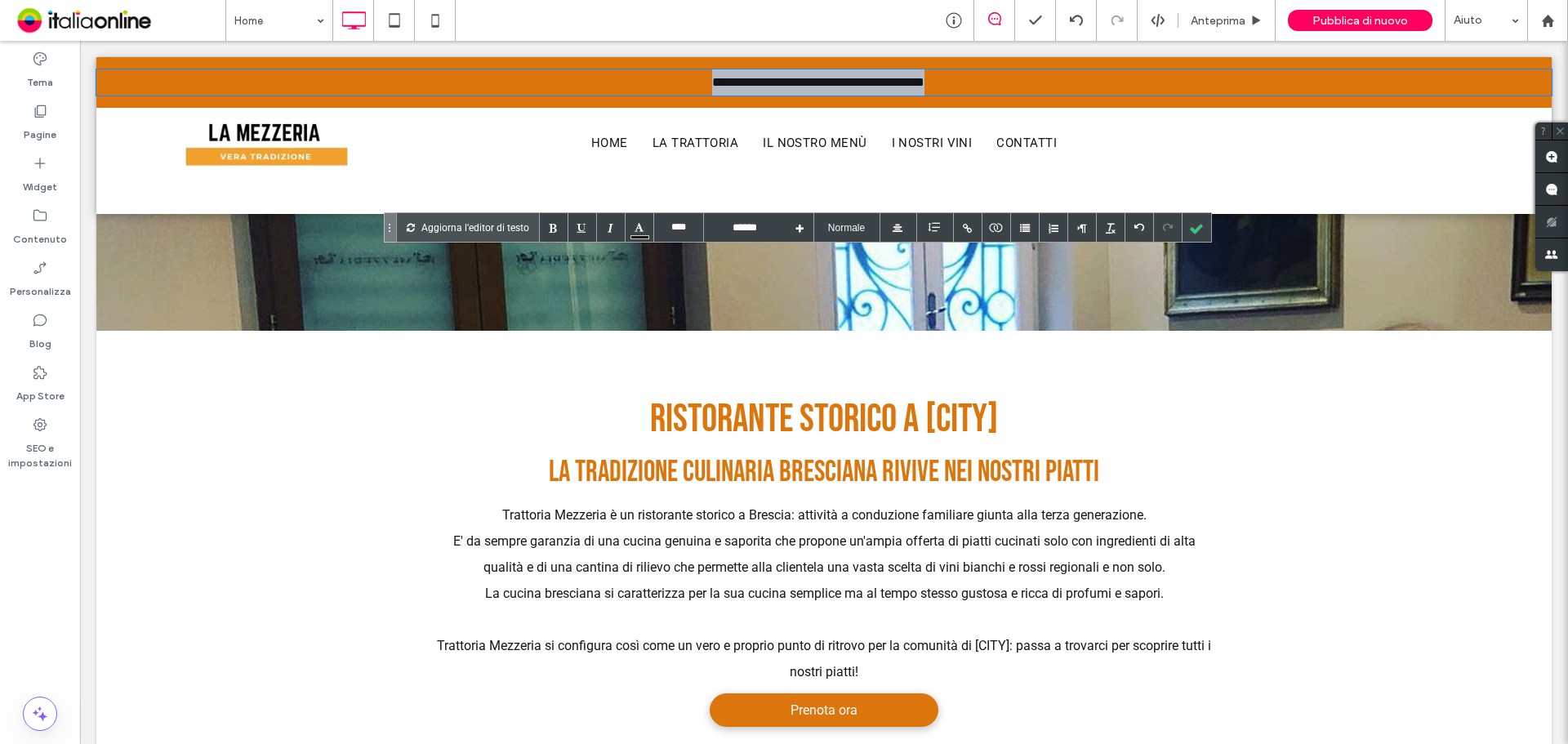 drag, startPoint x: 856, startPoint y: 76, endPoint x: 532, endPoint y: 78, distance: 324.00617 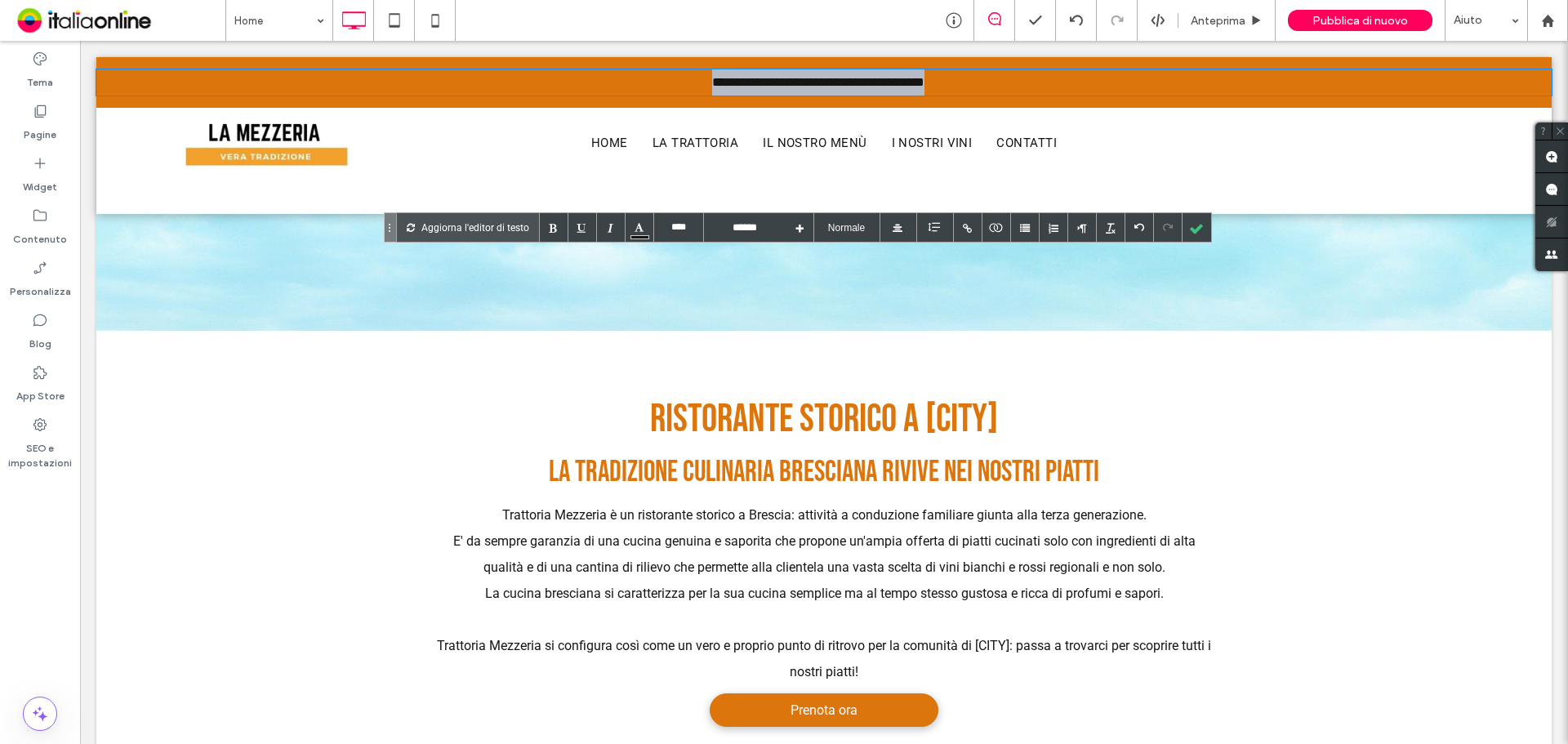 drag, startPoint x: 982, startPoint y: 77, endPoint x: 501, endPoint y: 91, distance: 481.2037 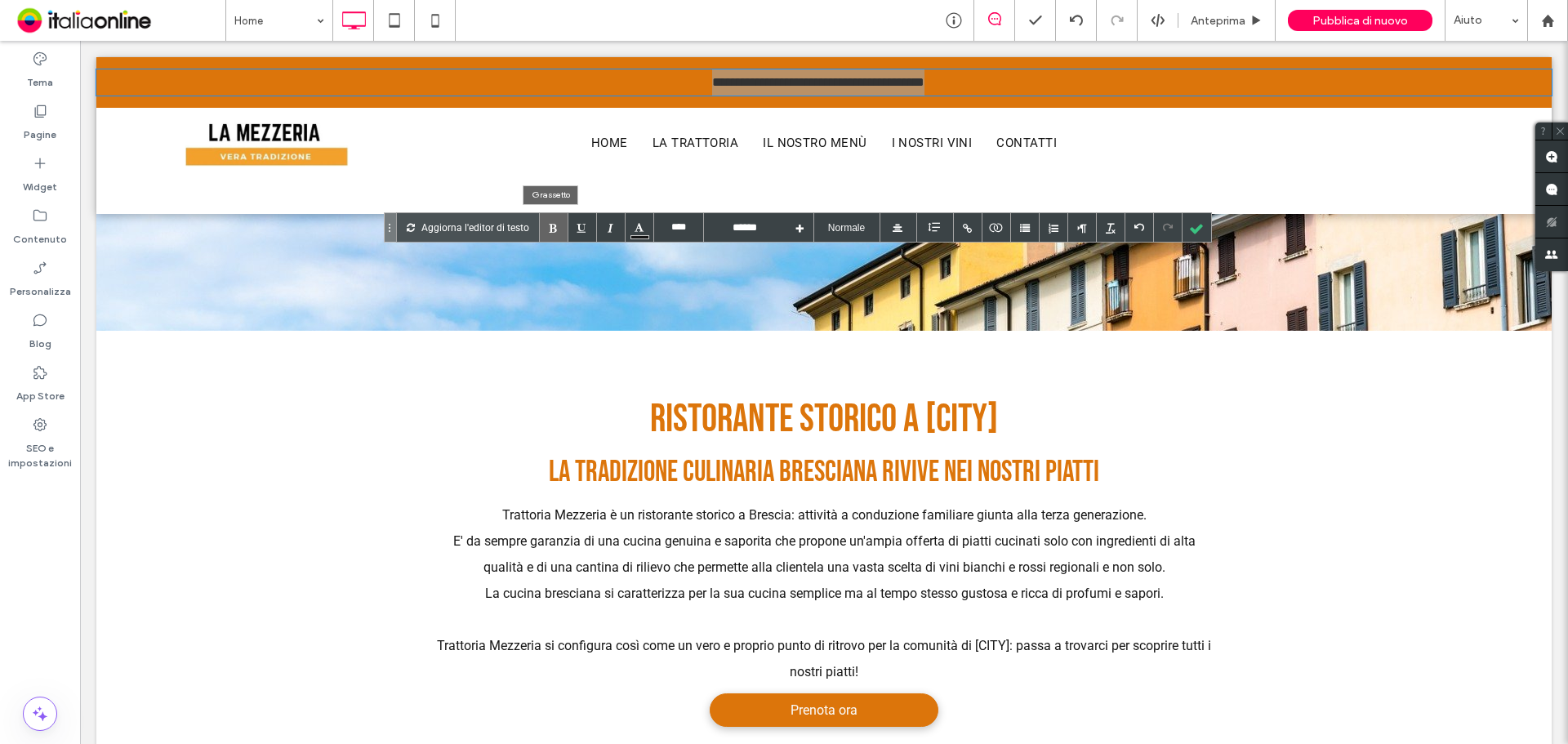 click at bounding box center (554, 227) 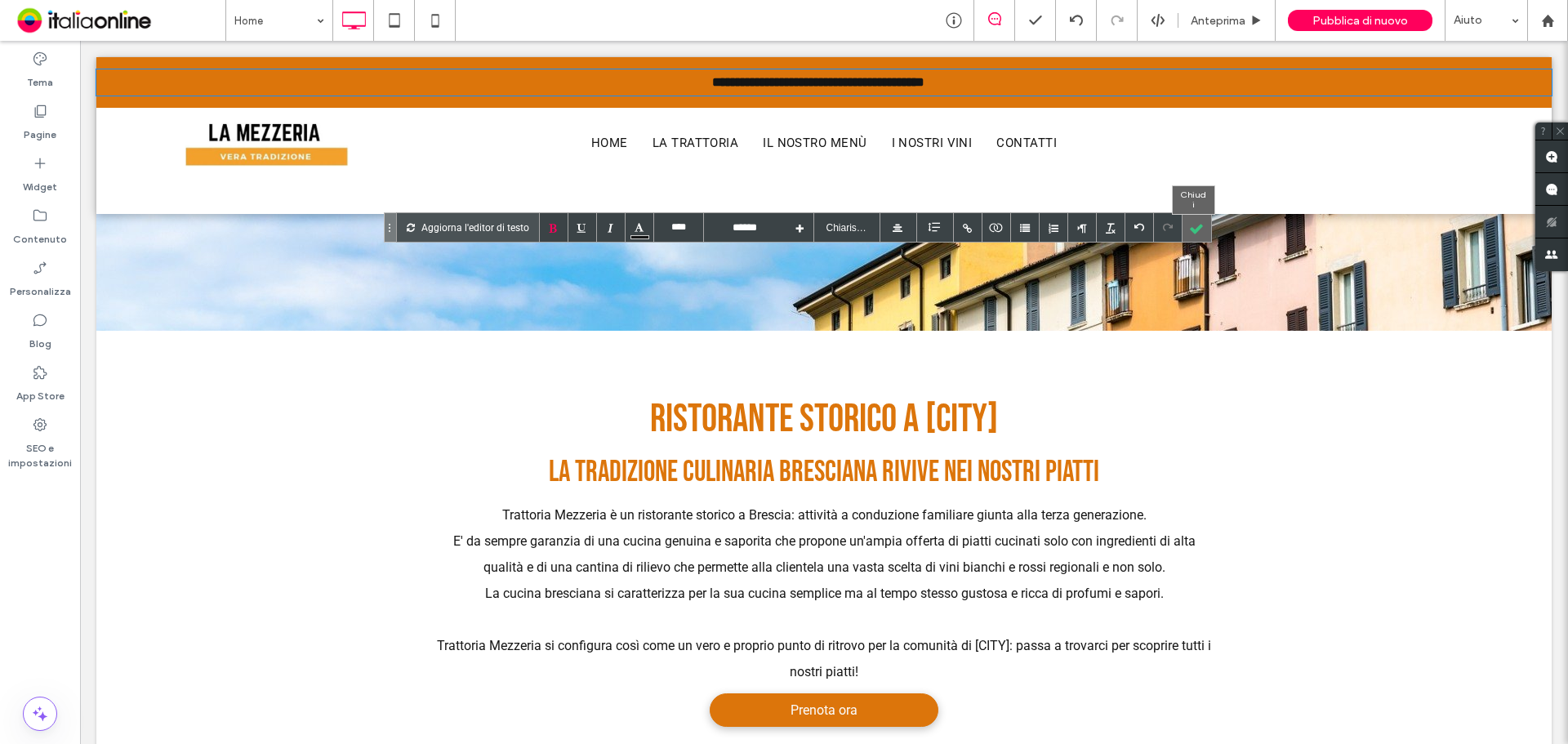 click at bounding box center (1196, 227) 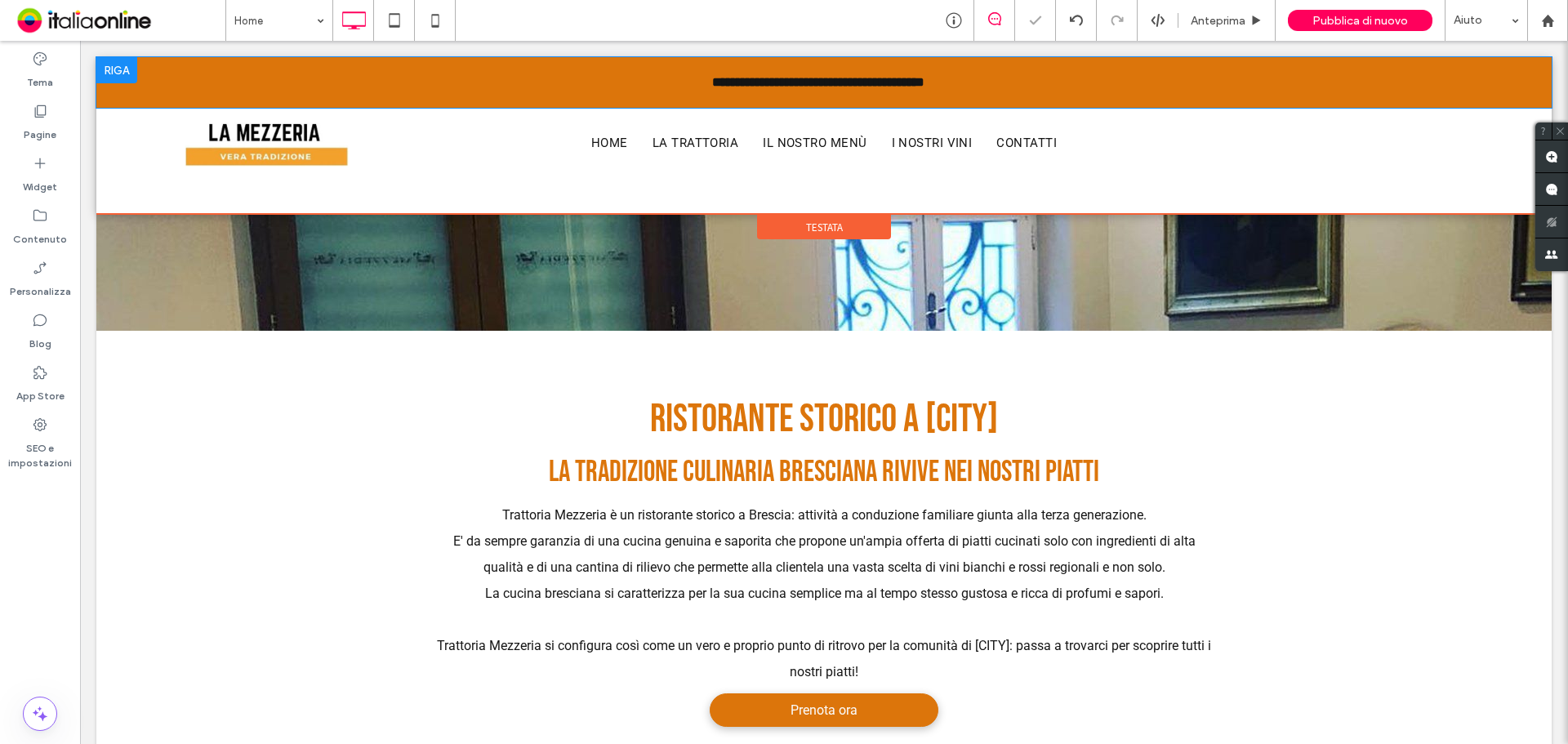 click on "**********" at bounding box center (824, 82) 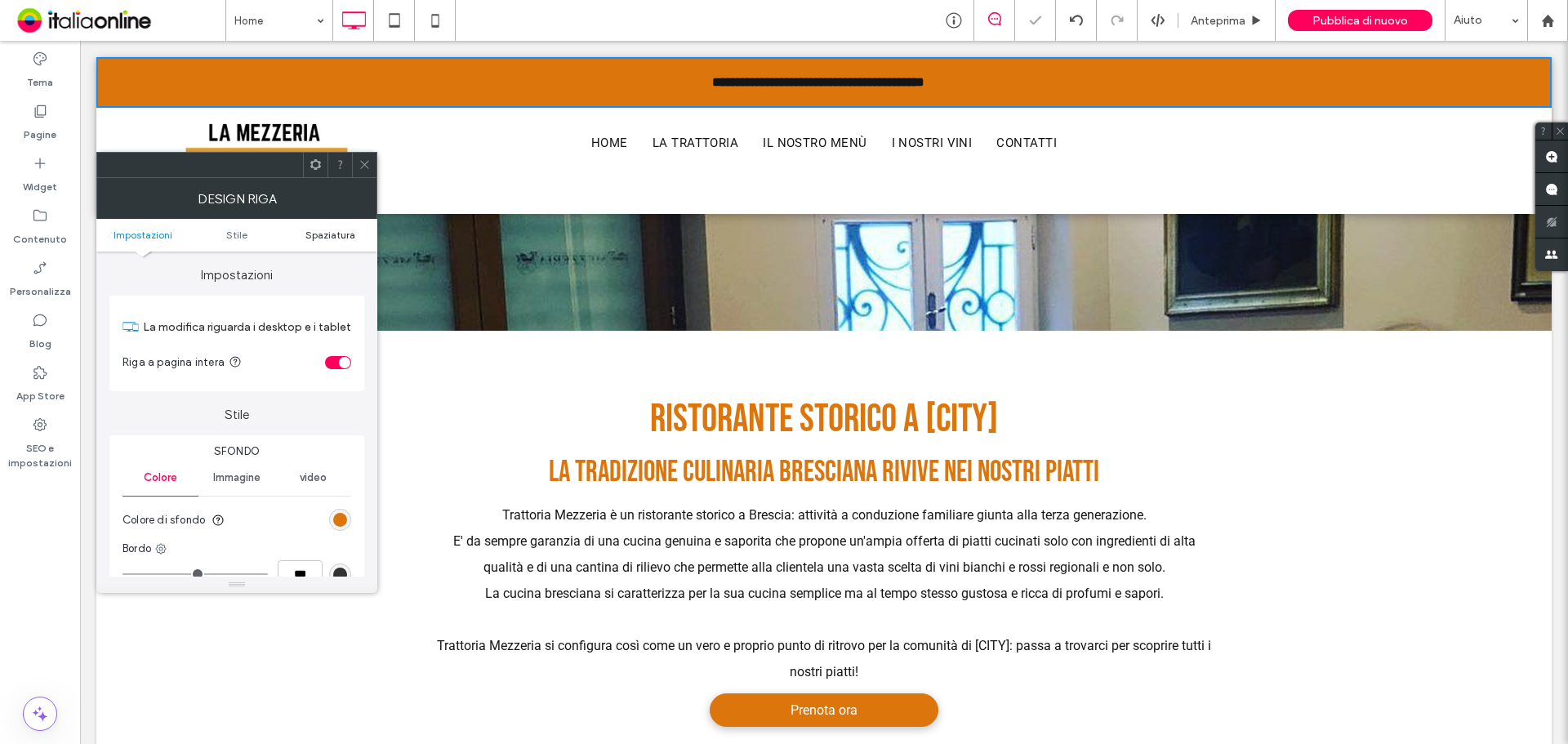 click on "Spaziatura" at bounding box center [330, 234] 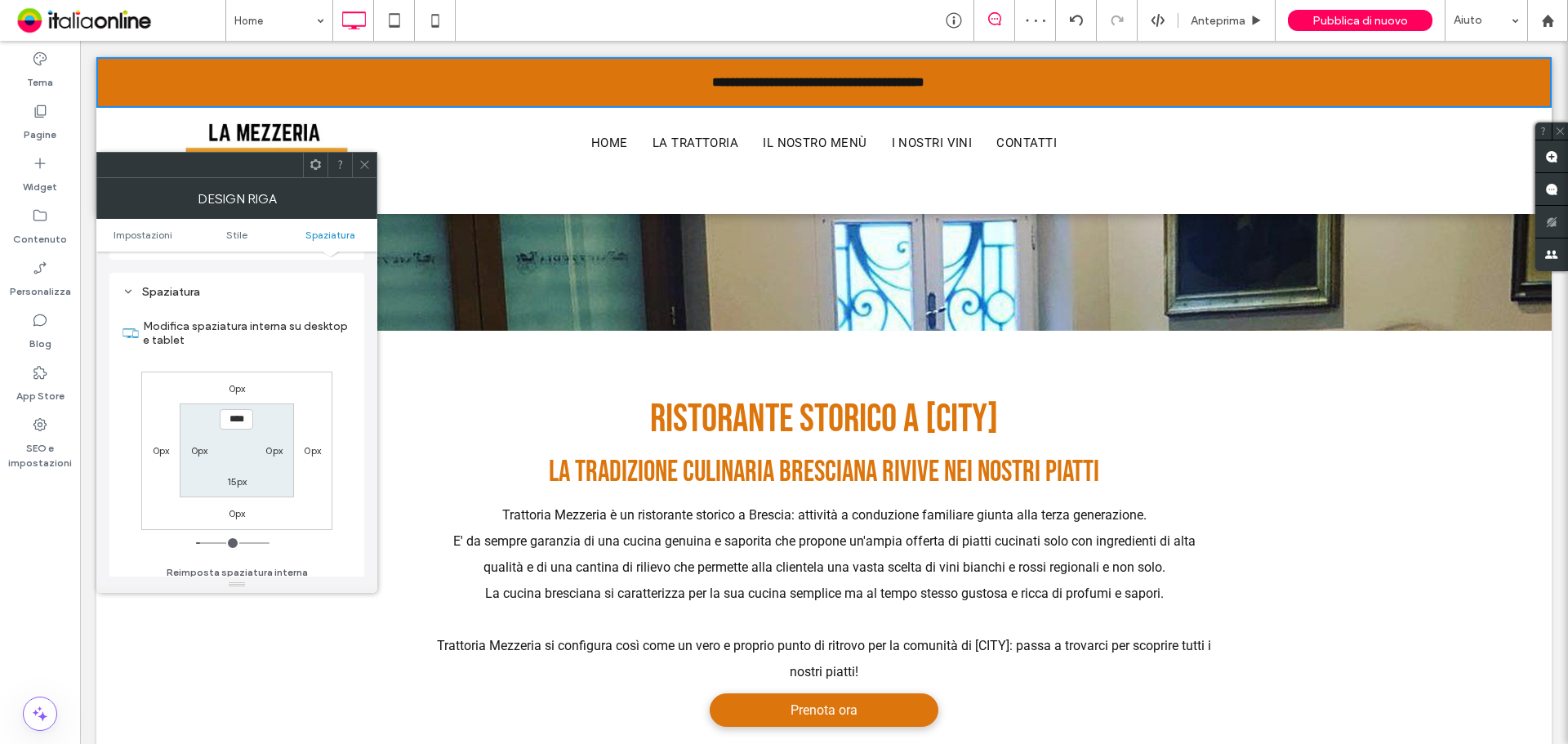 scroll, scrollTop: 410, scrollLeft: 0, axis: vertical 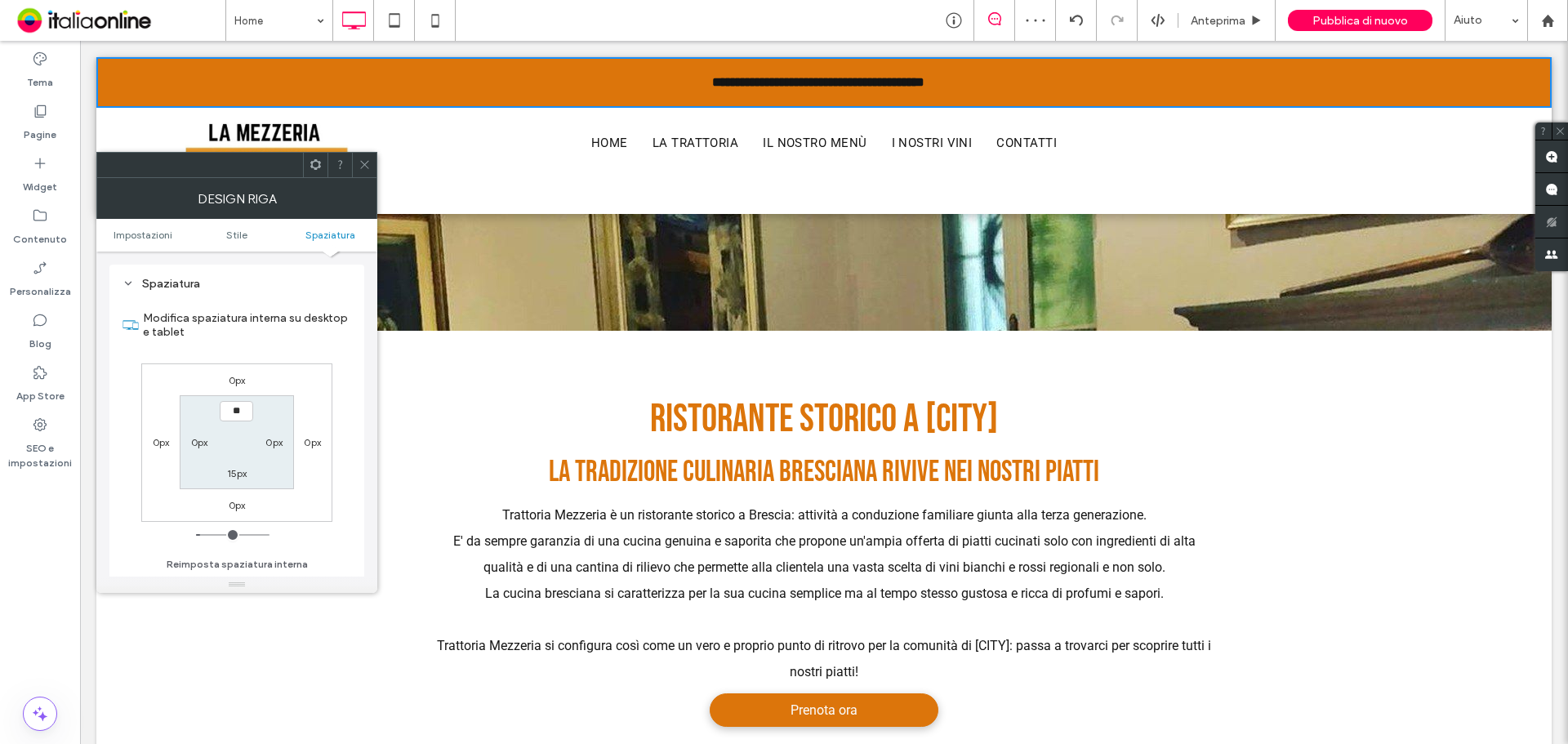 type on "***" 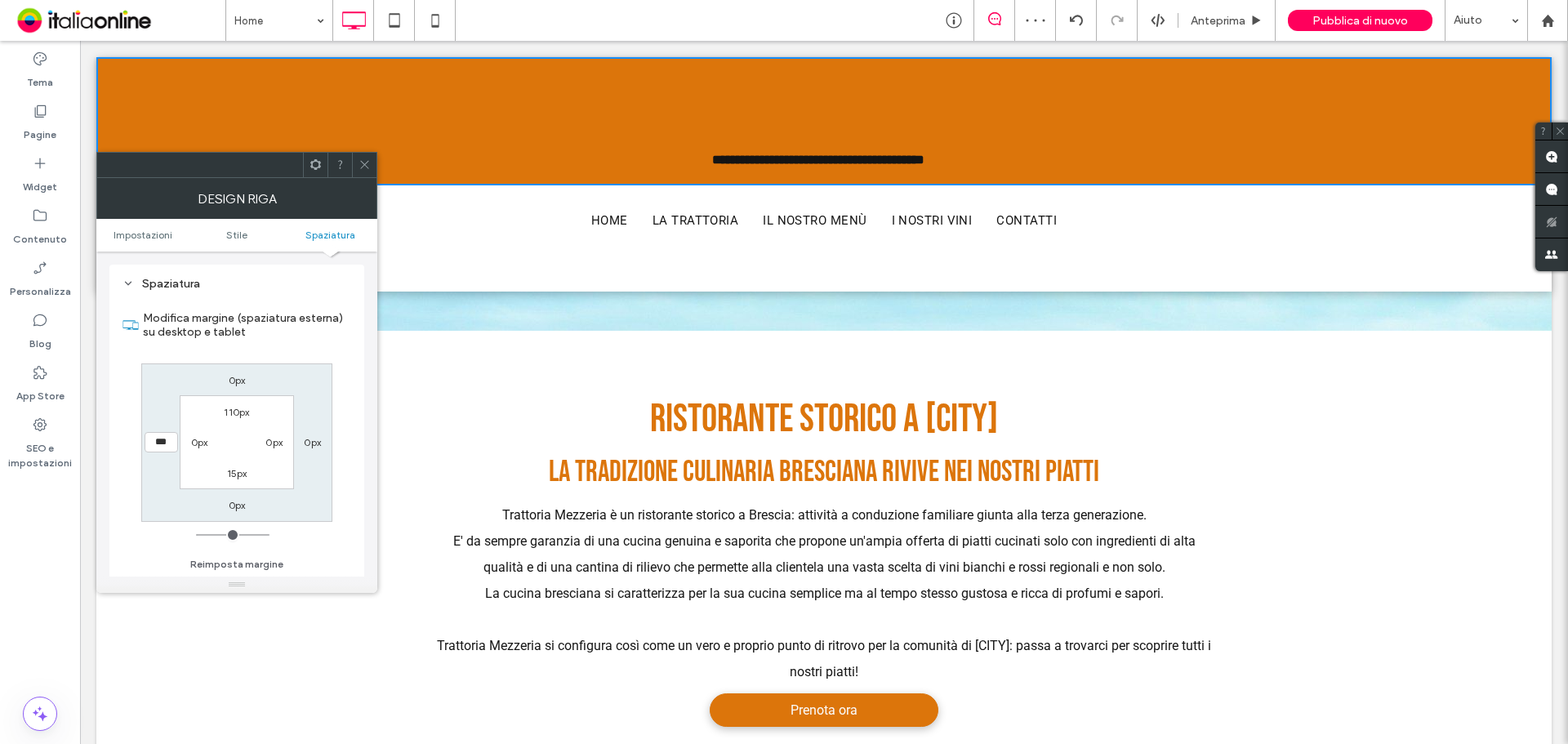 type on "***" 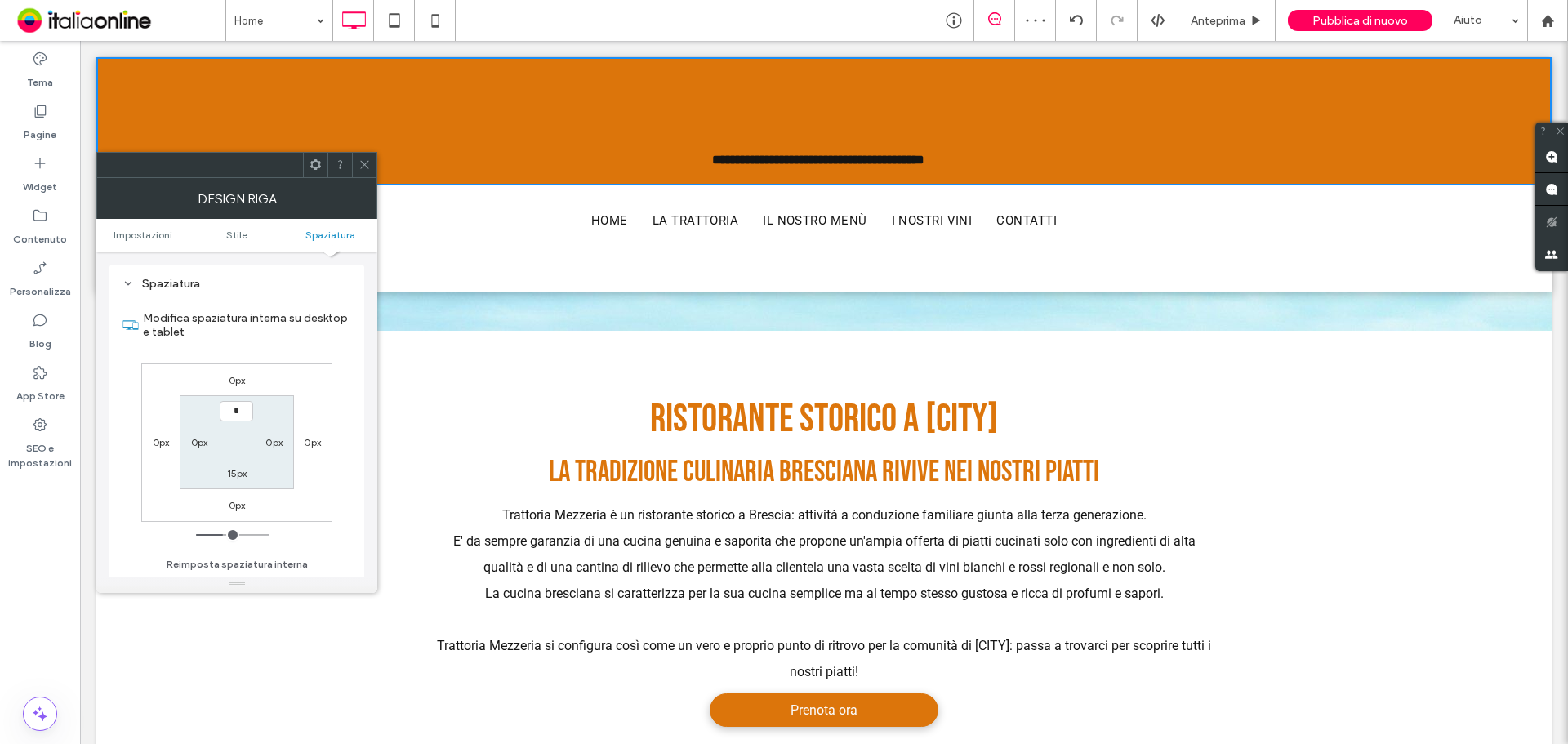 type on "**" 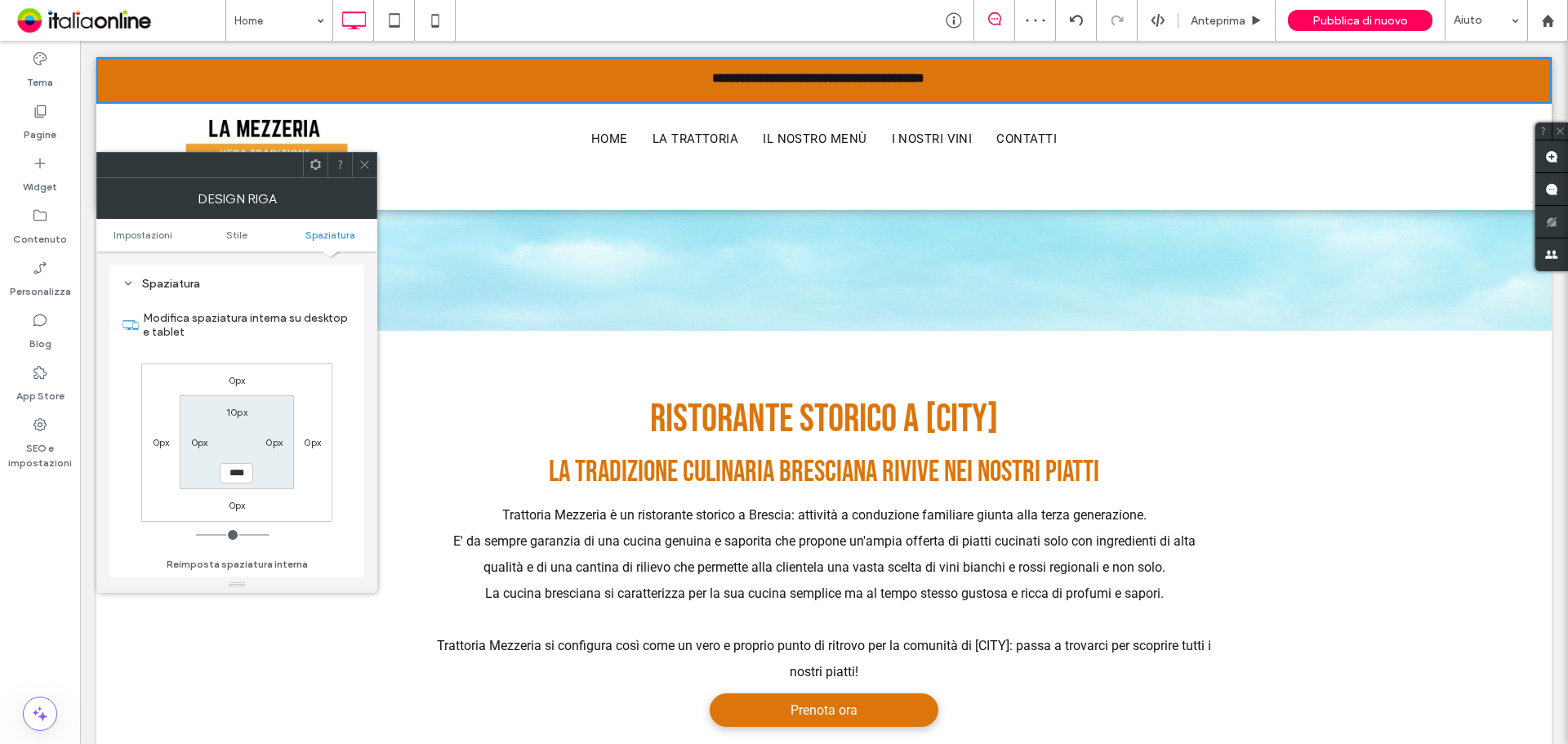 type on "**" 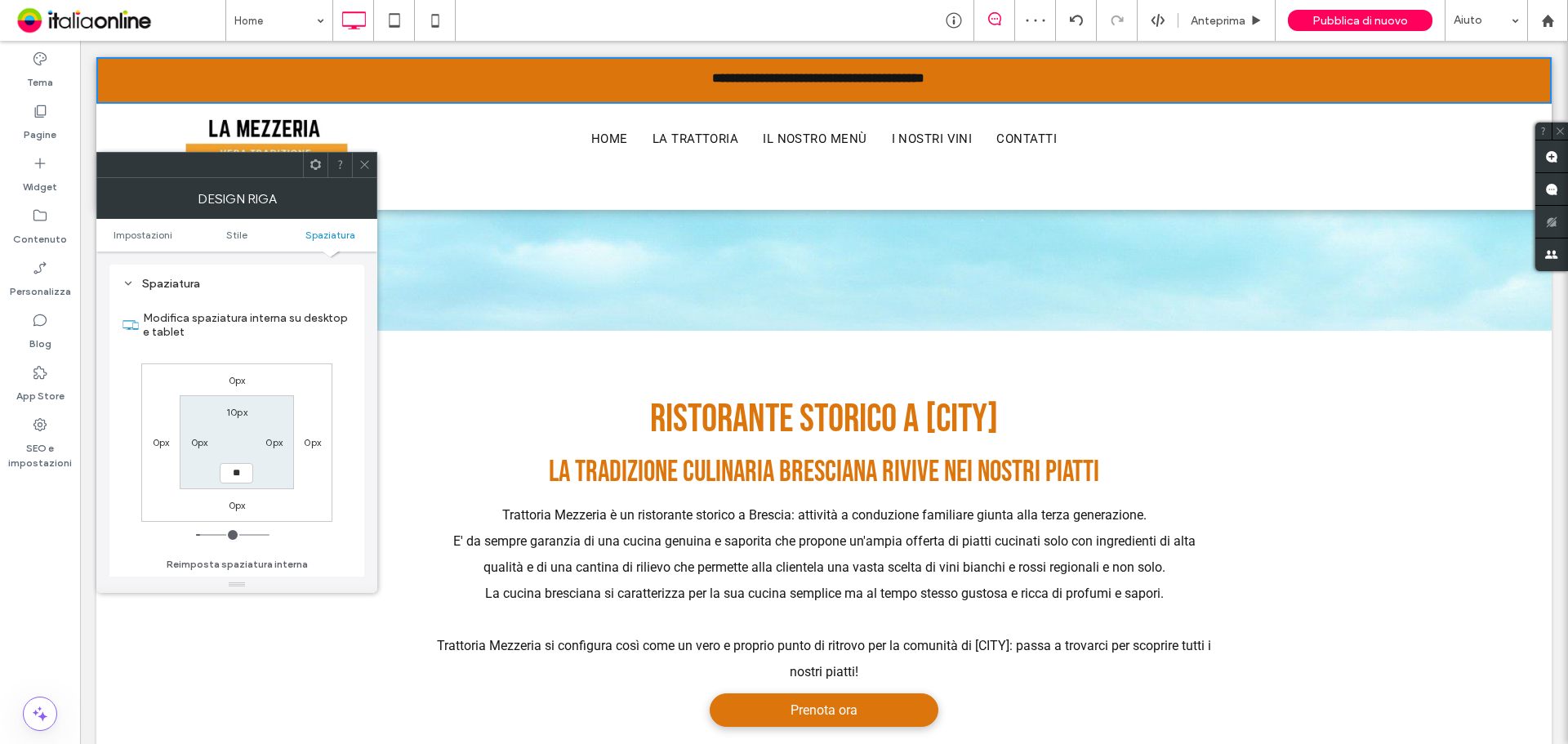 type on "**" 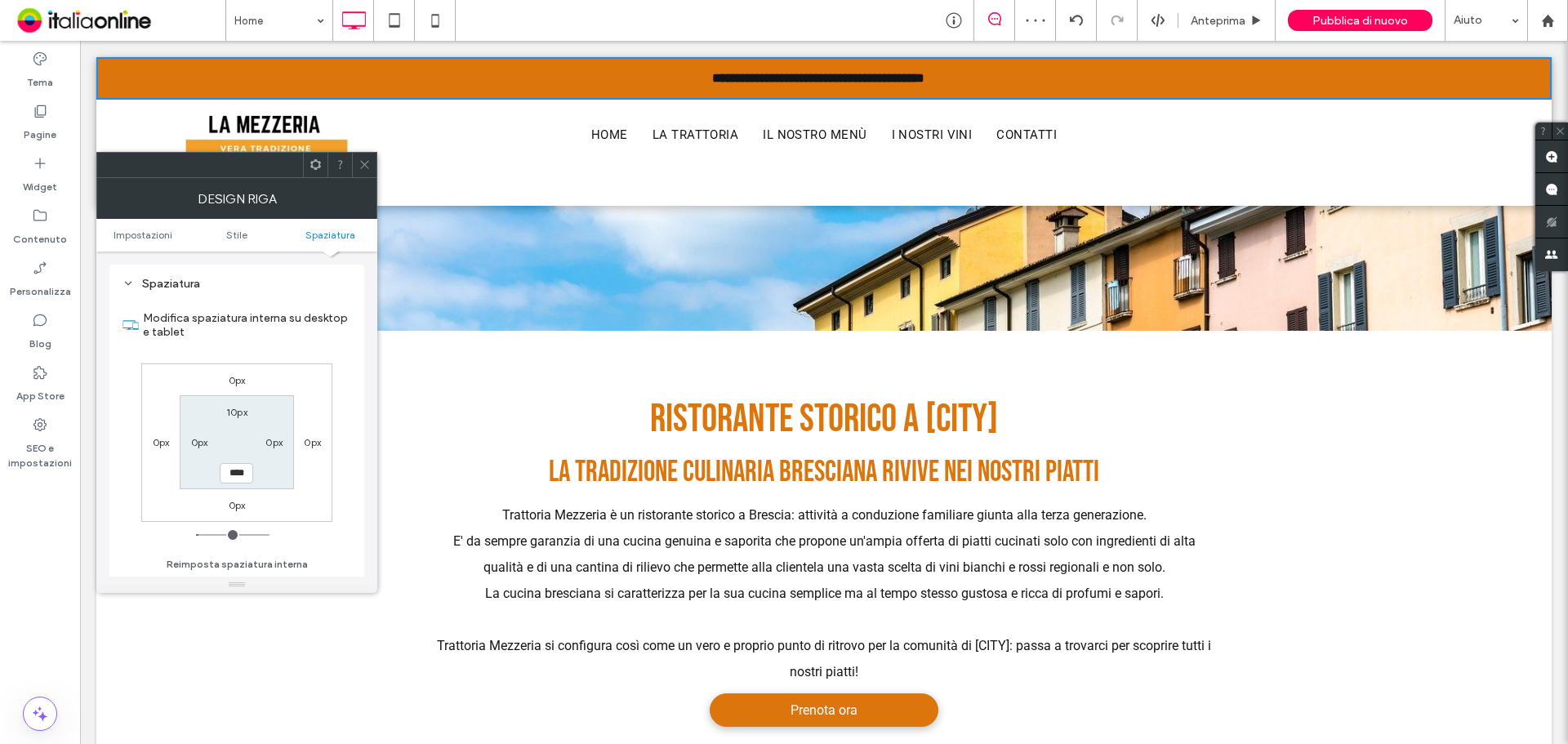 click 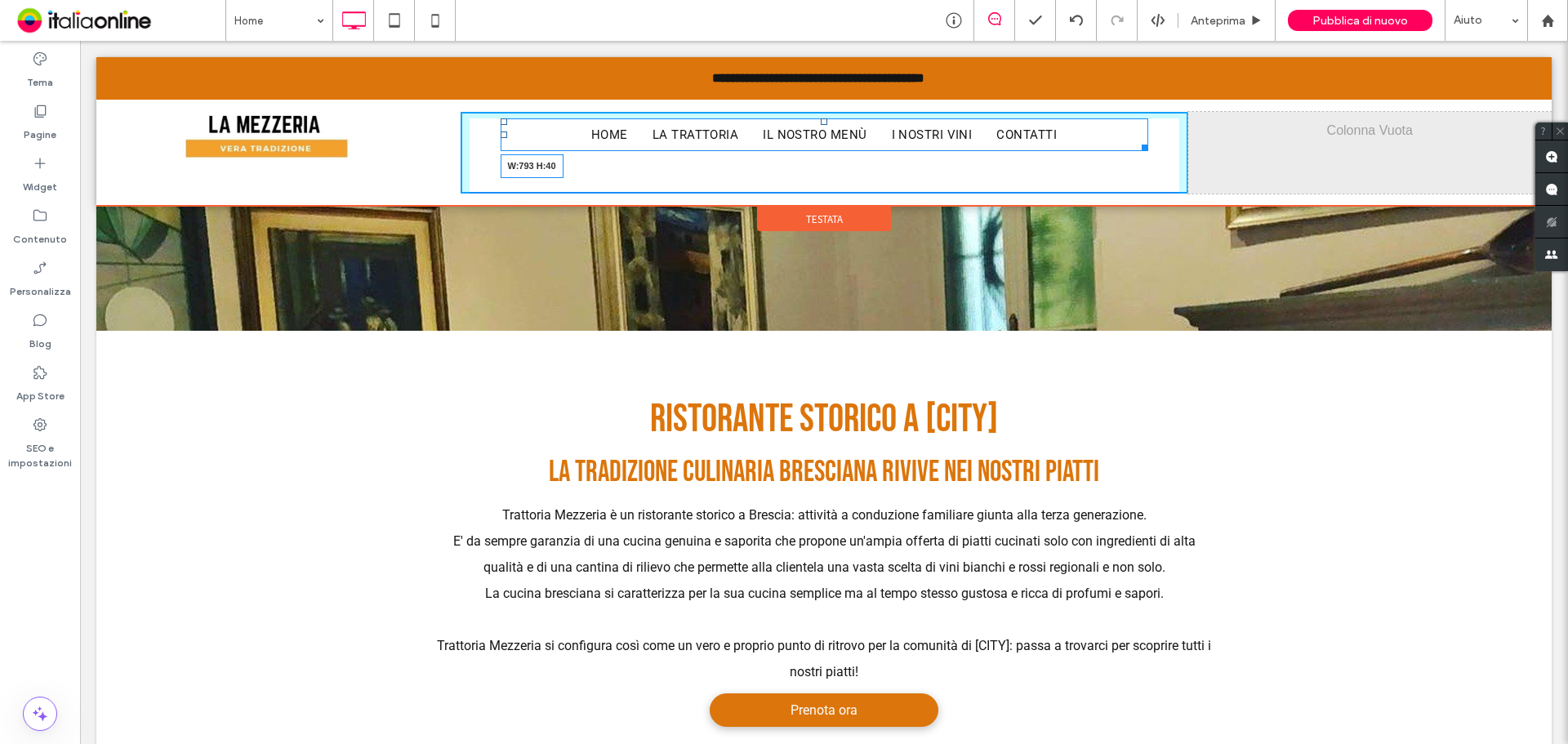 drag, startPoint x: 1133, startPoint y: 145, endPoint x: 1232, endPoint y: 136, distance: 99.40825 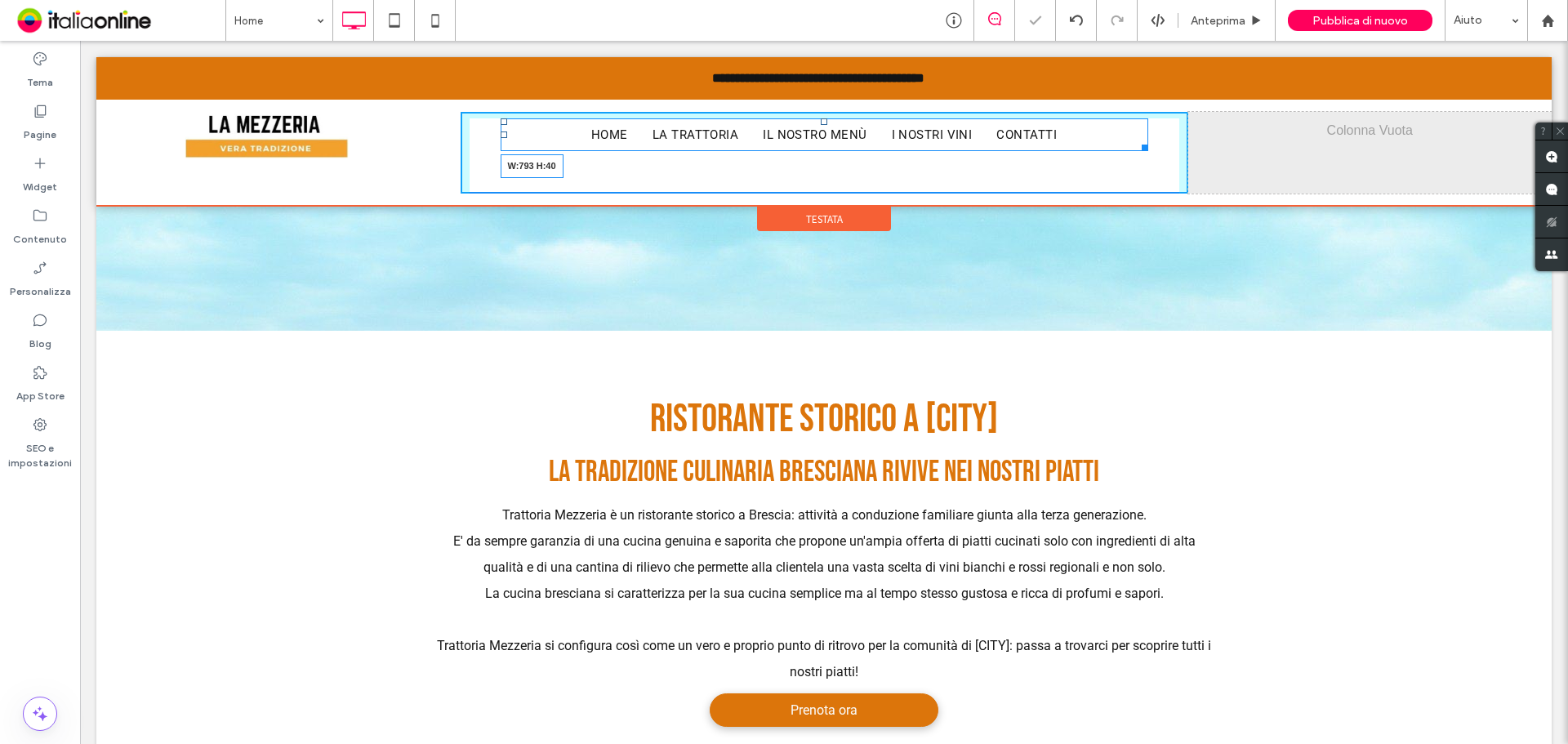 drag, startPoint x: 1138, startPoint y: 149, endPoint x: 1257, endPoint y: 155, distance: 119.15116 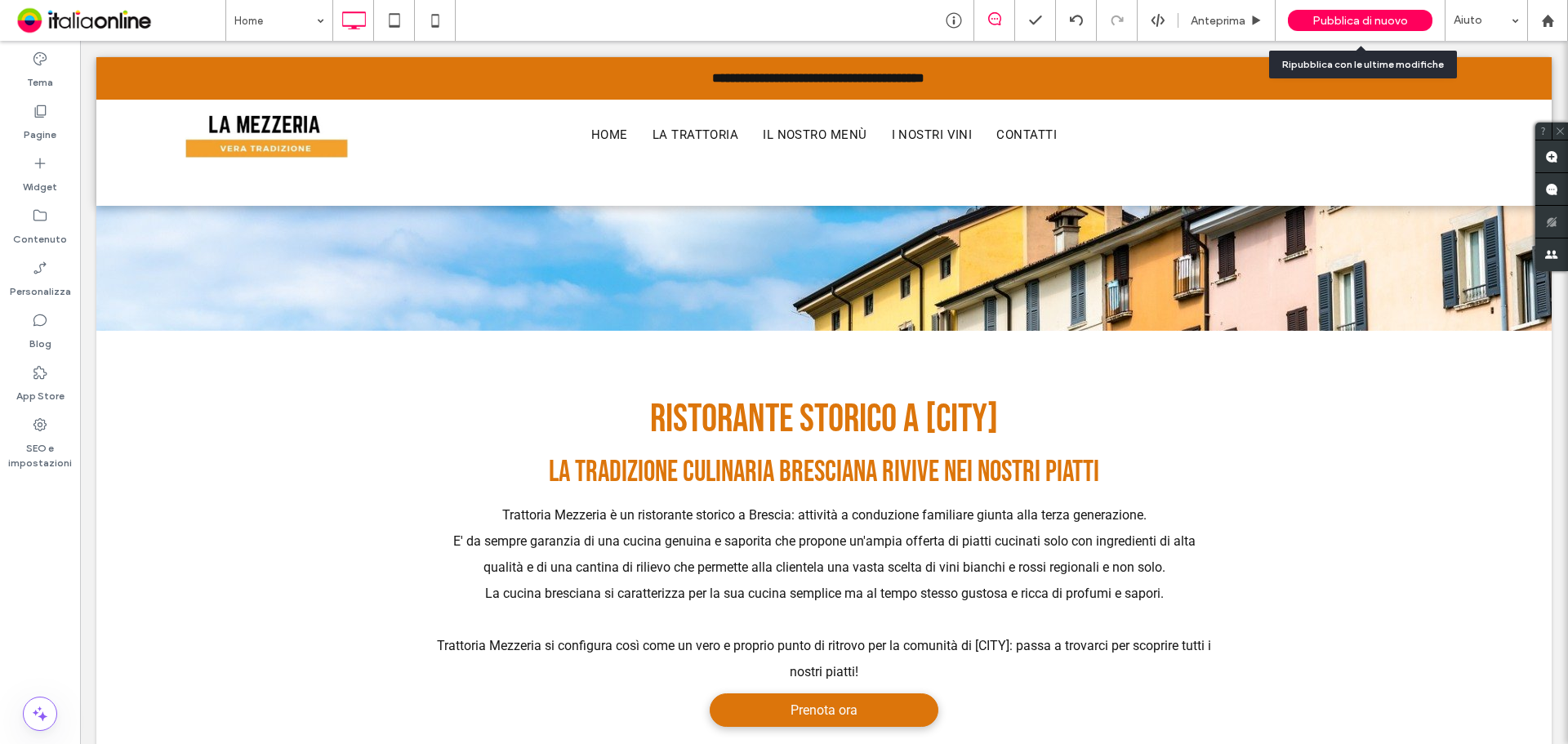 click on "Pubblica di nuovo" at bounding box center [1360, 20] 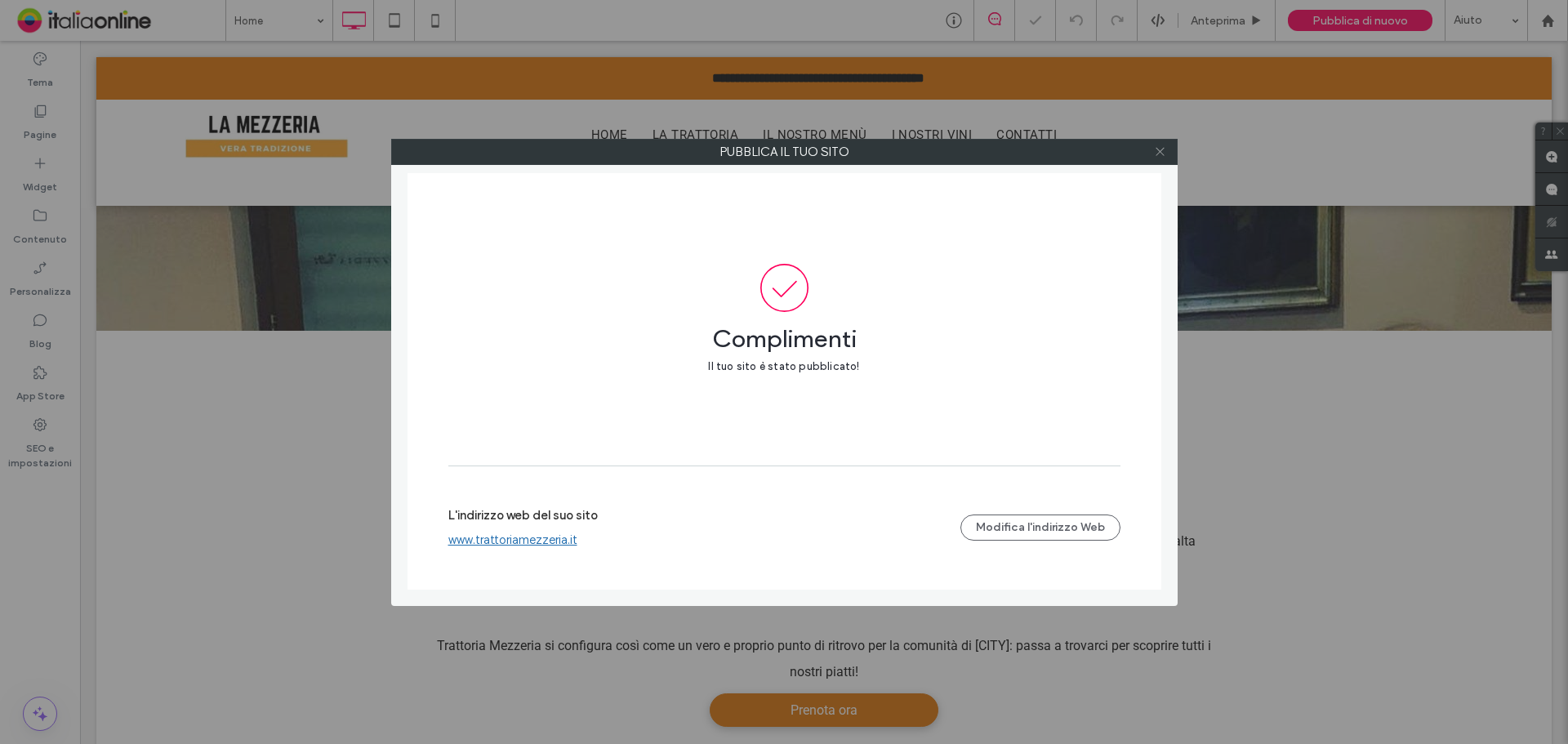 click 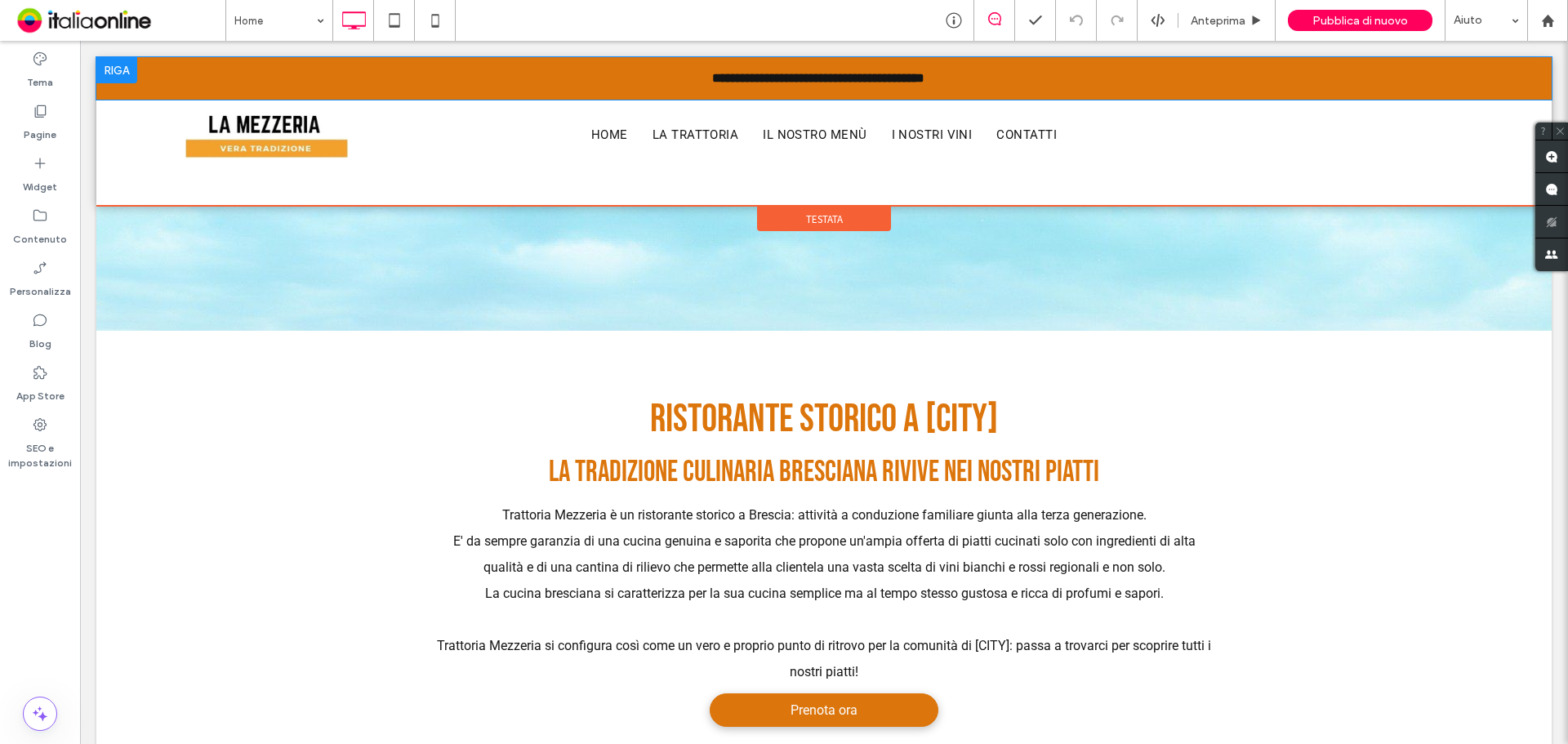 click at bounding box center (117, 70) 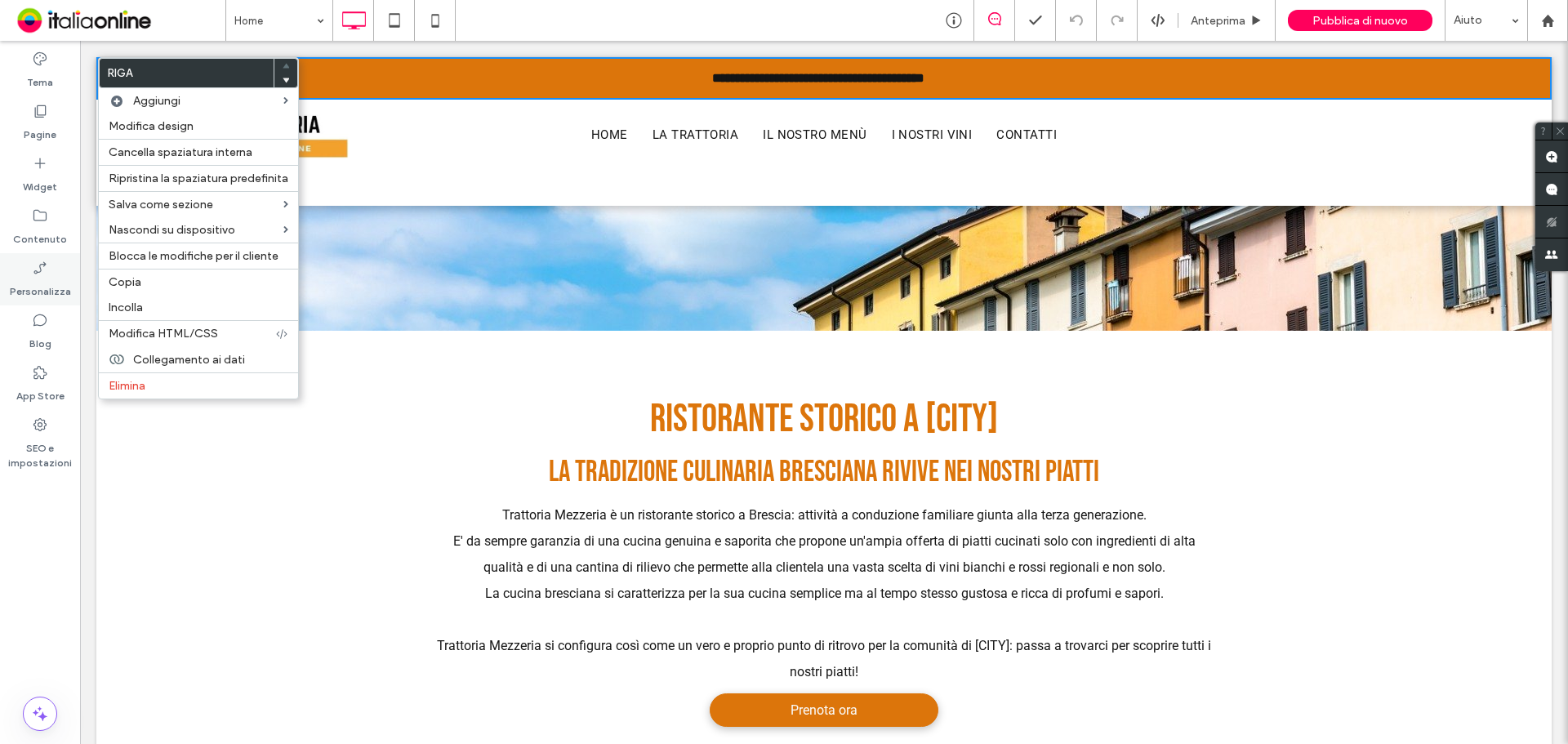click on "Personalizza" at bounding box center [40, 287] 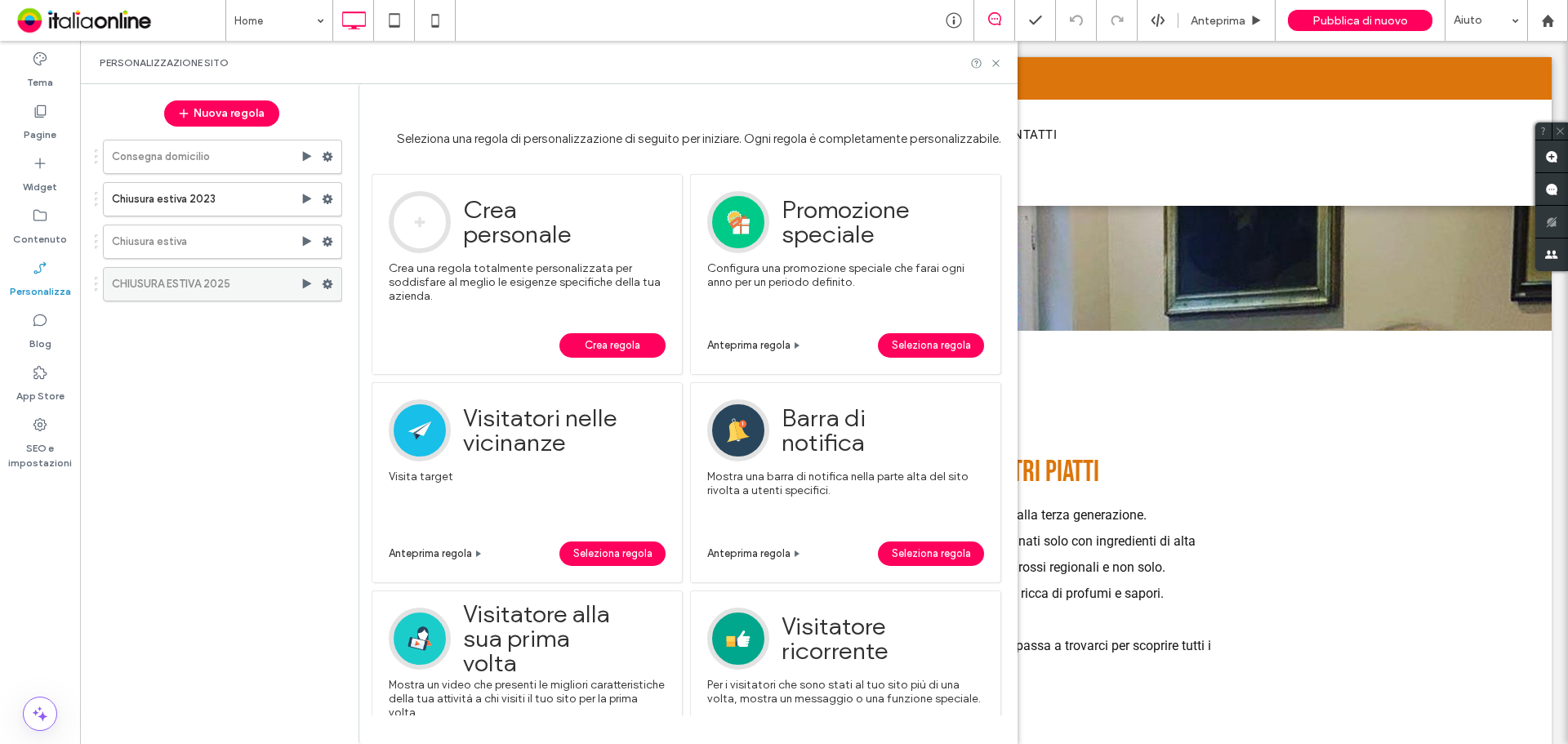 click 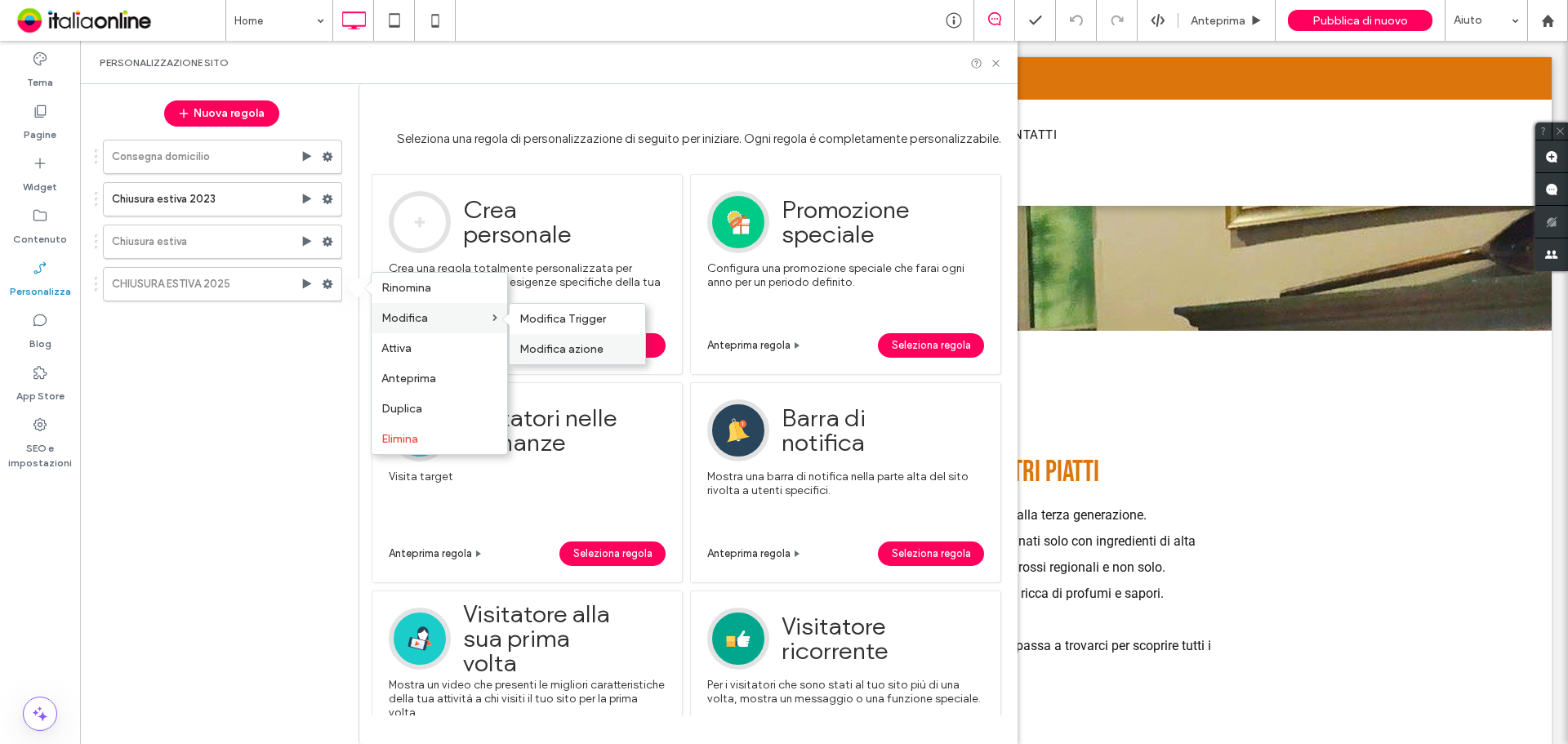 click on "Modifica azione" at bounding box center (561, 349) 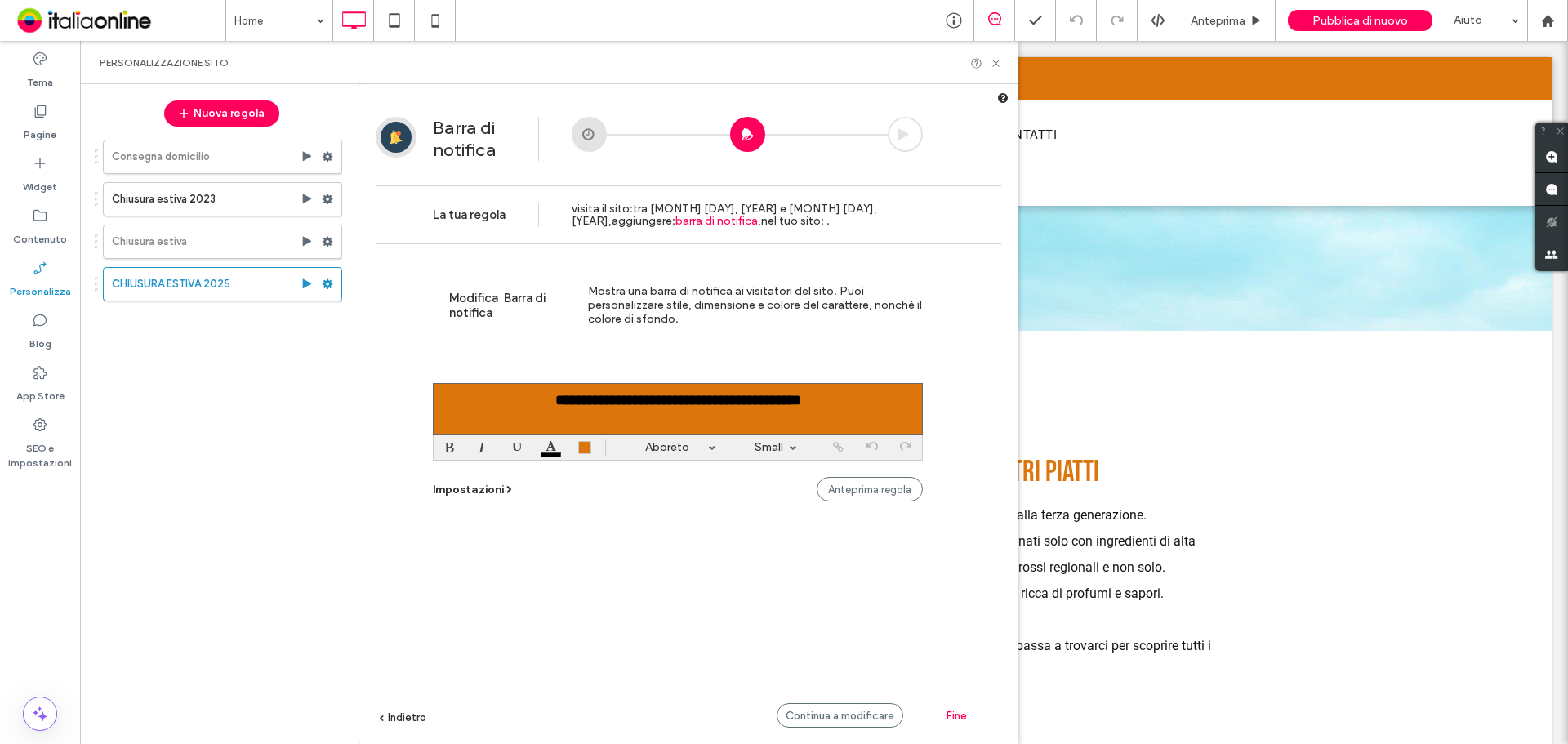 click on "Impostazioni" at bounding box center (468, 489) 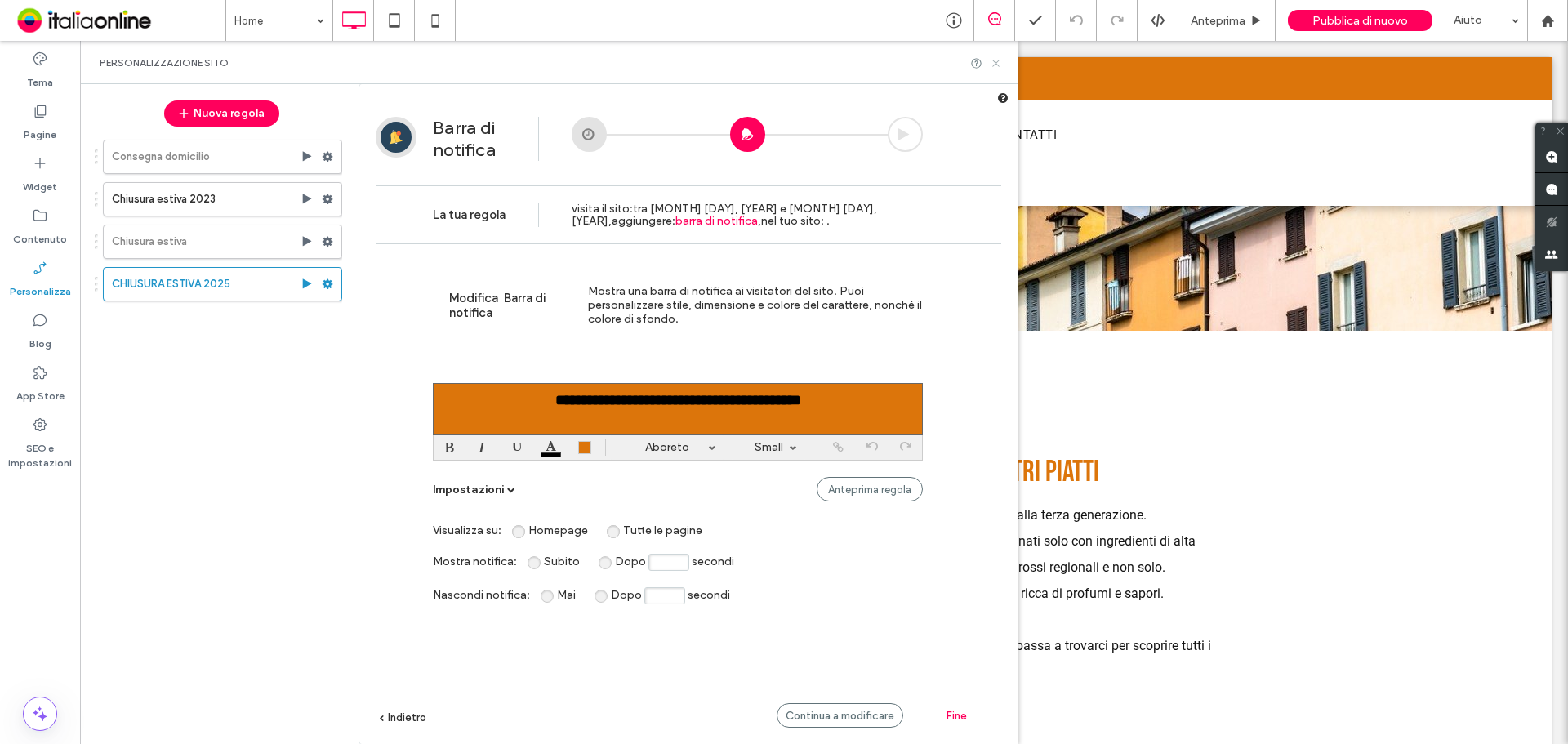 click 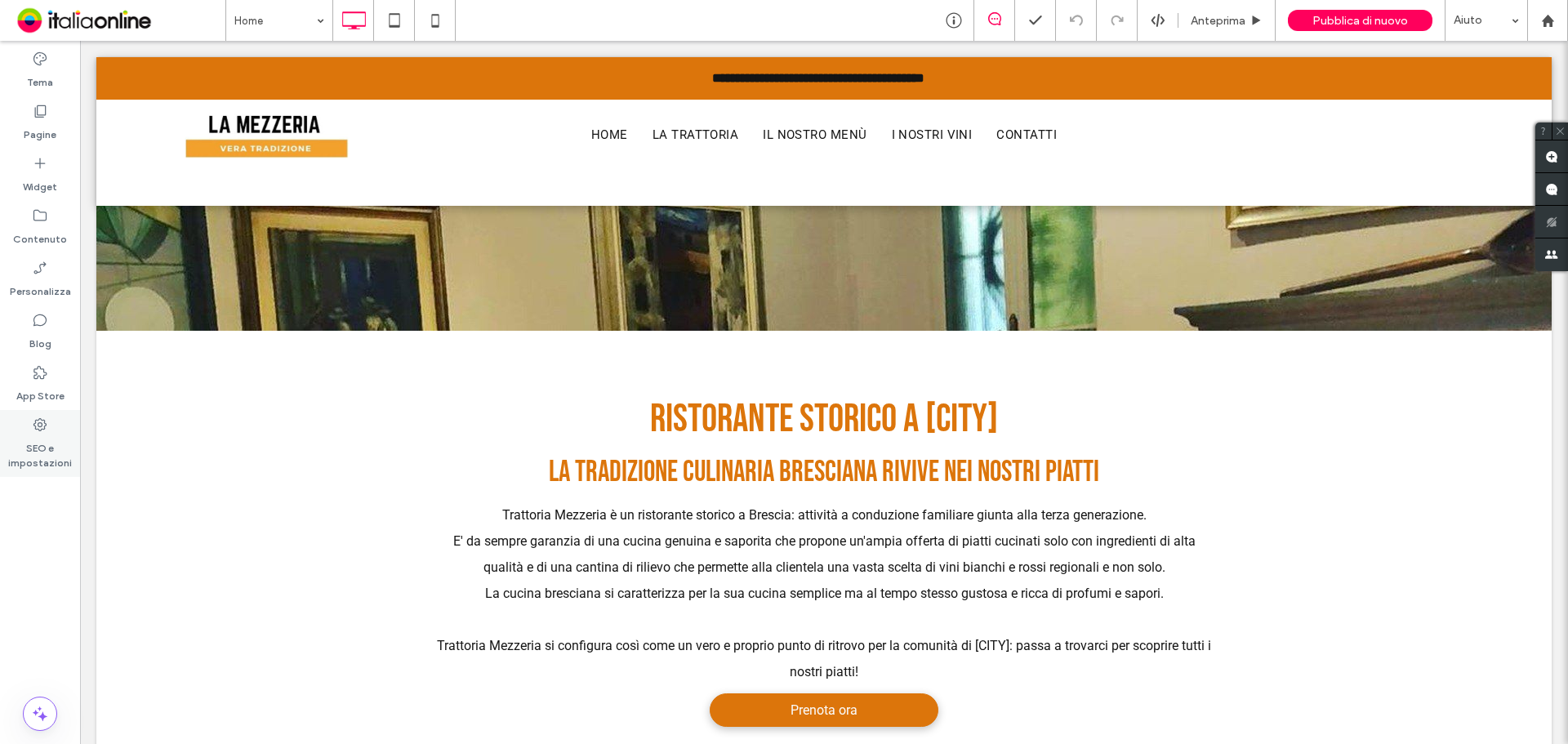 click on "SEO e impostazioni" at bounding box center [40, 452] 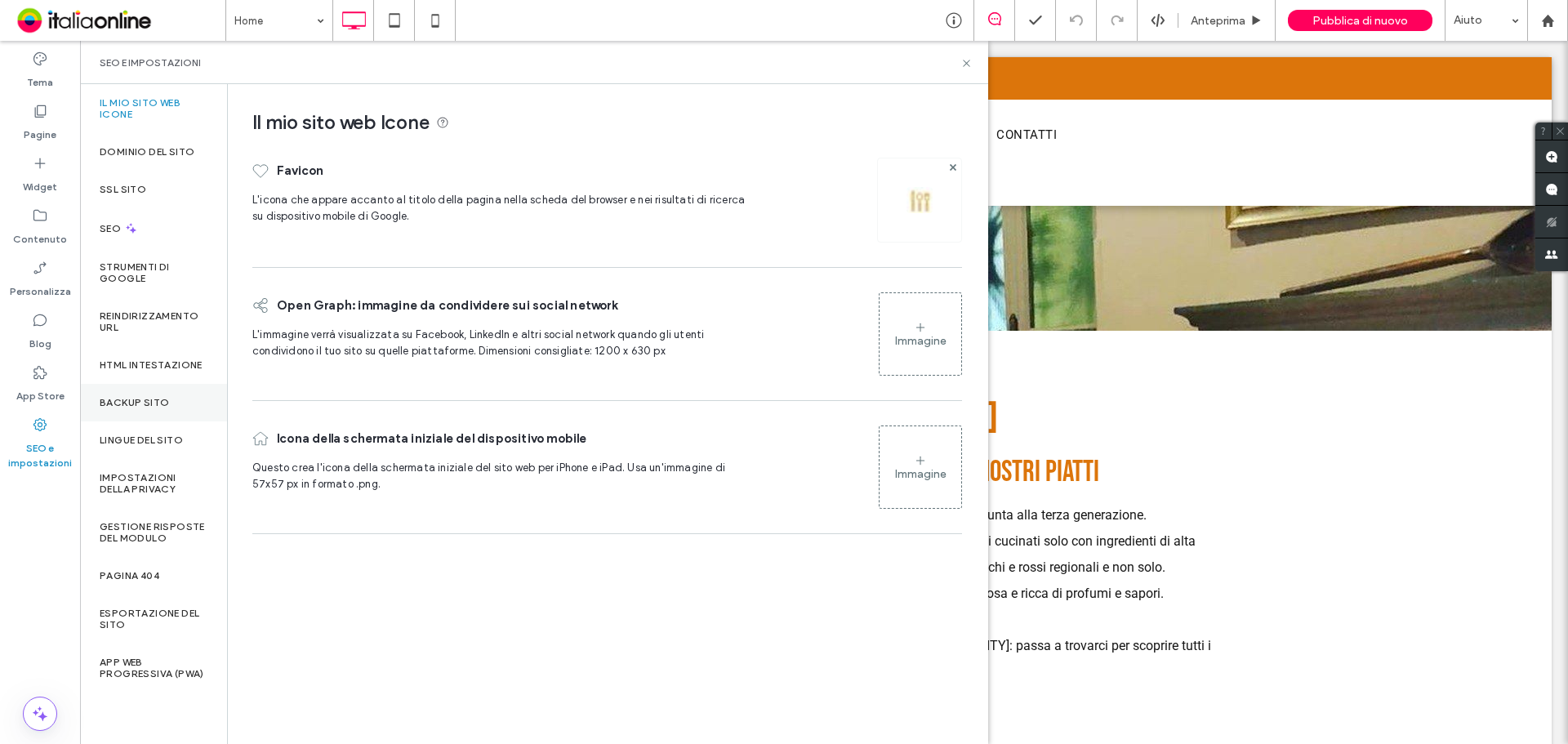click on "Backup sito" at bounding box center [134, 403] 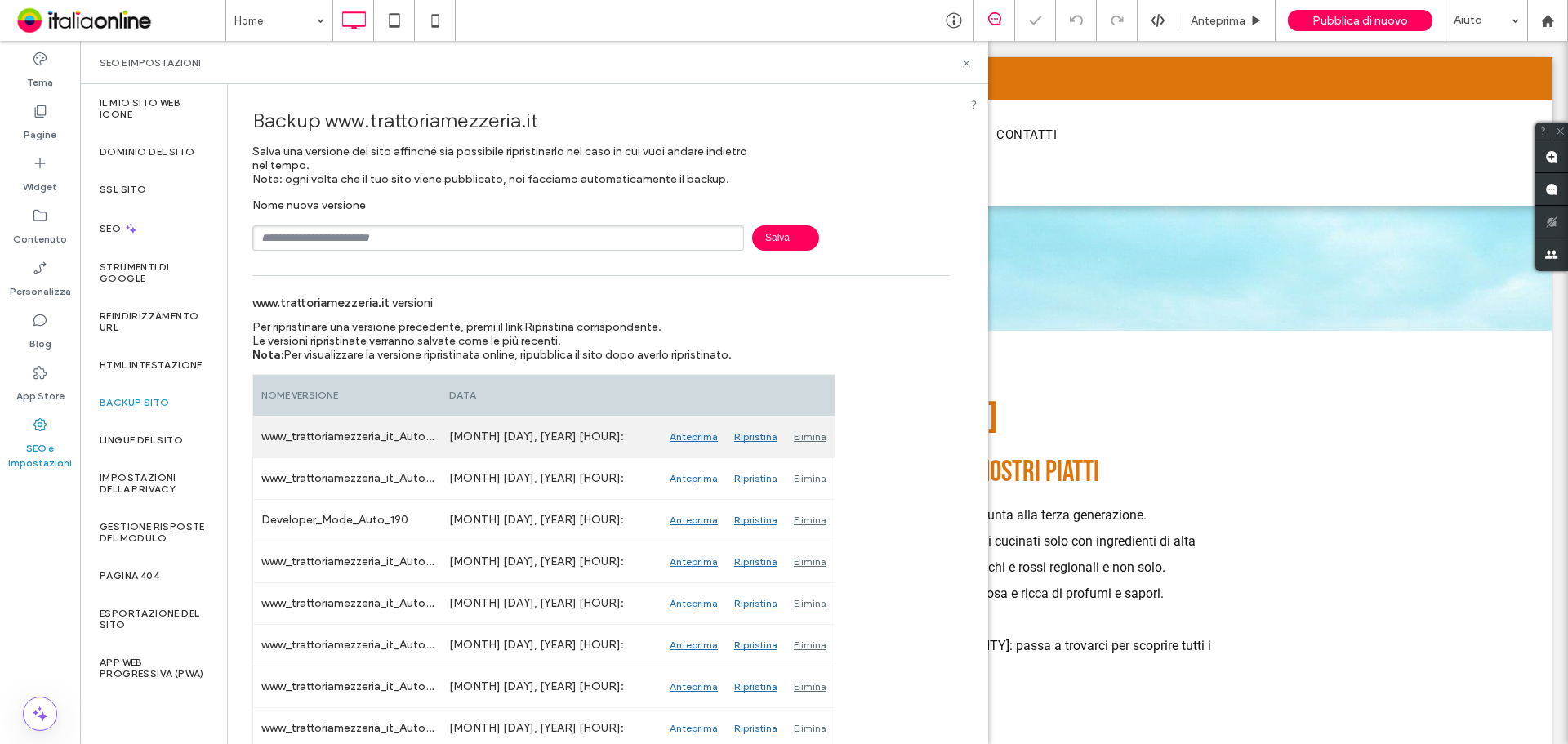 click on "Elimina" at bounding box center [810, 437] 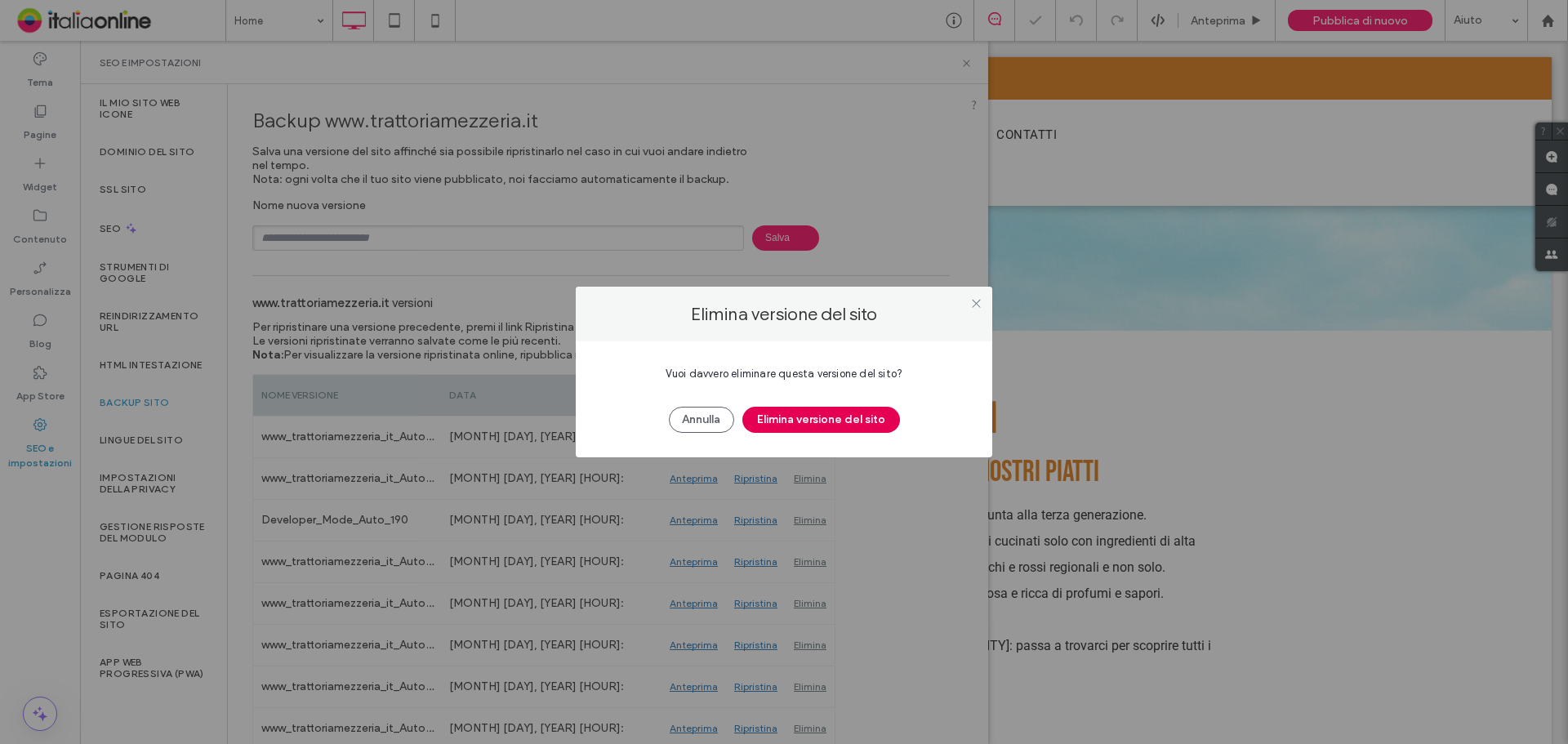 click on "Elimina versione del sito" at bounding box center (821, 420) 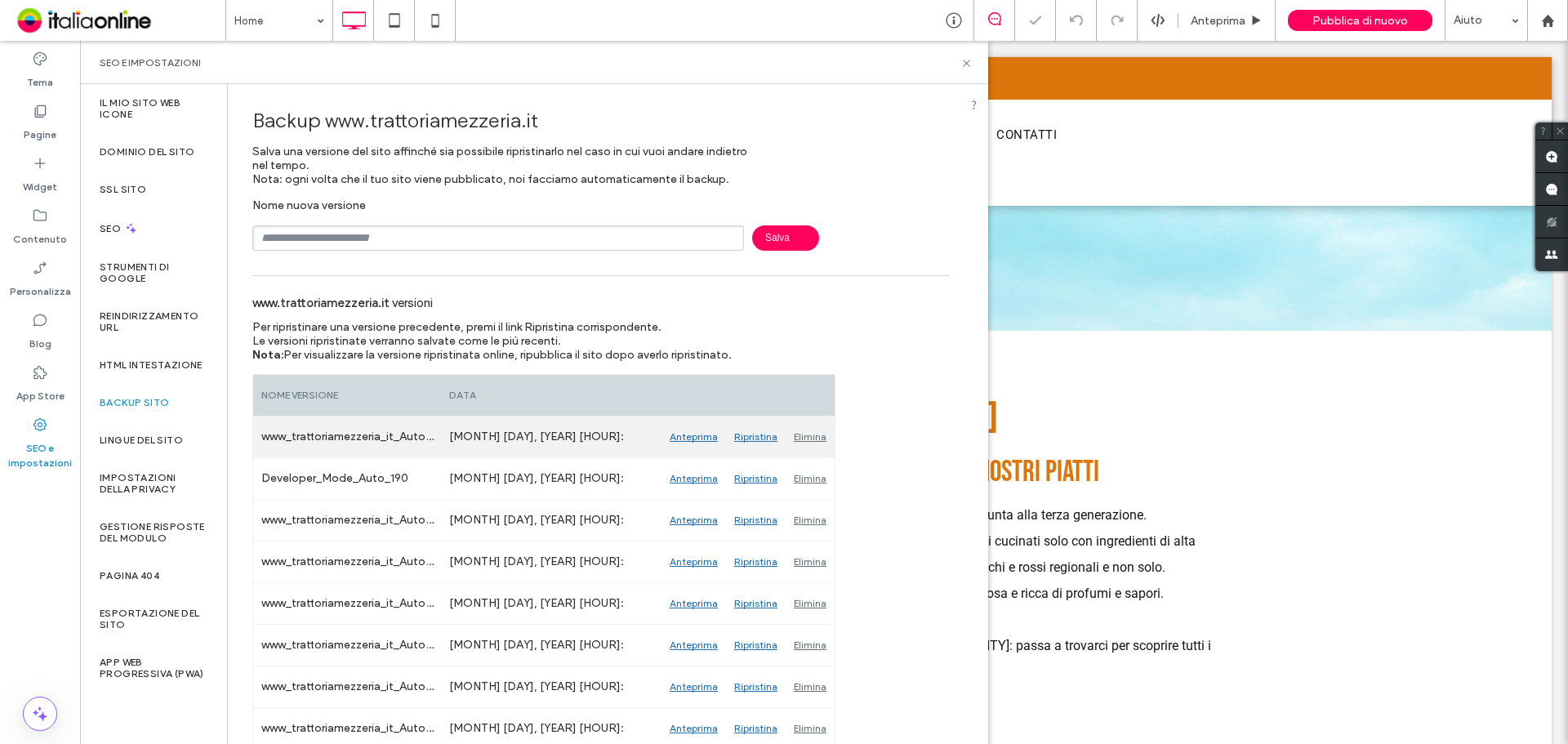 click on "Elimina" at bounding box center [810, 437] 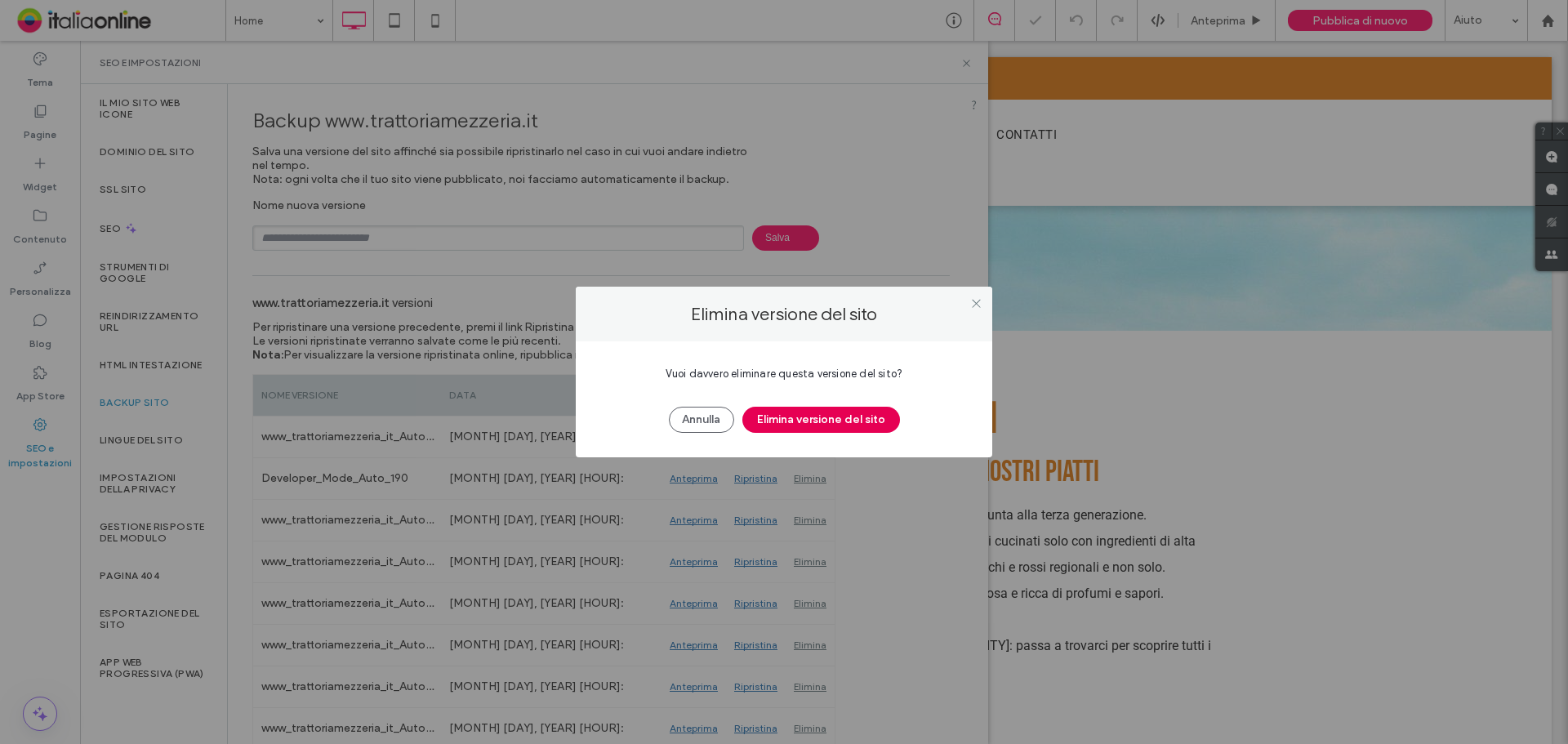 click on "Elimina versione del sito" at bounding box center [821, 420] 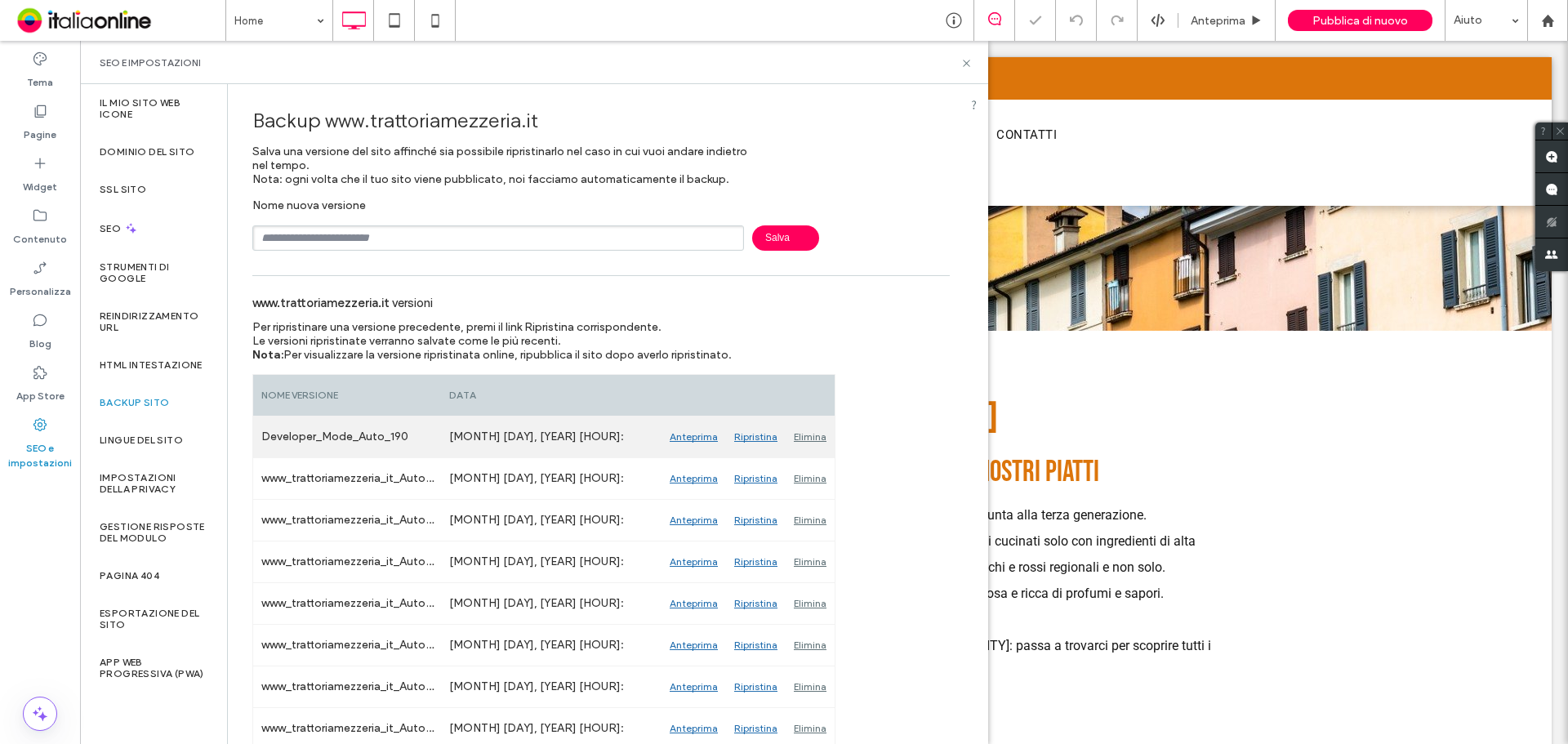 click on "Elimina" at bounding box center [810, 437] 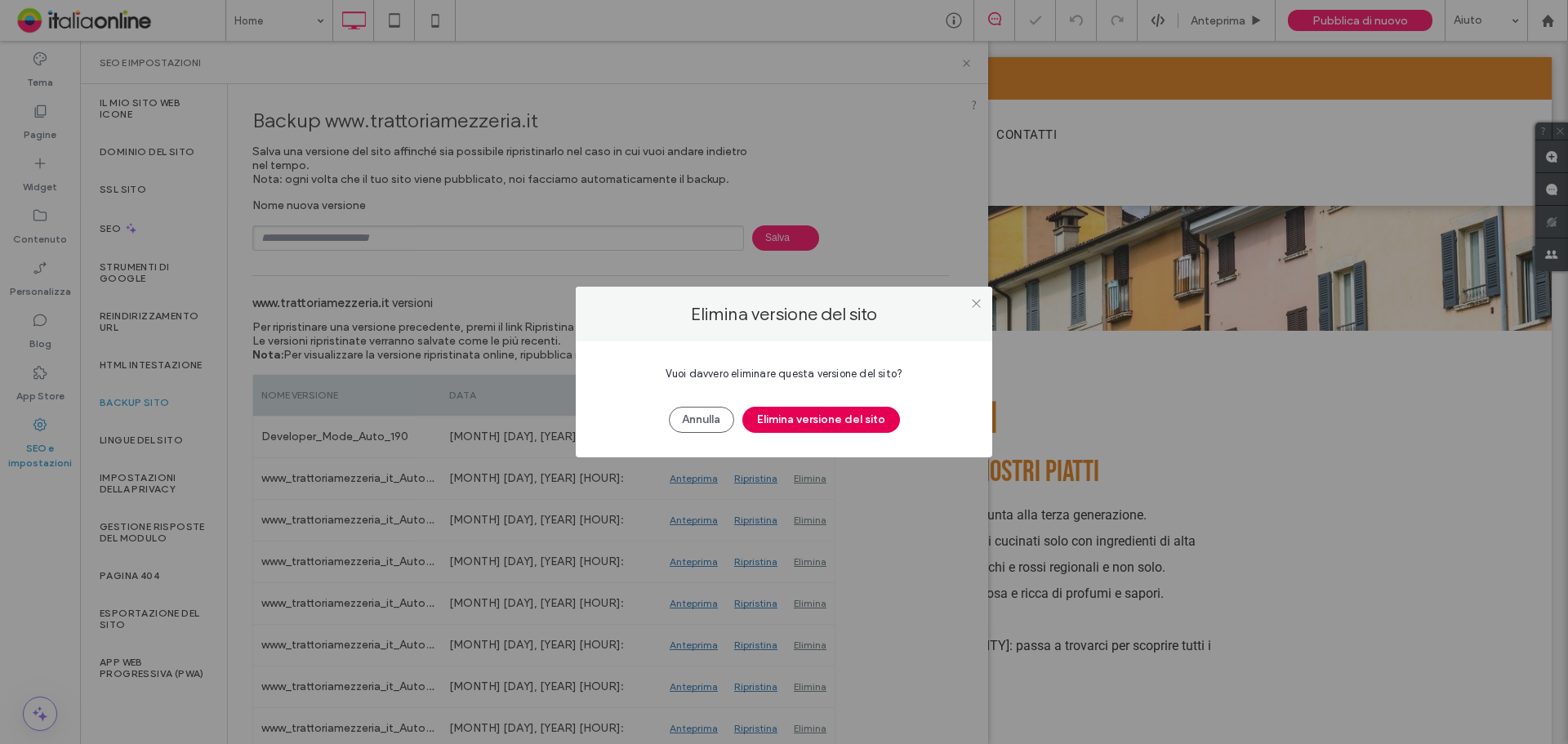 click on "Elimina versione del sito" at bounding box center [821, 420] 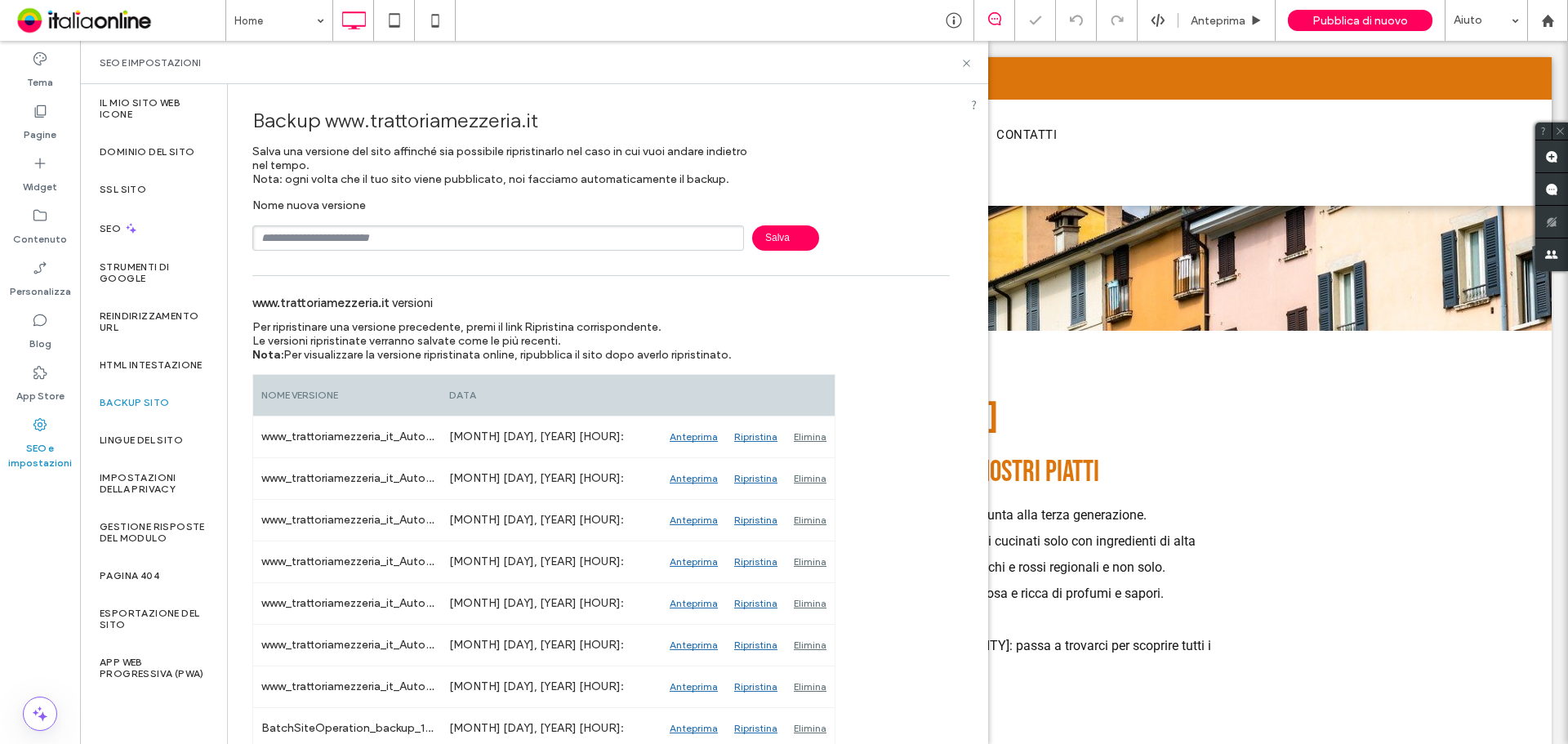 click at bounding box center [498, 238] 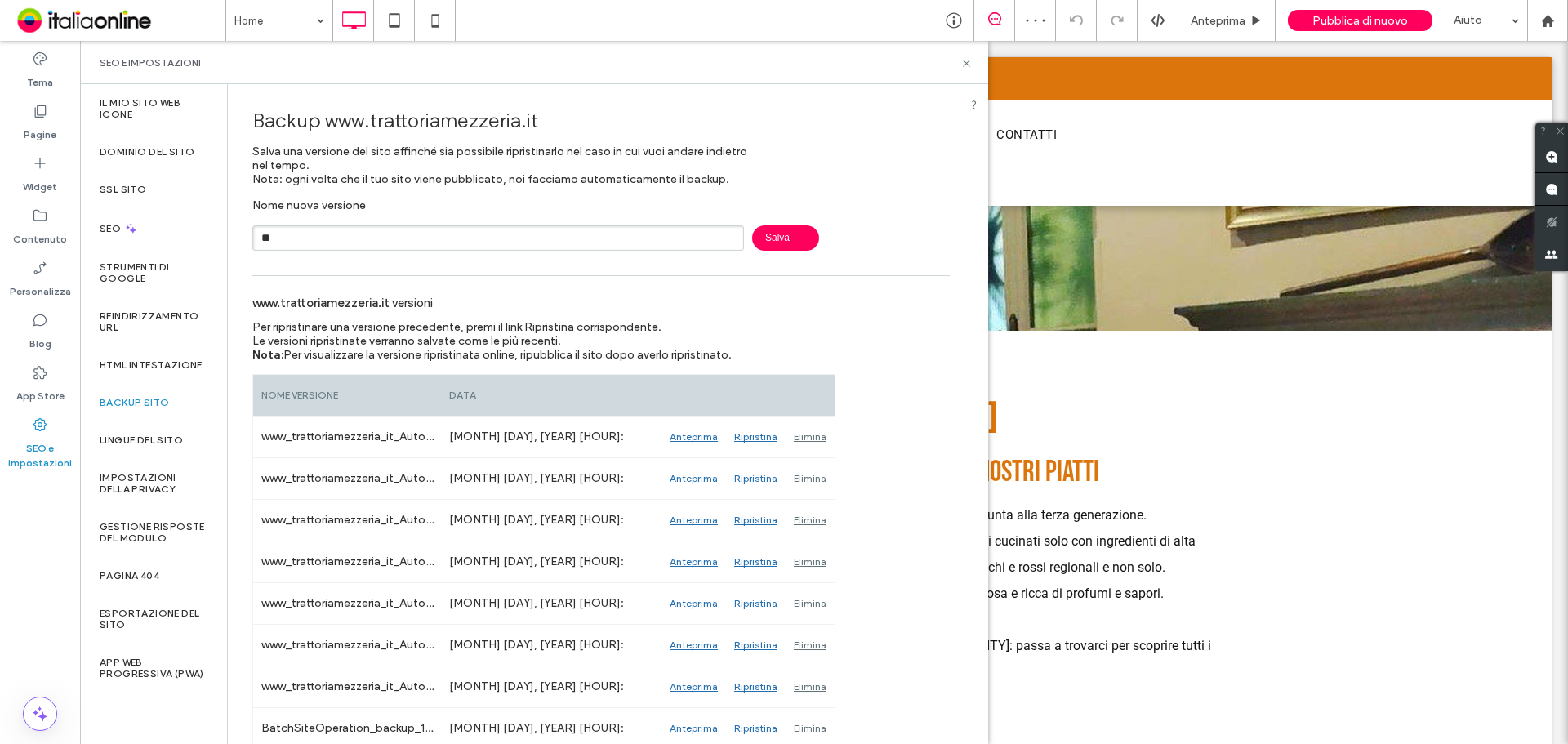 click on "**" at bounding box center [498, 238] 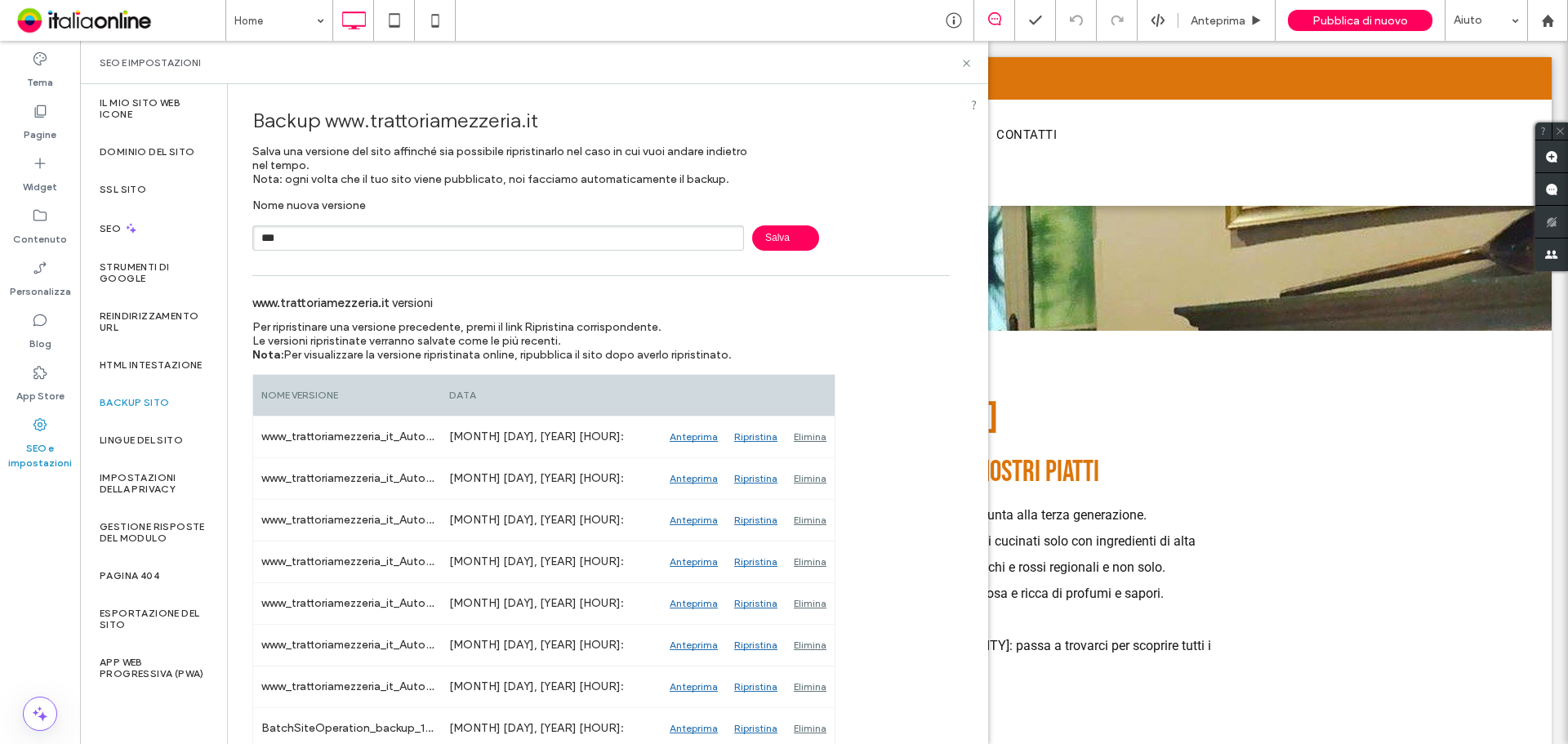 paste on "********" 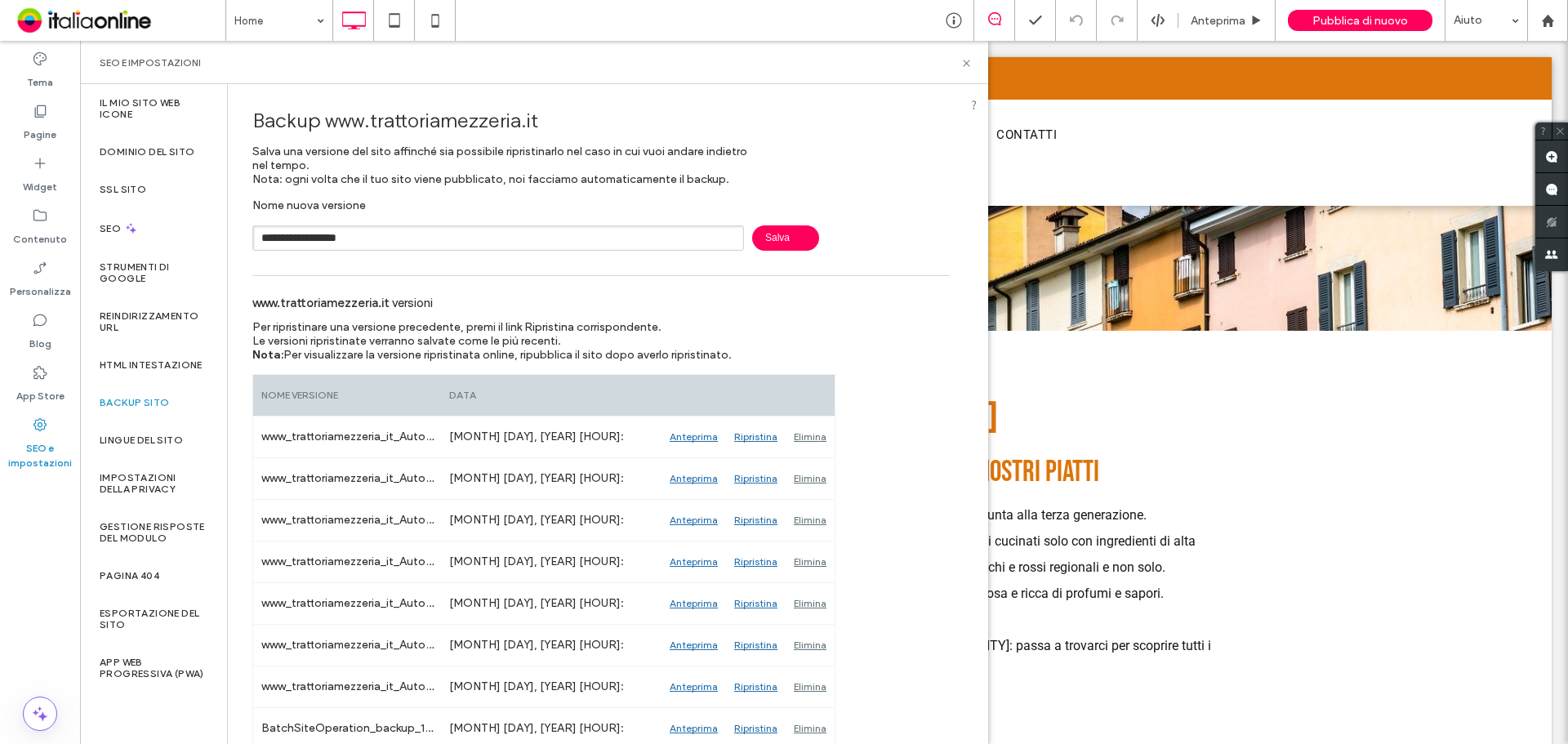 click on "**********" at bounding box center (498, 238) 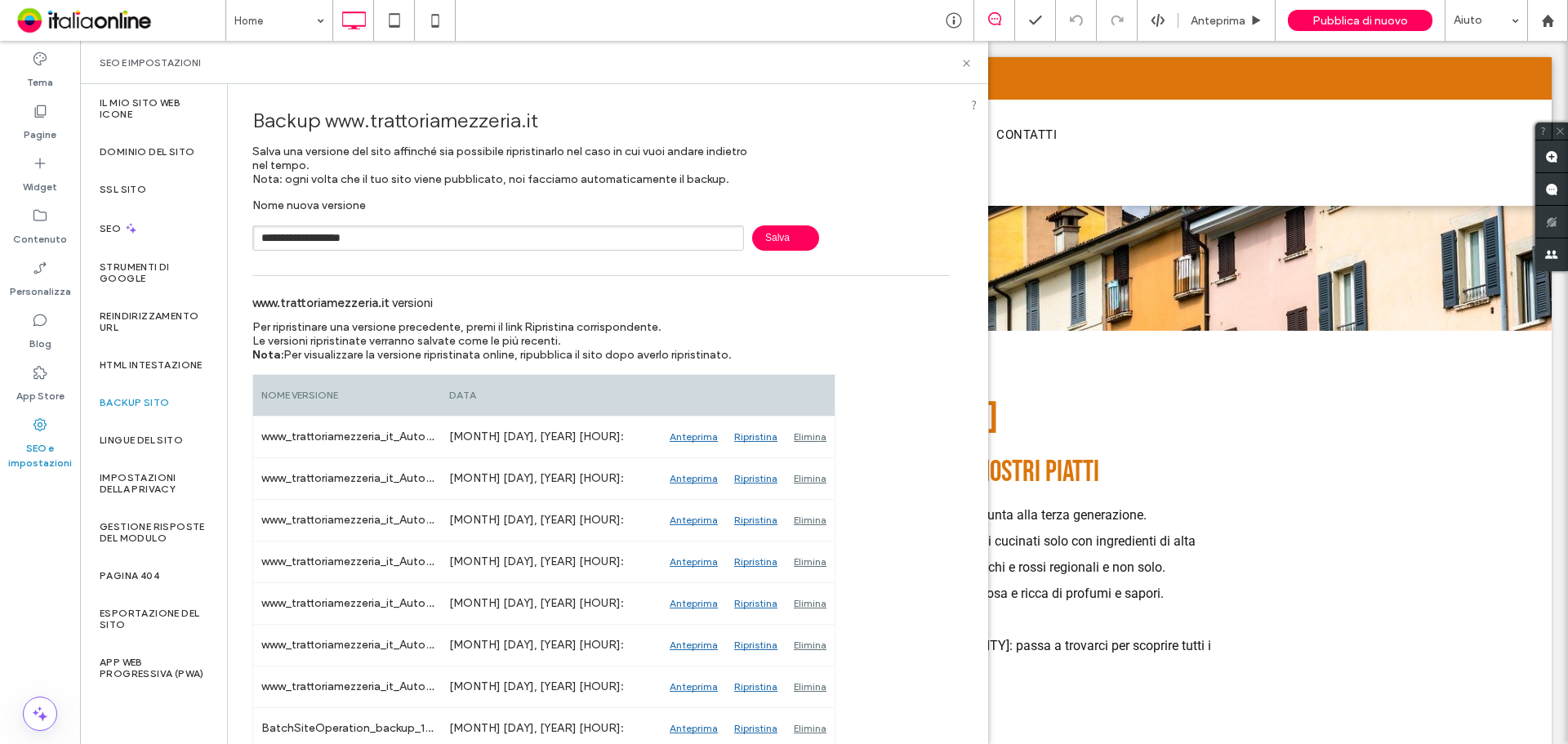 type on "**********" 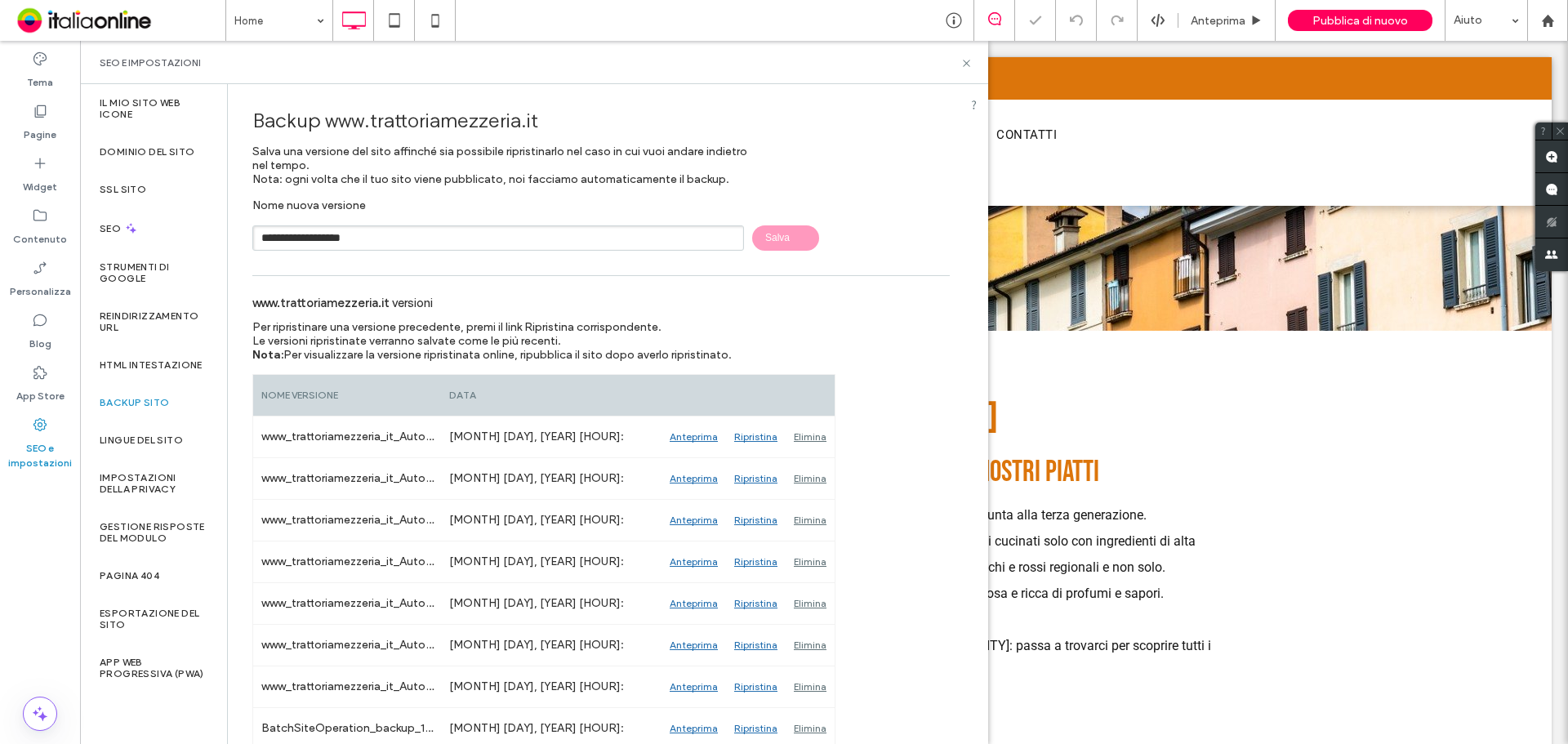 type 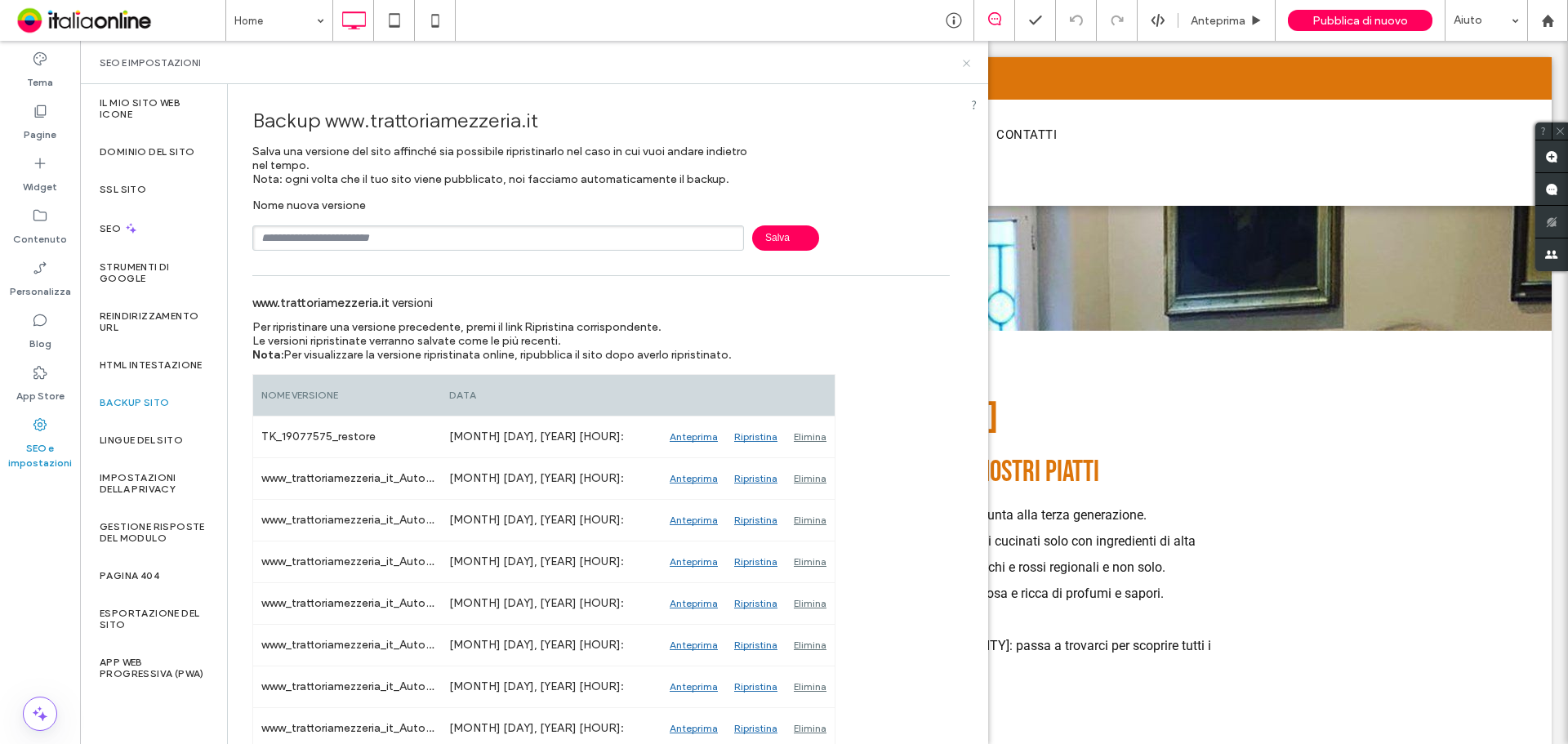 drag, startPoint x: 883, startPoint y: 20, endPoint x: 969, endPoint y: 61, distance: 95.27329 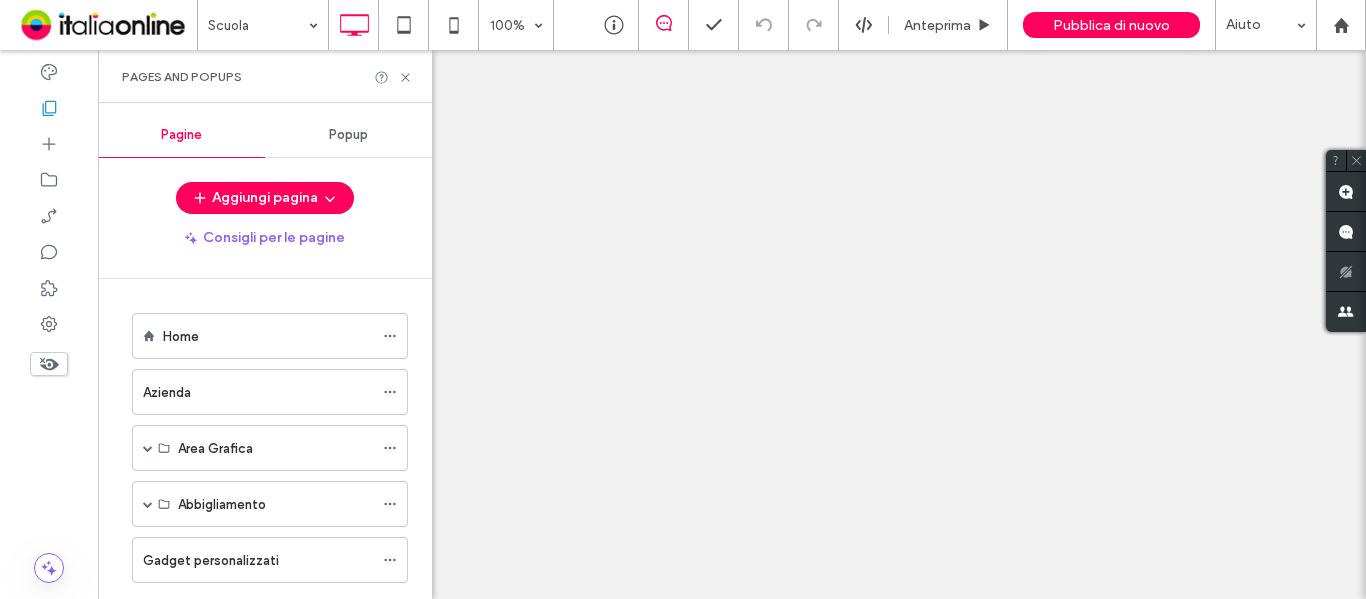 scroll, scrollTop: 0, scrollLeft: 0, axis: both 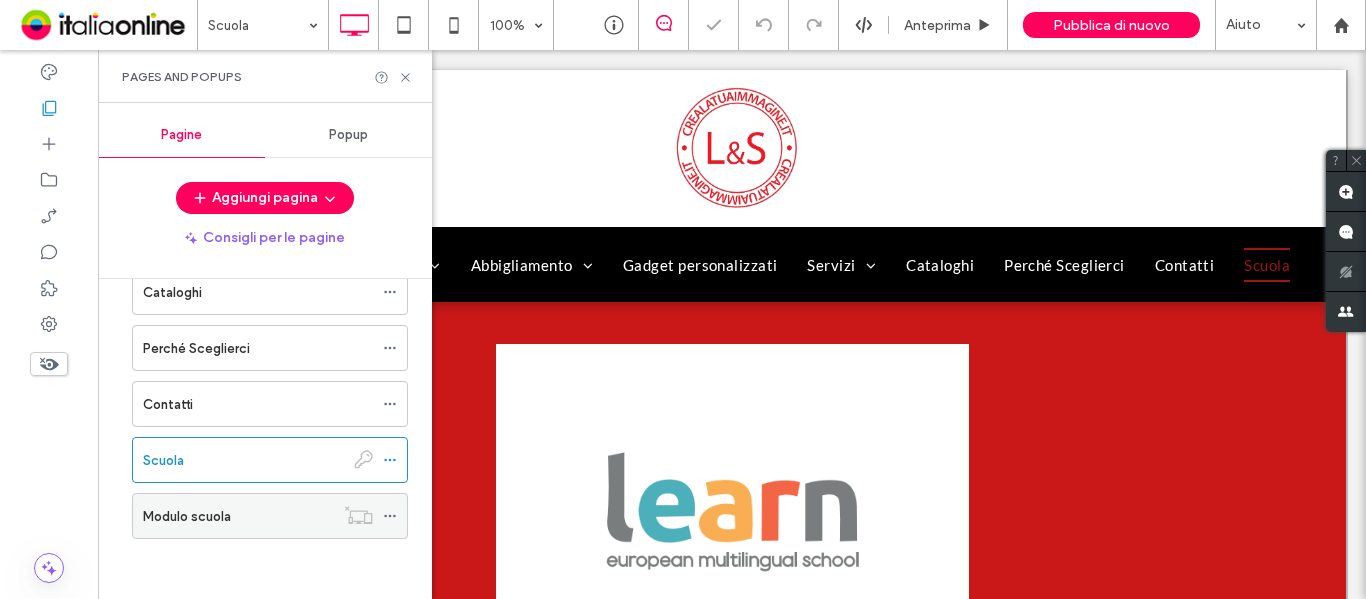 click on "Modulo scuola" at bounding box center (238, 516) 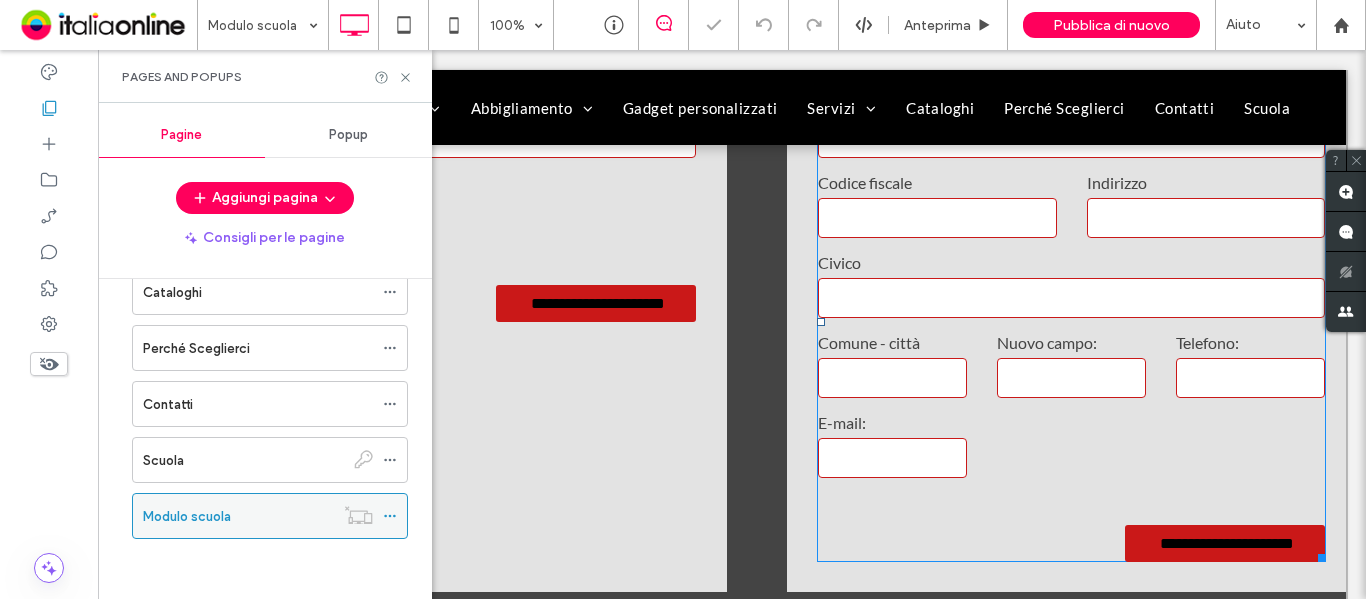 scroll, scrollTop: 700, scrollLeft: 0, axis: vertical 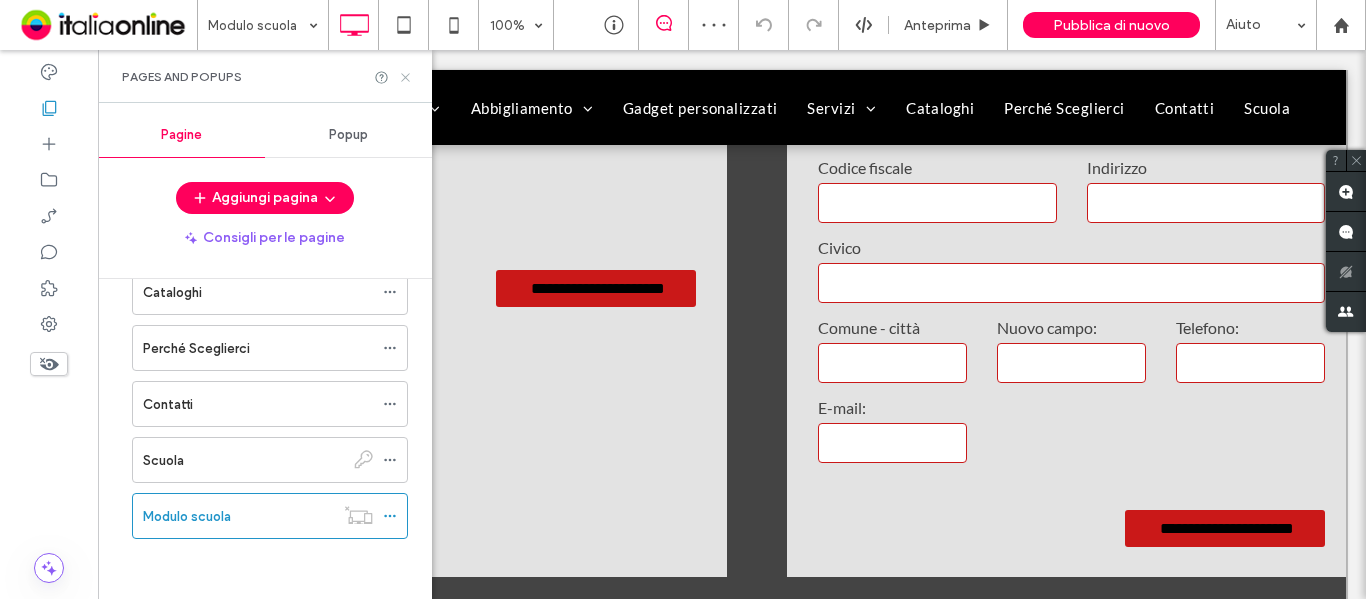 drag, startPoint x: 404, startPoint y: 80, endPoint x: 306, endPoint y: 36, distance: 107.42439 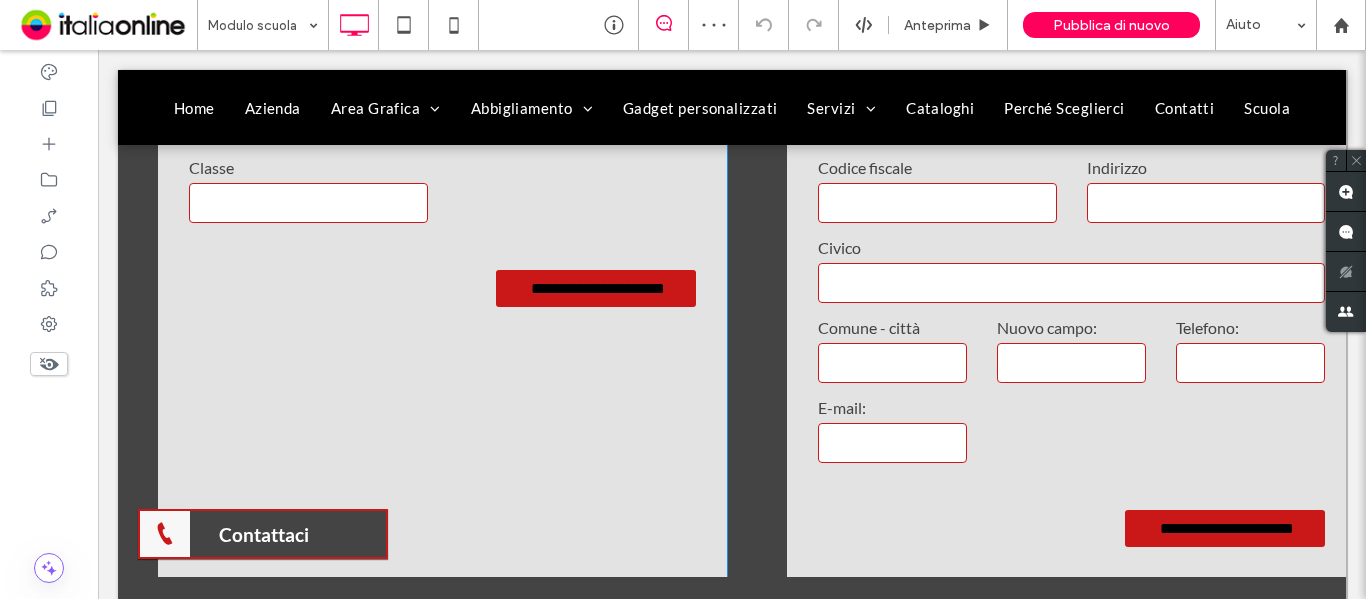 scroll, scrollTop: 500, scrollLeft: 0, axis: vertical 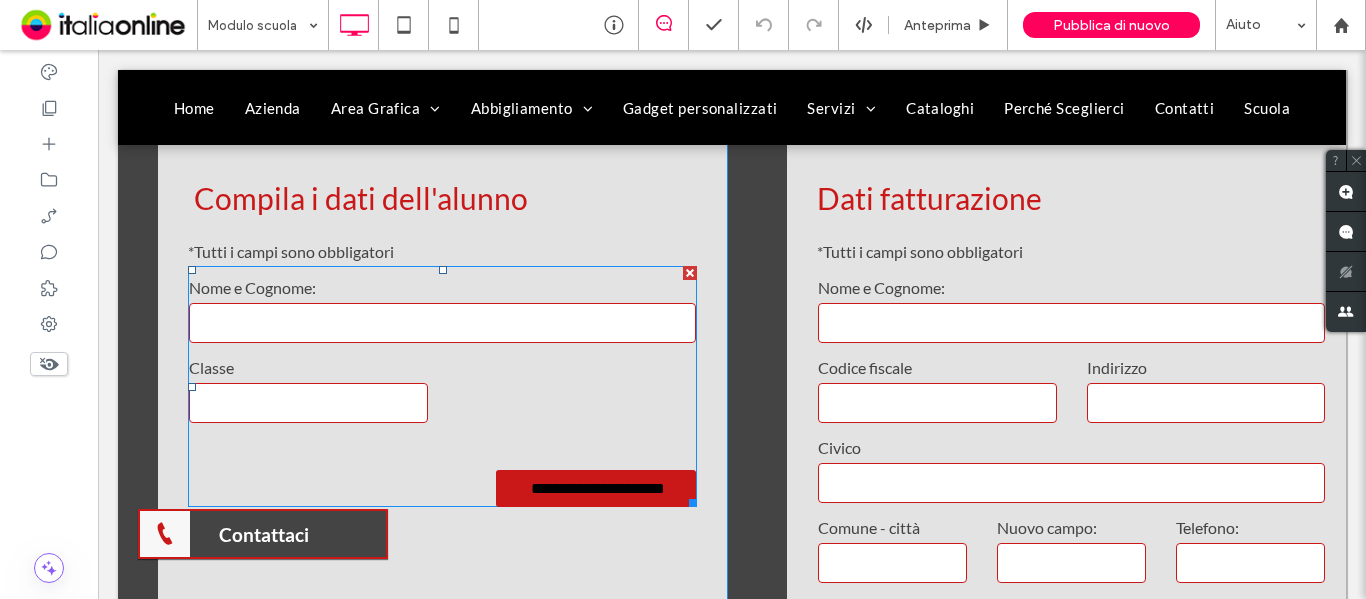 click on "**********" at bounding box center (442, 386) 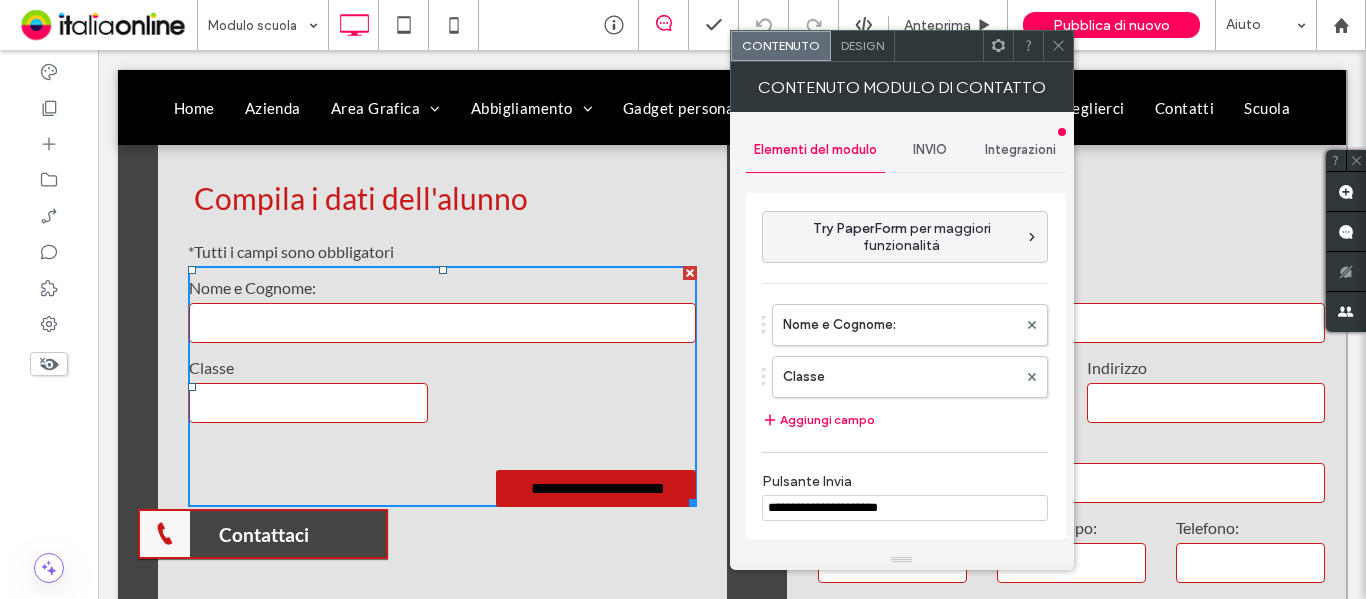 click on "INVIO" at bounding box center [930, 150] 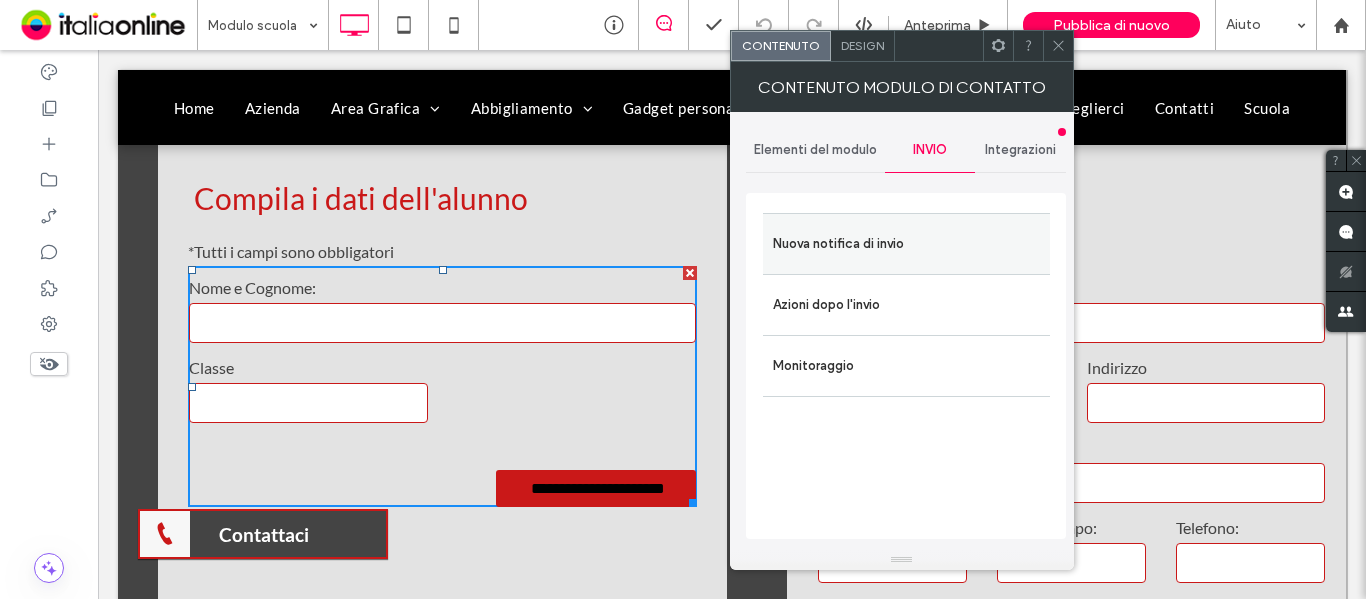 click on "Nuova notifica di invio" at bounding box center [906, 244] 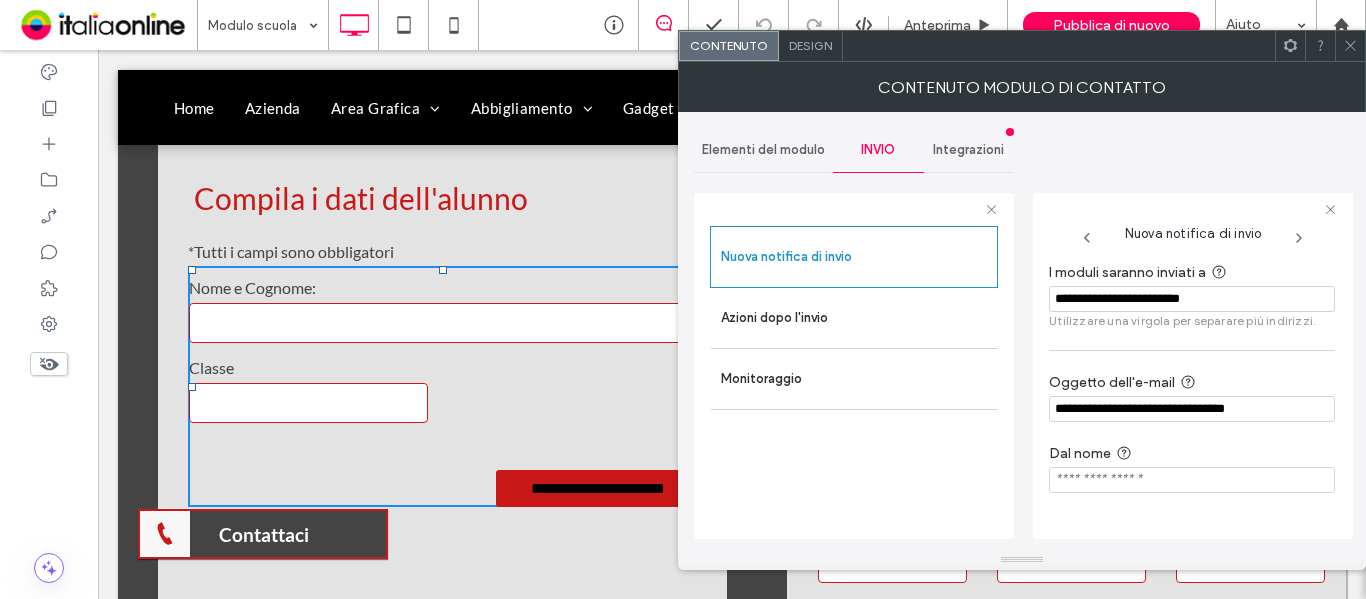 click on "**********" at bounding box center [1192, 299] 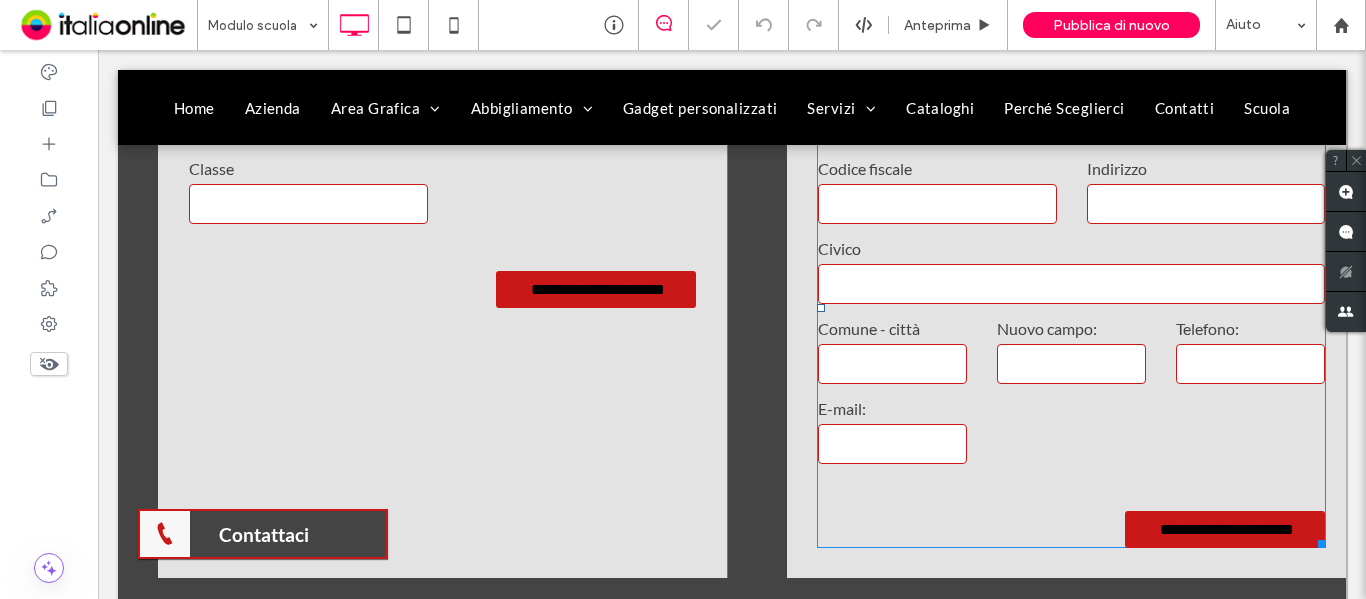 scroll, scrollTop: 700, scrollLeft: 0, axis: vertical 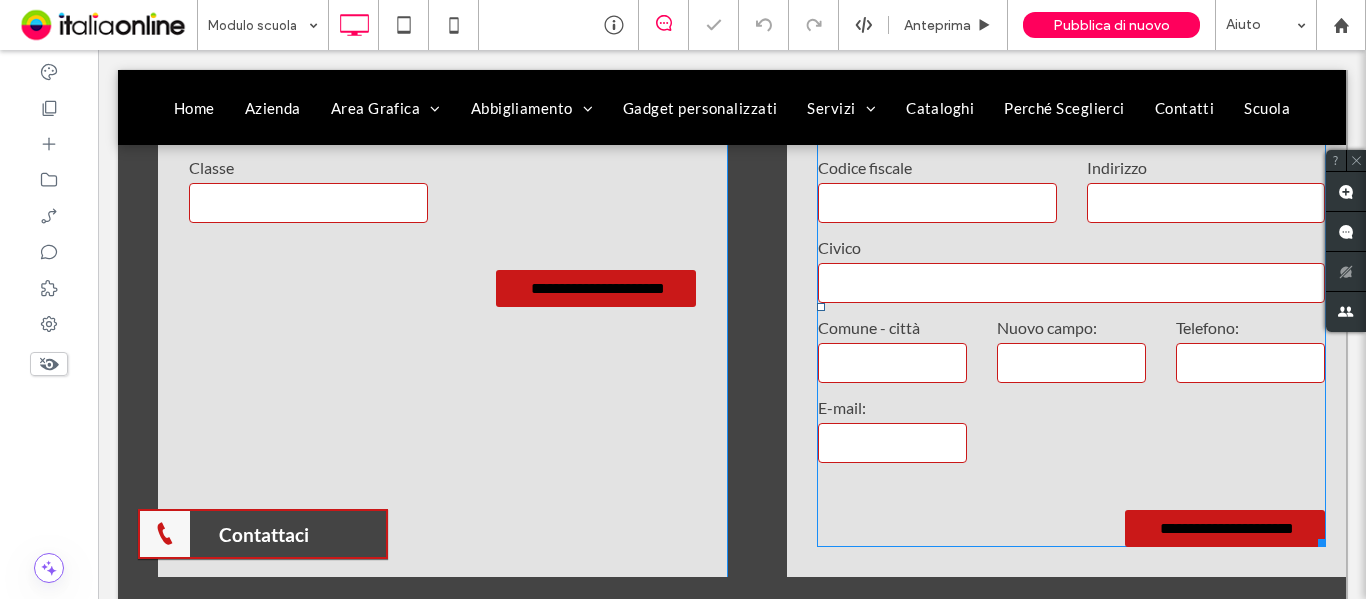 click on "Nuovo campo:" at bounding box center [1071, 328] 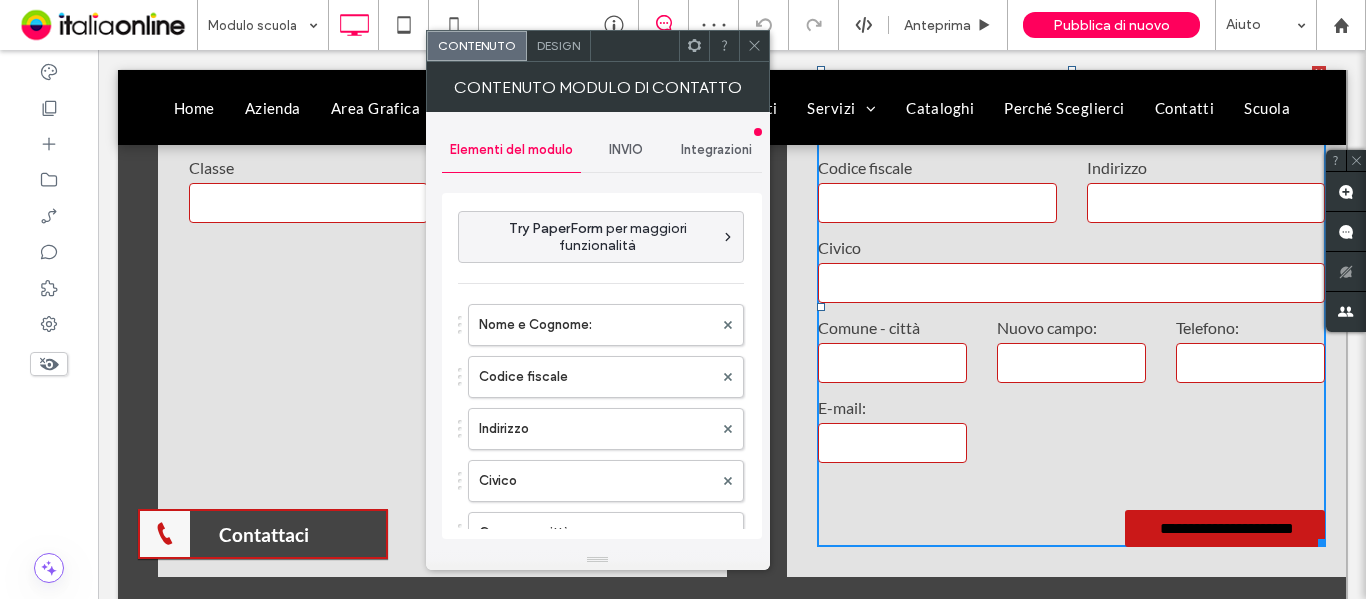 click on "INVIO" at bounding box center (626, 150) 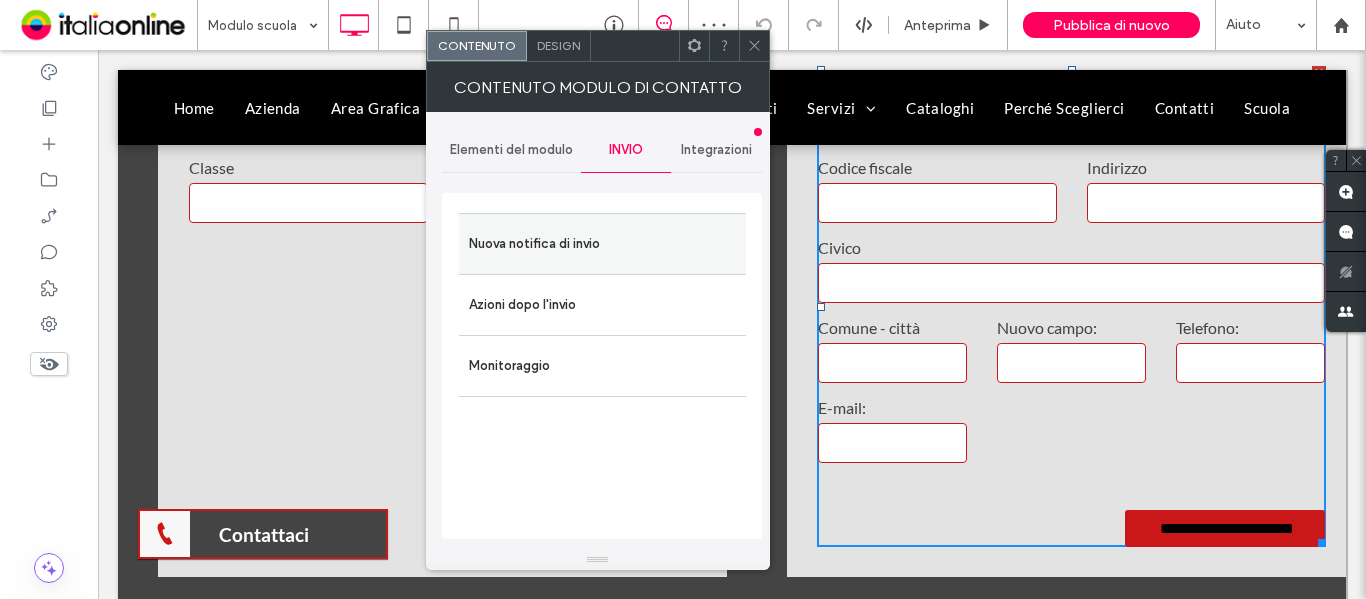 click on "Nuova notifica di invio" at bounding box center [602, 244] 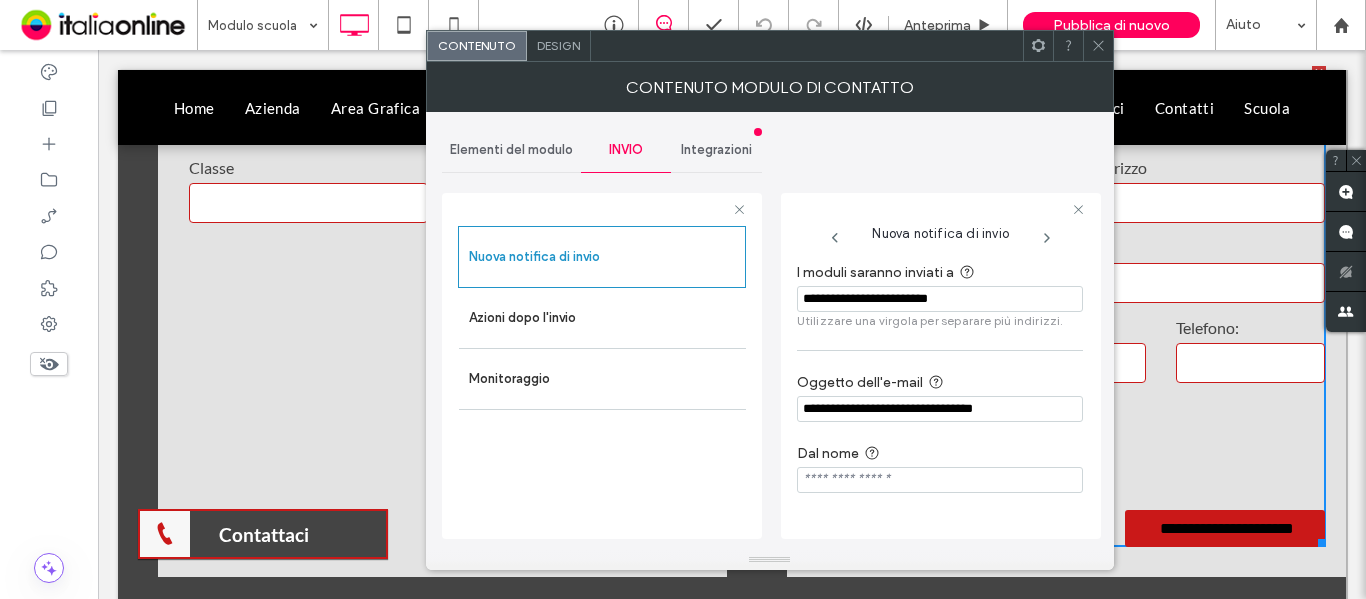 click 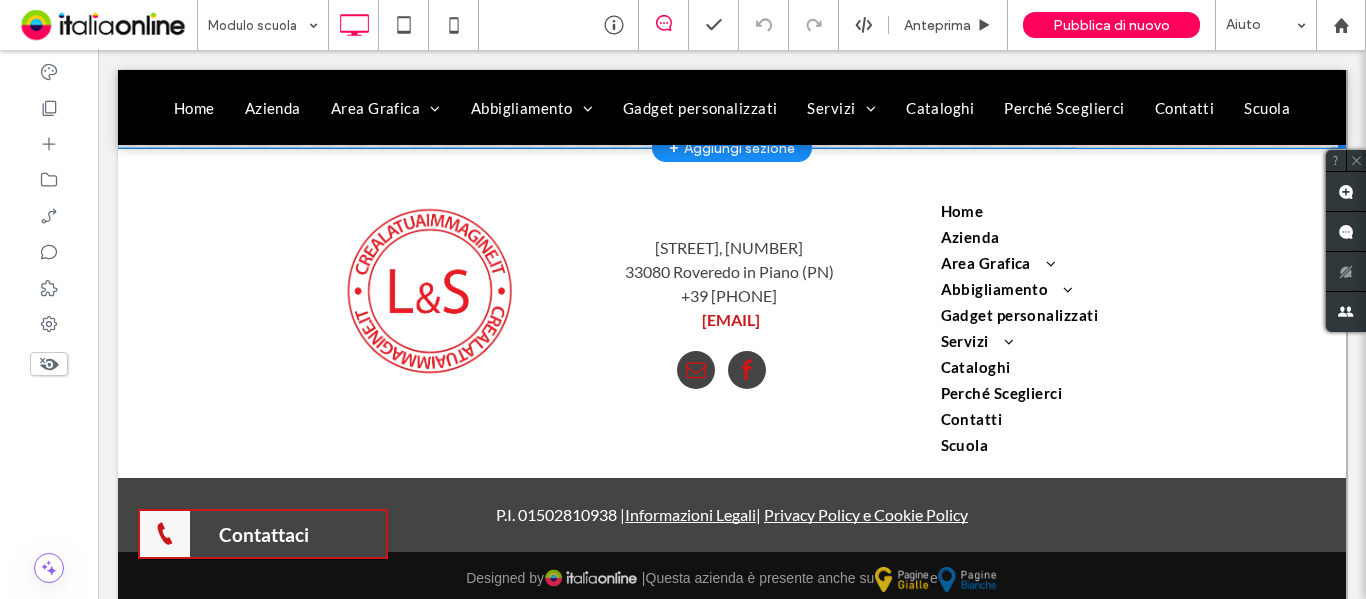 scroll, scrollTop: 1600, scrollLeft: 0, axis: vertical 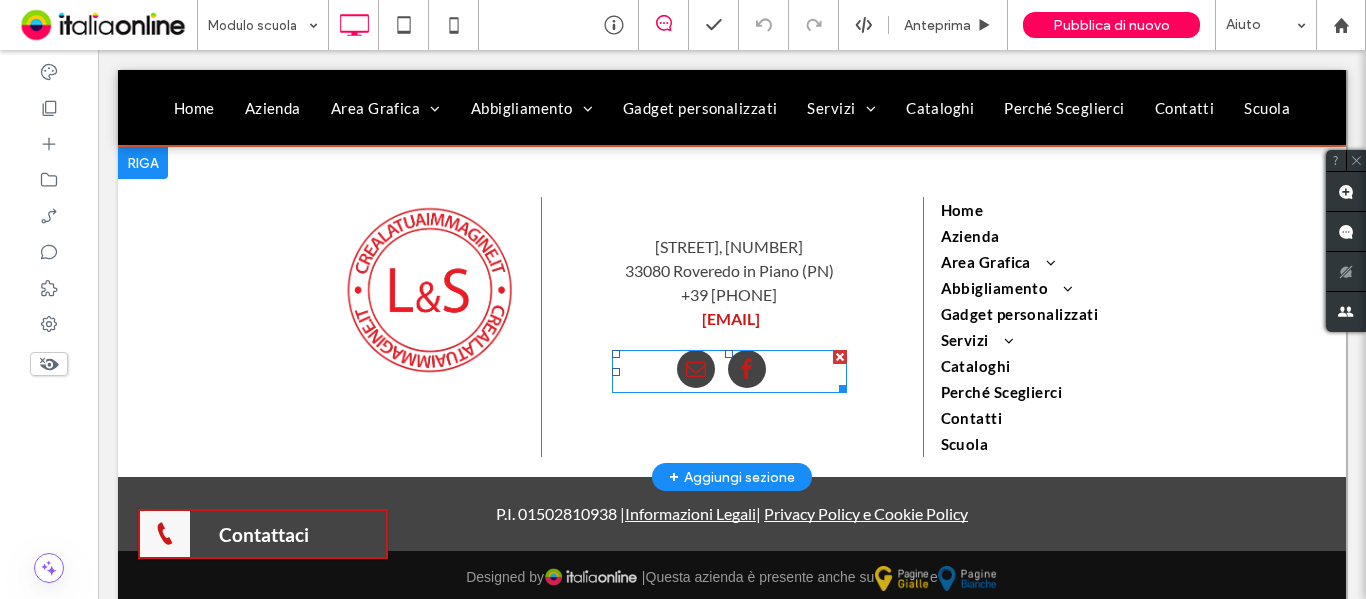 click at bounding box center [696, 371] 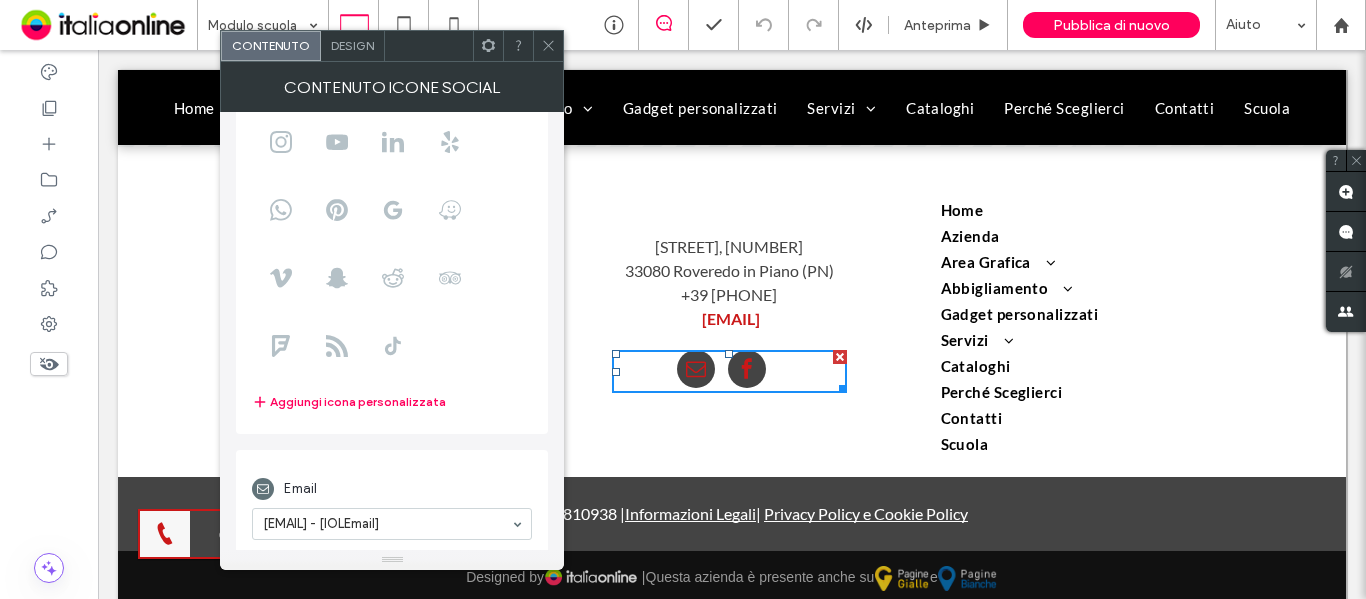 scroll, scrollTop: 248, scrollLeft: 0, axis: vertical 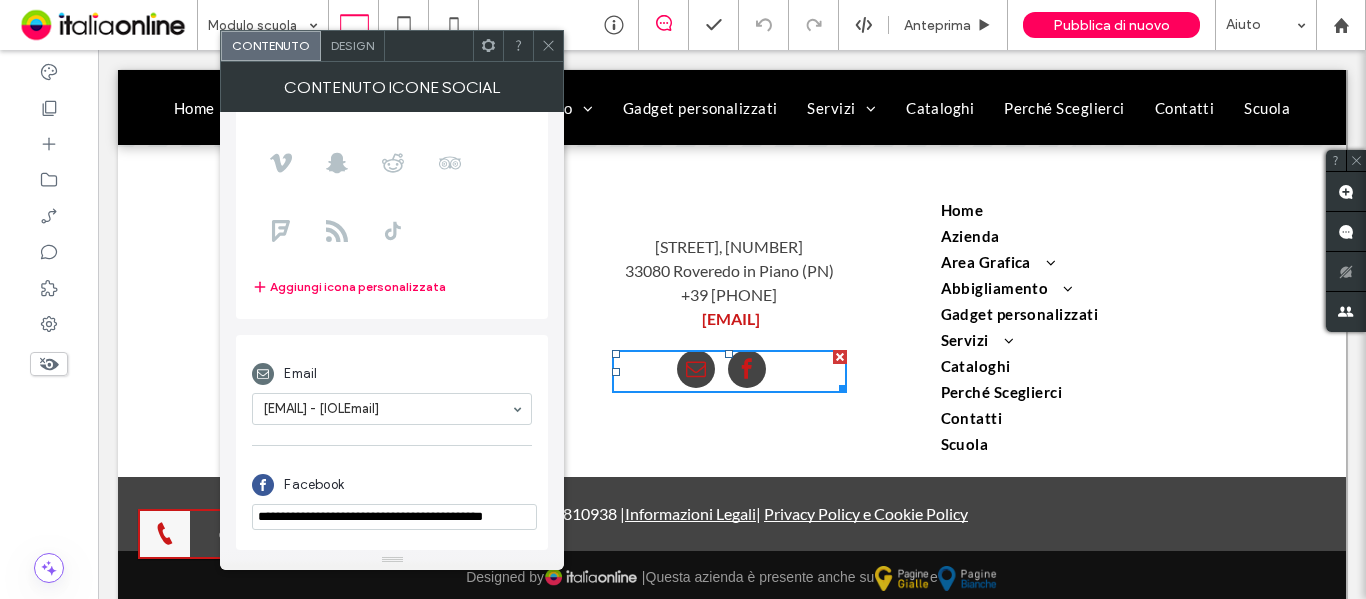drag, startPoint x: 548, startPoint y: 56, endPoint x: 563, endPoint y: 36, distance: 25 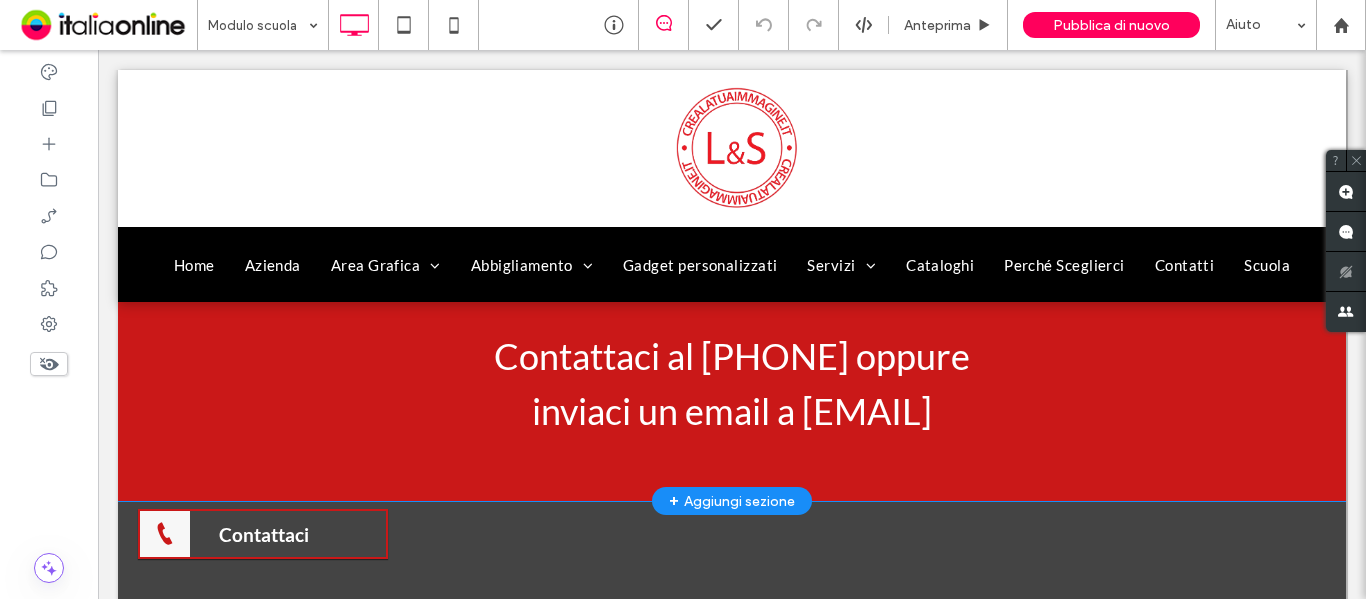 scroll, scrollTop: 0, scrollLeft: 0, axis: both 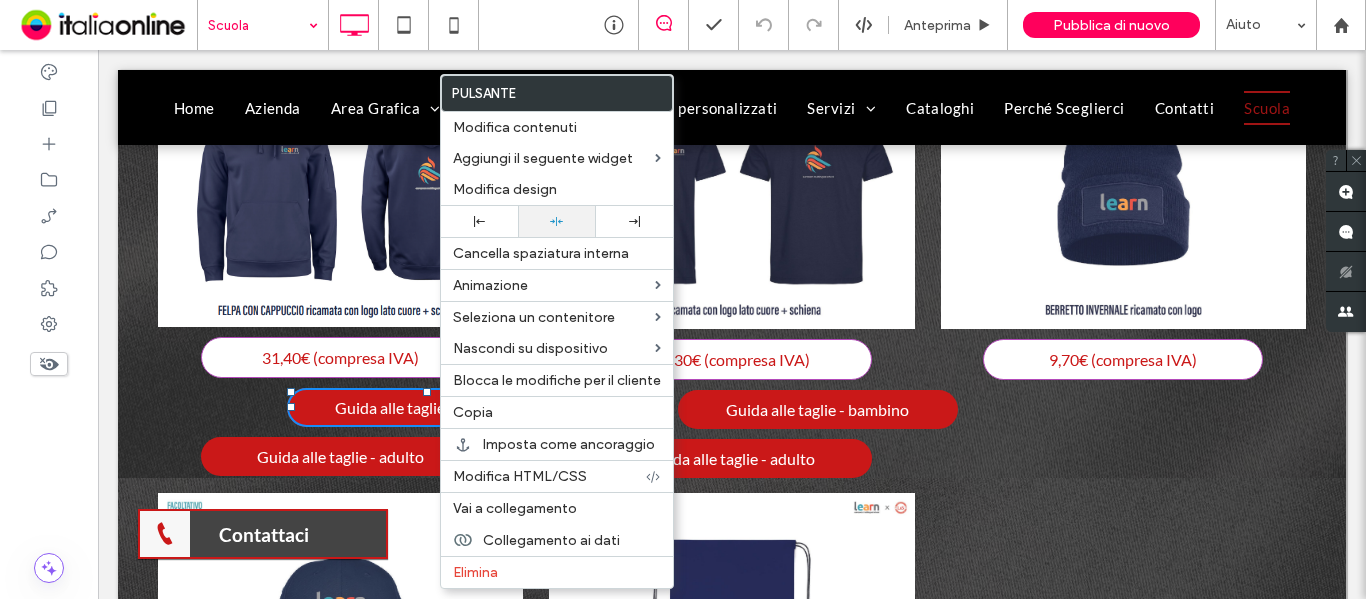 click at bounding box center (556, 221) 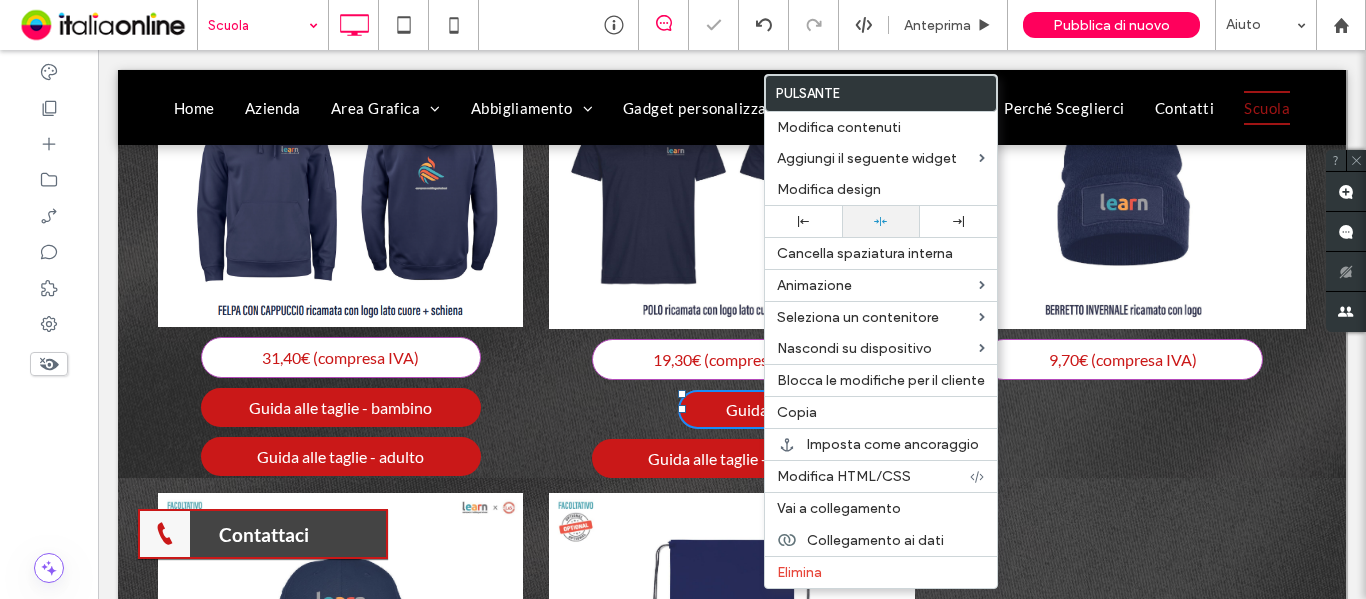 click at bounding box center (880, 221) 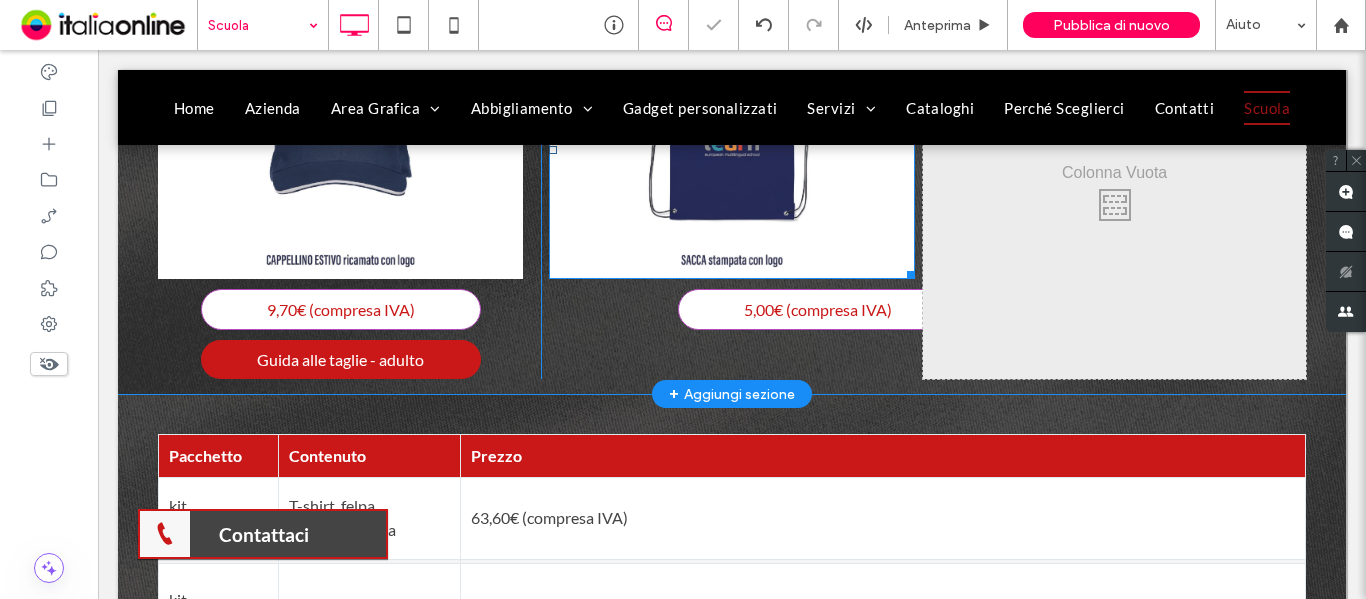 scroll, scrollTop: 1800, scrollLeft: 0, axis: vertical 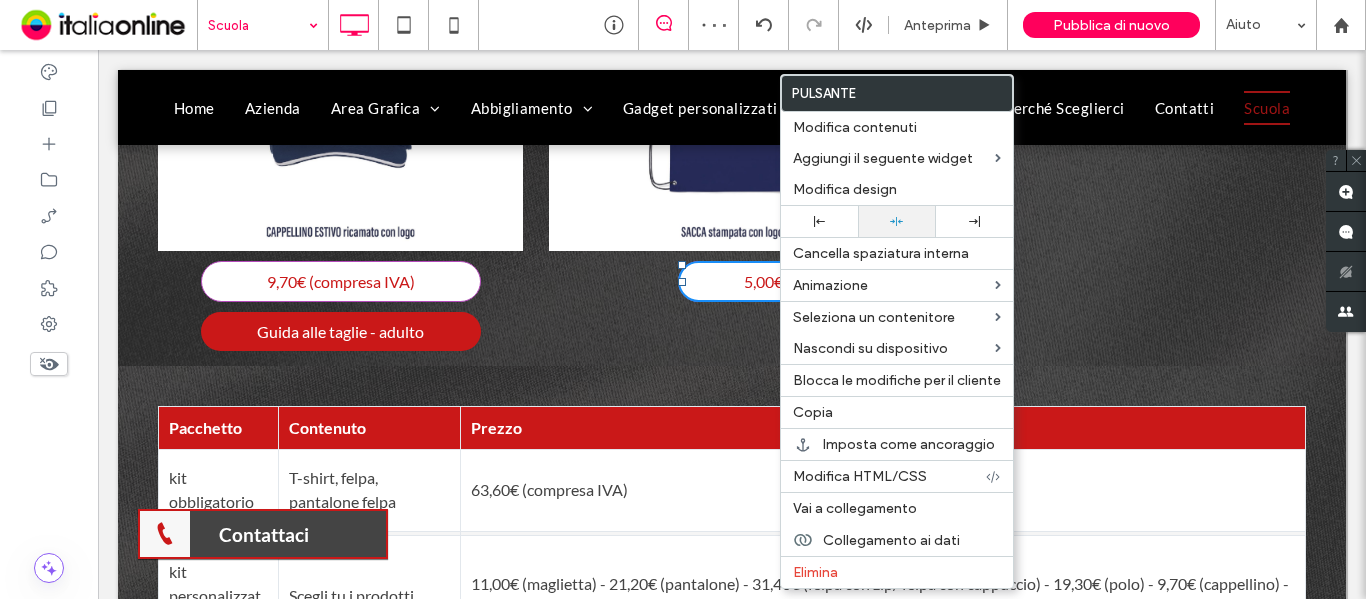 click at bounding box center [896, 221] 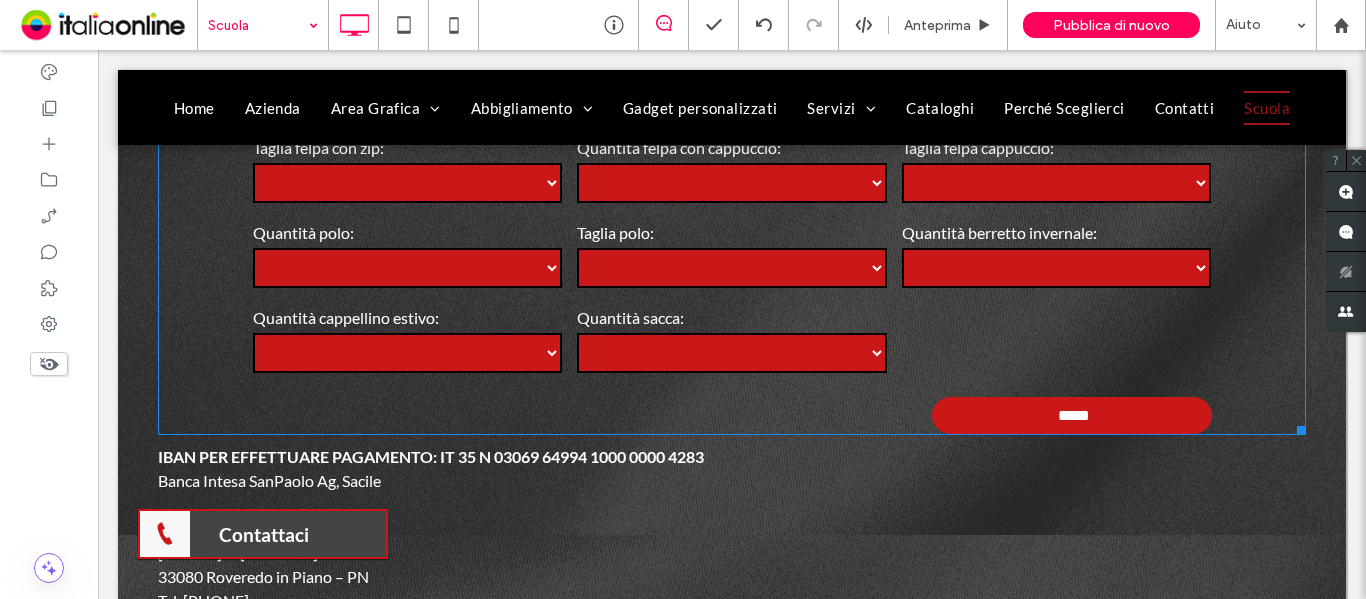 scroll, scrollTop: 2900, scrollLeft: 0, axis: vertical 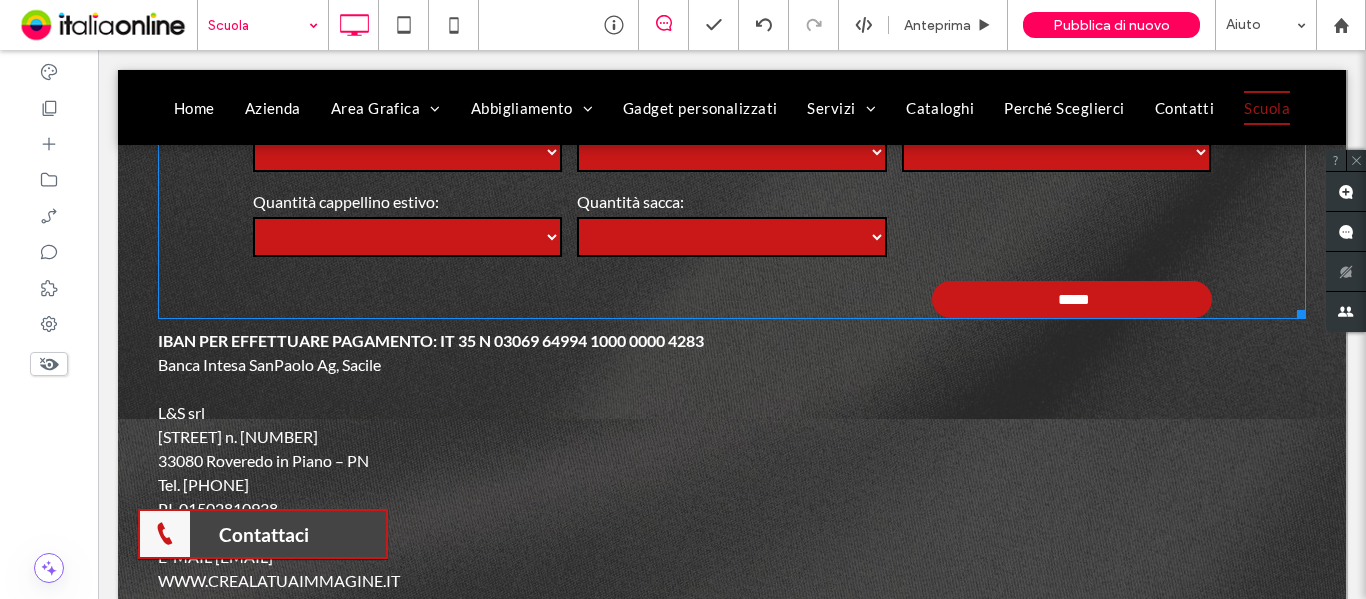 click on "Nome e cognome alunno:
Nome e cognome genitore:
Codice fiscale genitore:
Indirizzo:
Quantità t-shirt:
*
*
*
*
*
*
**
Taglia t-shirt:
******
*******
*******
*******
**
*
*
*
**
***
Quantità pantalone:
*
*
*
*
*
*
**
Taglia pantalone:
******
*******
*******
*******
**
*
*
*
**
***
Quantità felpa con zip:
*
*
*
*
*
*
**
Taglia felpa con zip:
******
*******
*******
*******
**
*
*
*
**
***
Quantità felpa con cappuccio:
*
*
*
*
*
*
**
Taglia felpa cappuccio:
*
*
*
*
*
*
*
Quantità polo:
*
*
*
*
*
*
**
Taglia polo:" at bounding box center (732, 41) 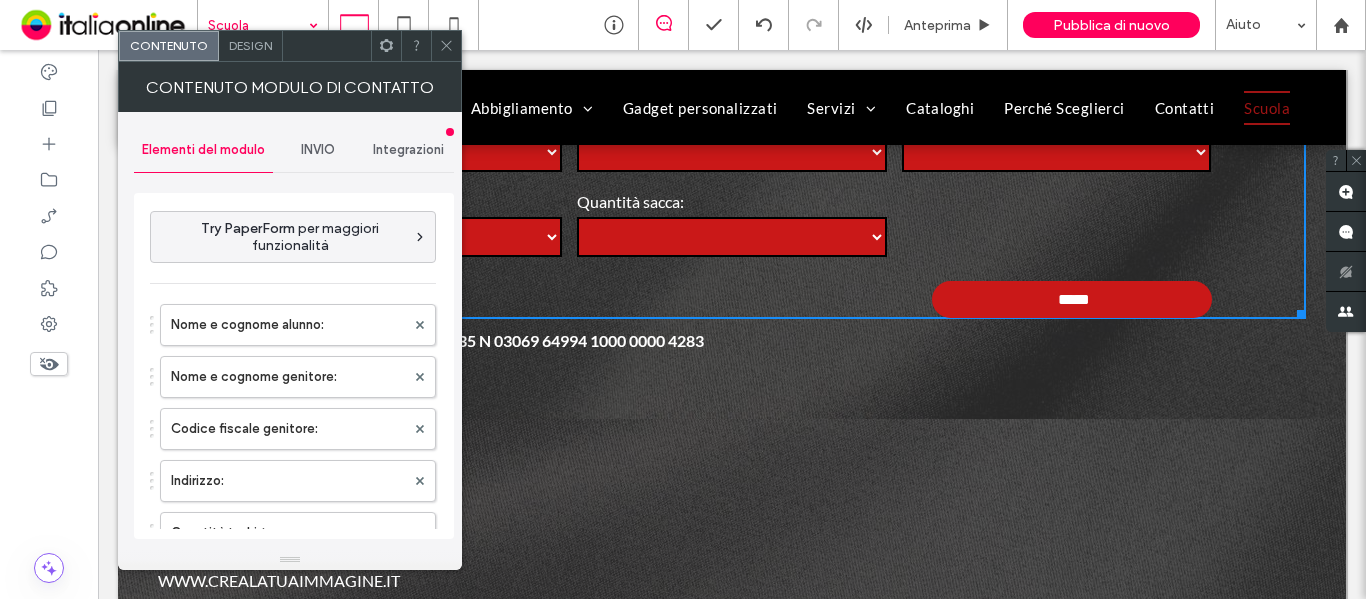 click on "INVIO" at bounding box center (318, 150) 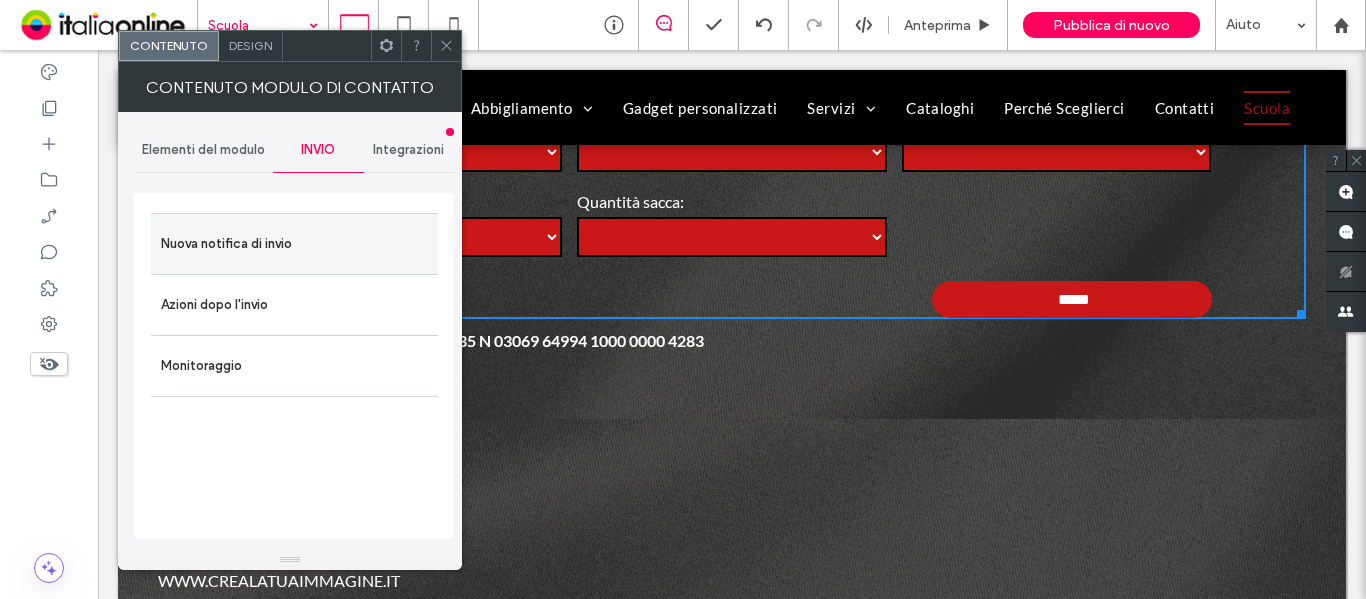 click on "Nuova notifica di invio" at bounding box center (294, 244) 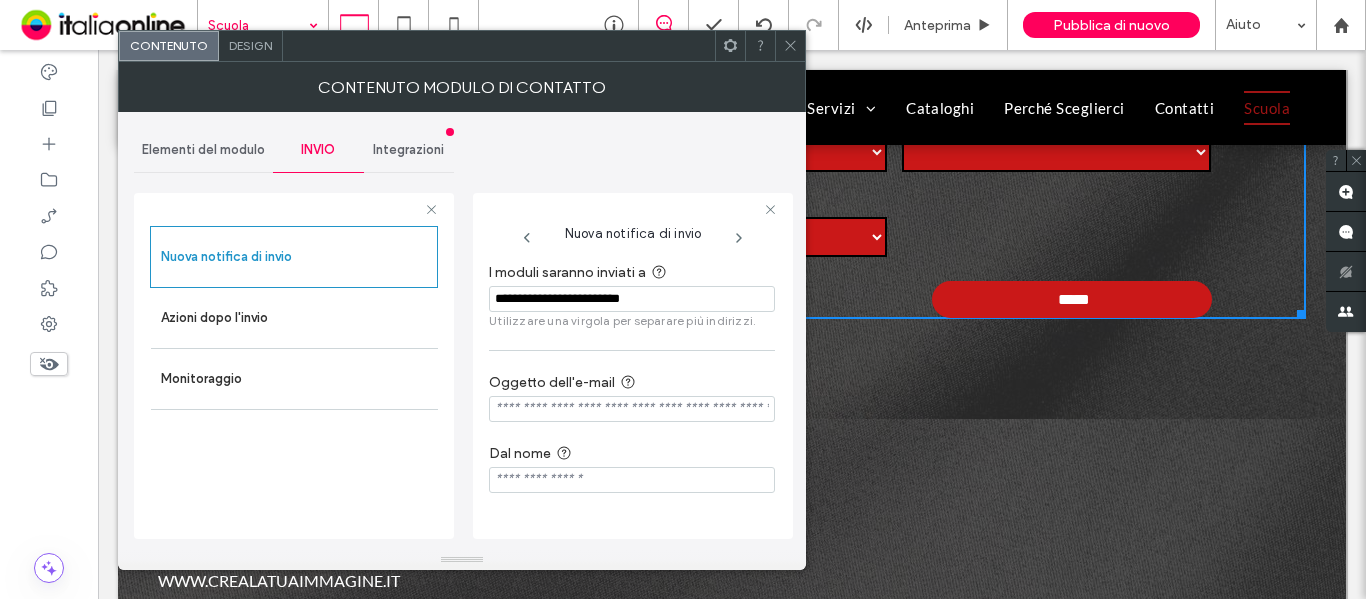 click at bounding box center (632, 409) 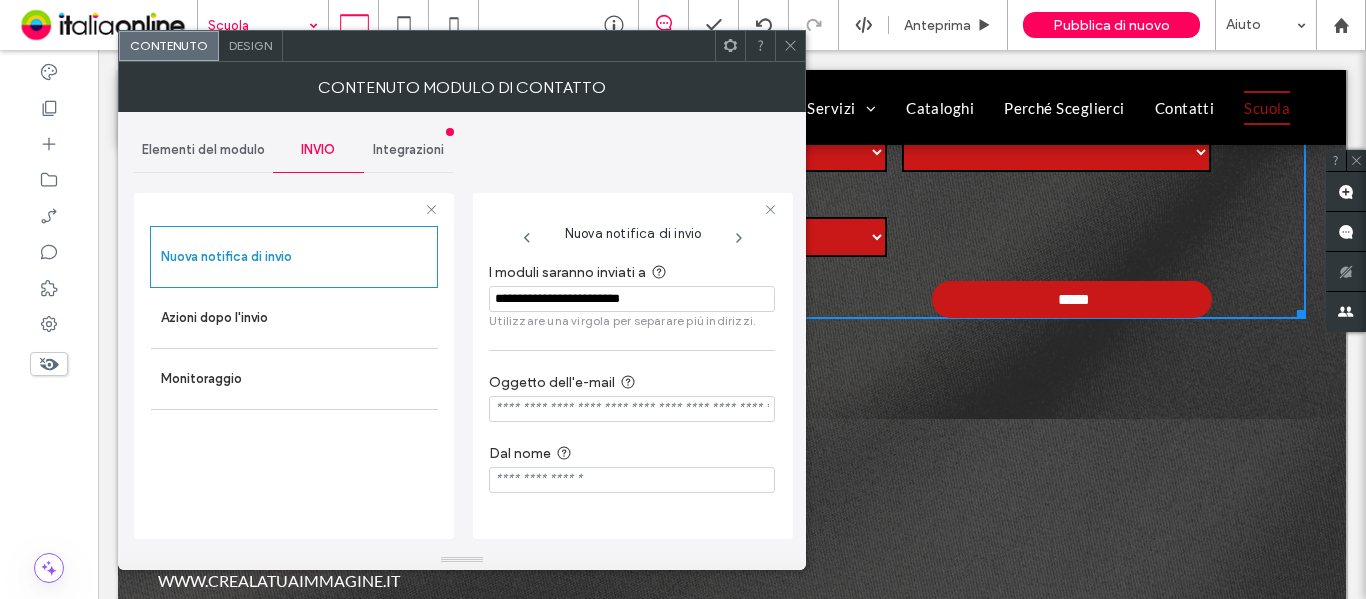 click 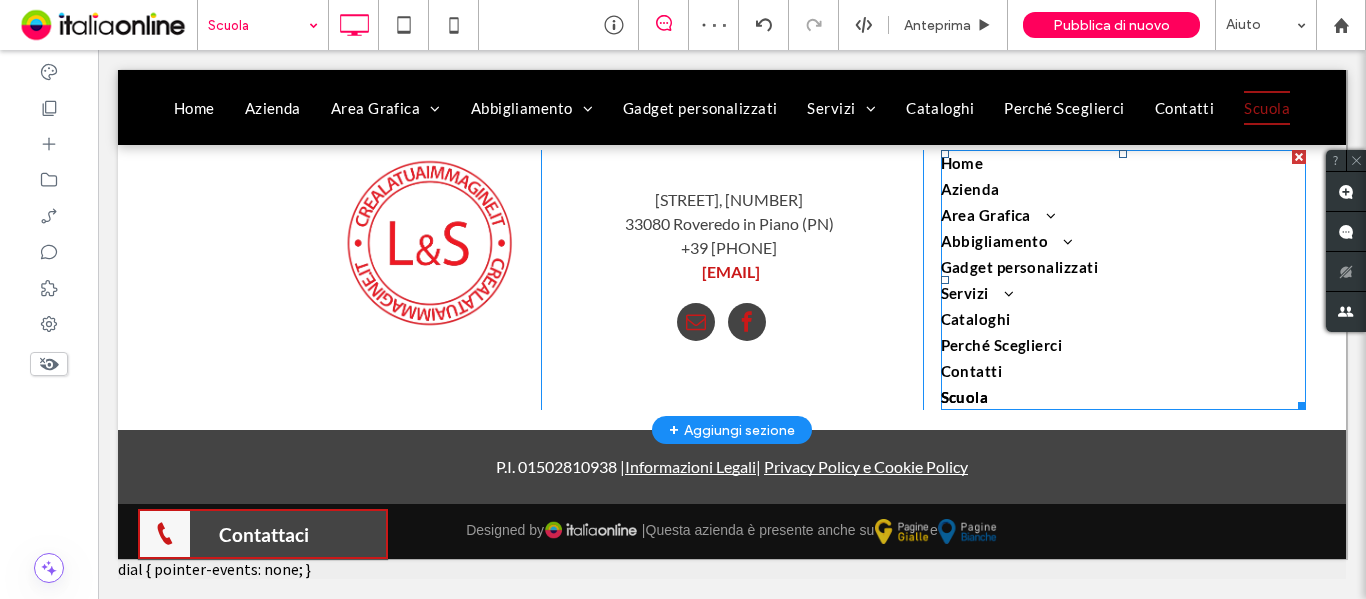 scroll, scrollTop: 3435, scrollLeft: 0, axis: vertical 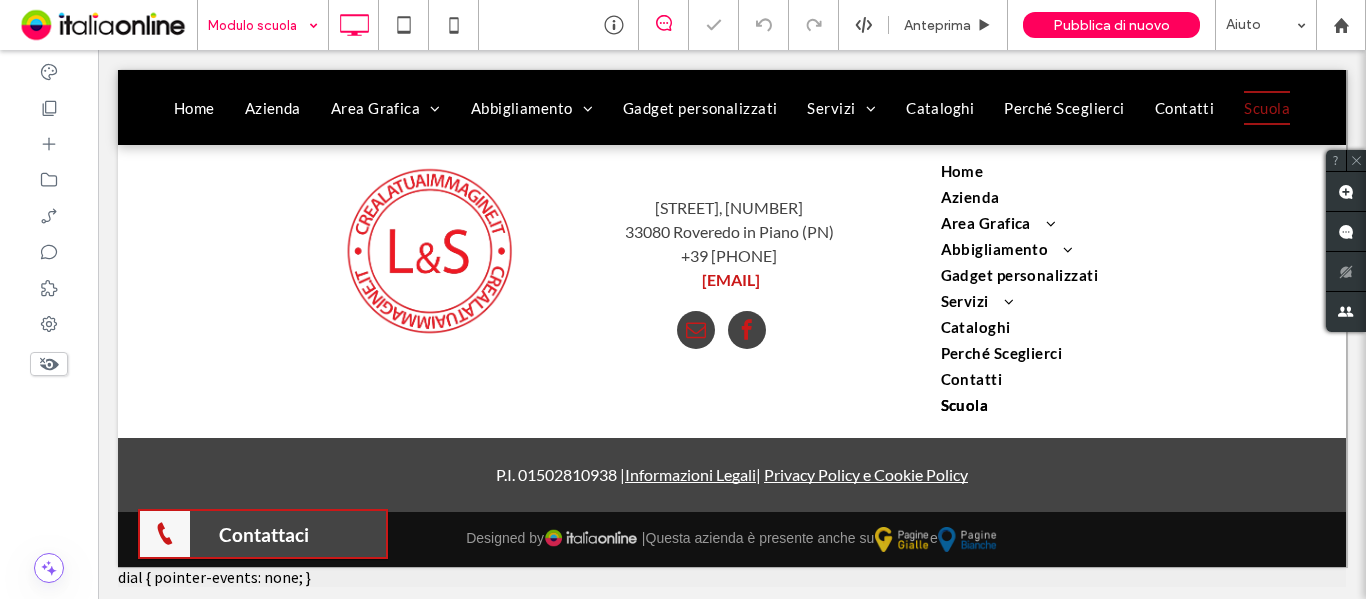 click at bounding box center [258, 25] 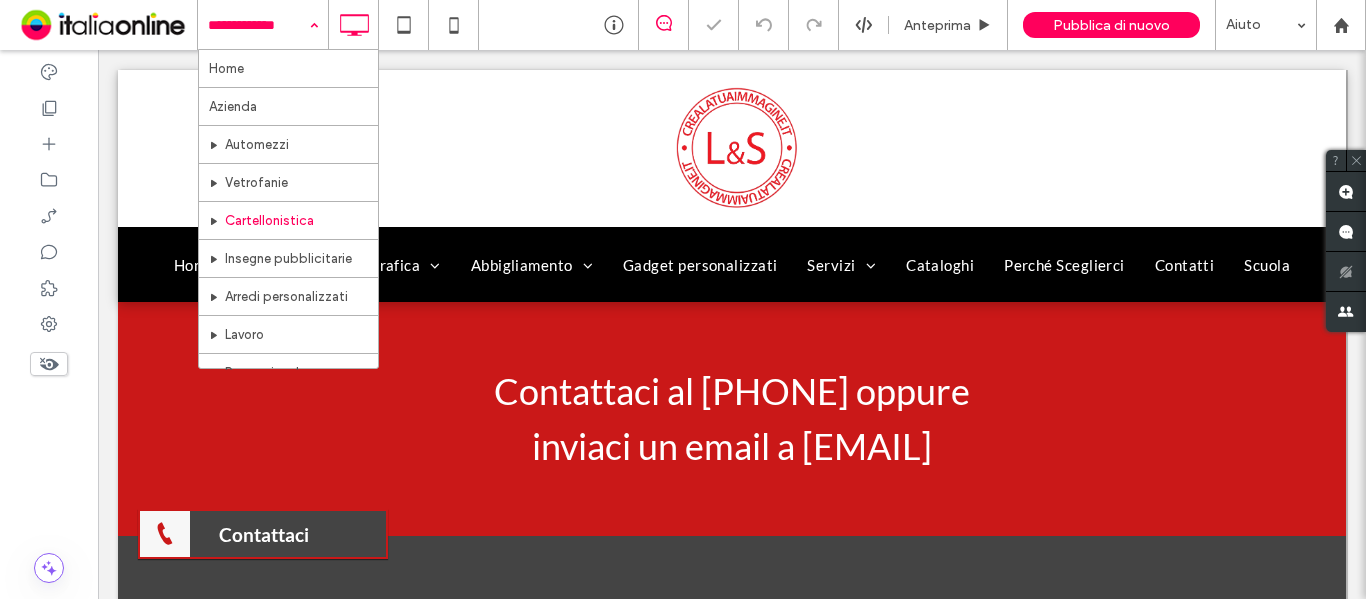 scroll, scrollTop: 0, scrollLeft: 0, axis: both 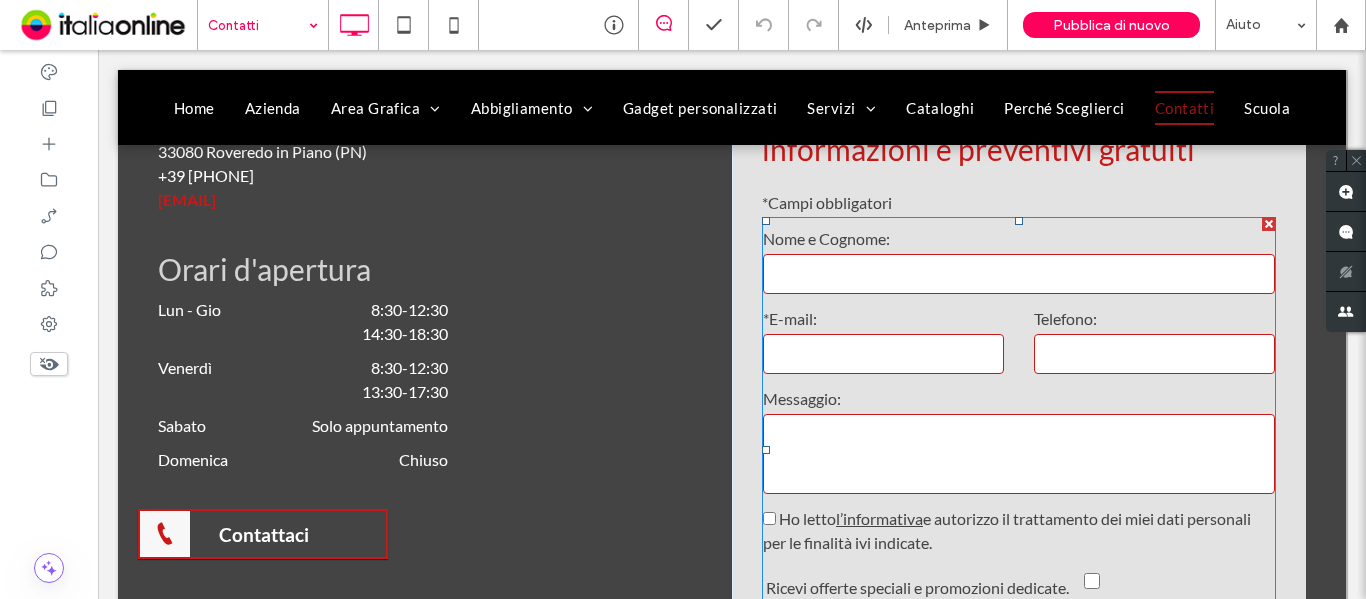 click on "Messaggio:" at bounding box center [1019, 399] 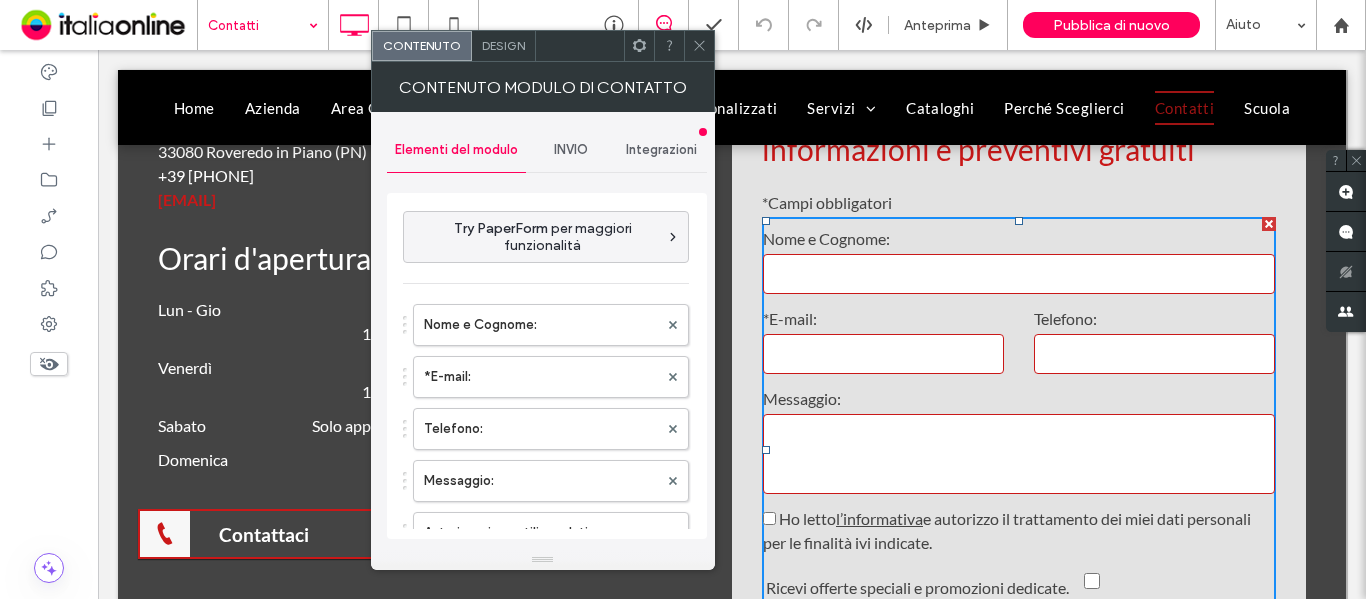 click on "INVIO" at bounding box center [571, 150] 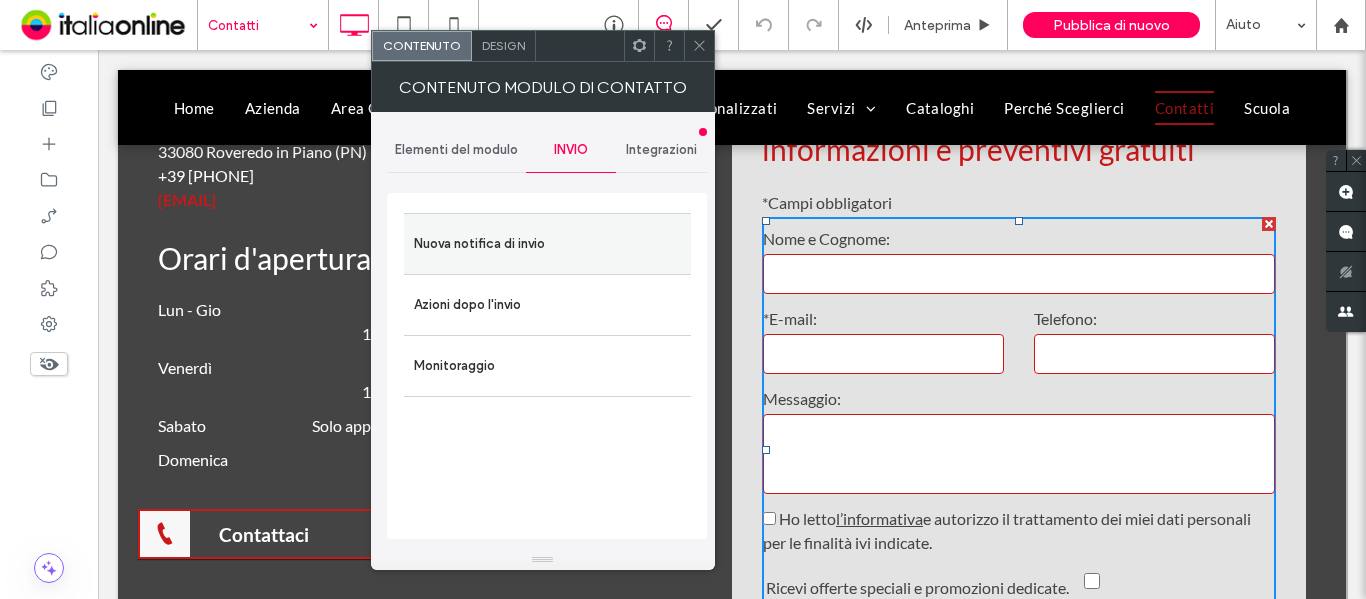 click on "Nuova notifica di invio" at bounding box center (547, 244) 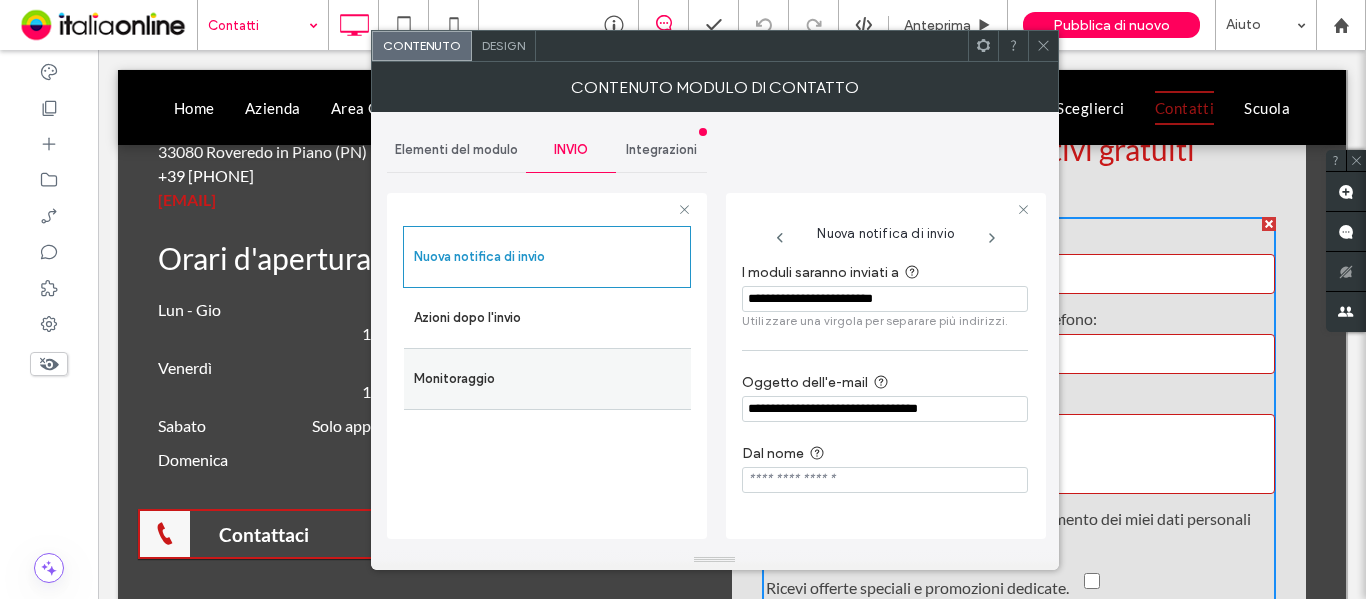 drag, startPoint x: 981, startPoint y: 417, endPoint x: 563, endPoint y: 404, distance: 418.20212 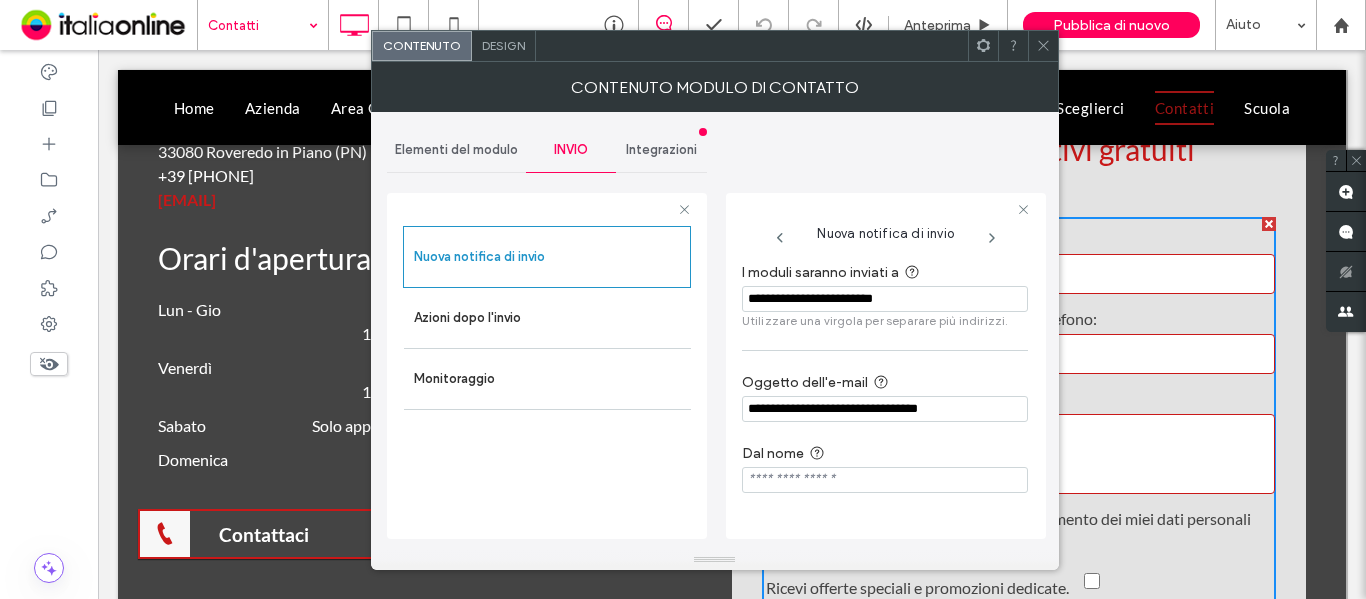 click 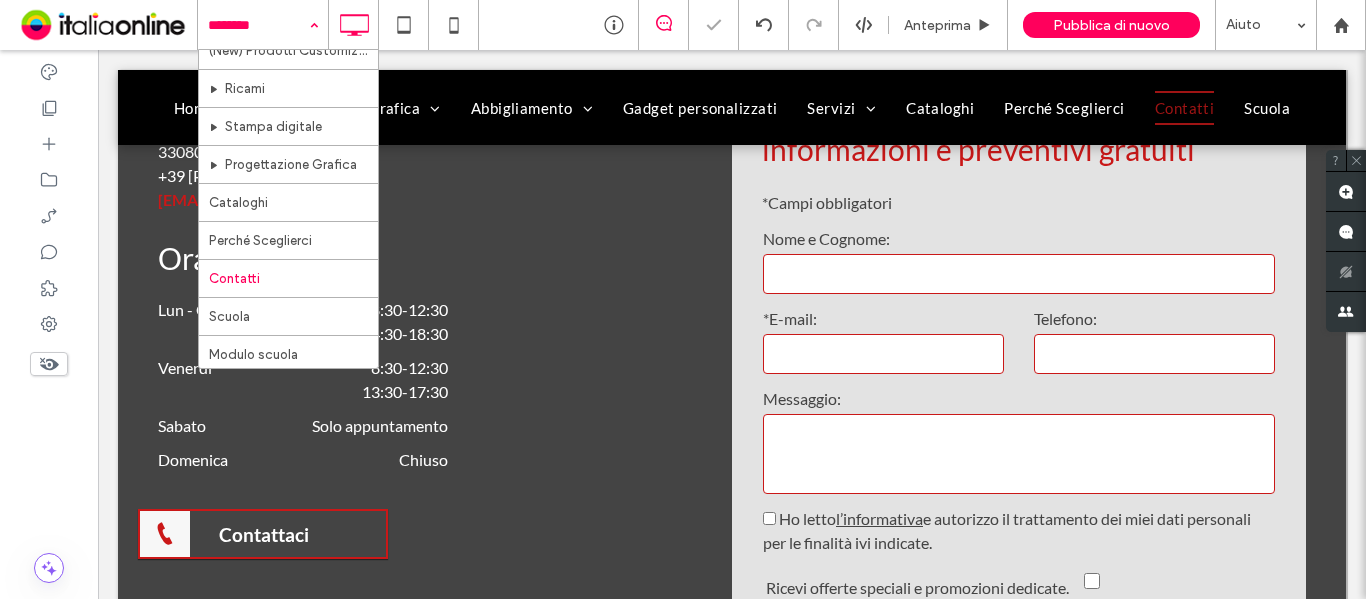 scroll, scrollTop: 477, scrollLeft: 0, axis: vertical 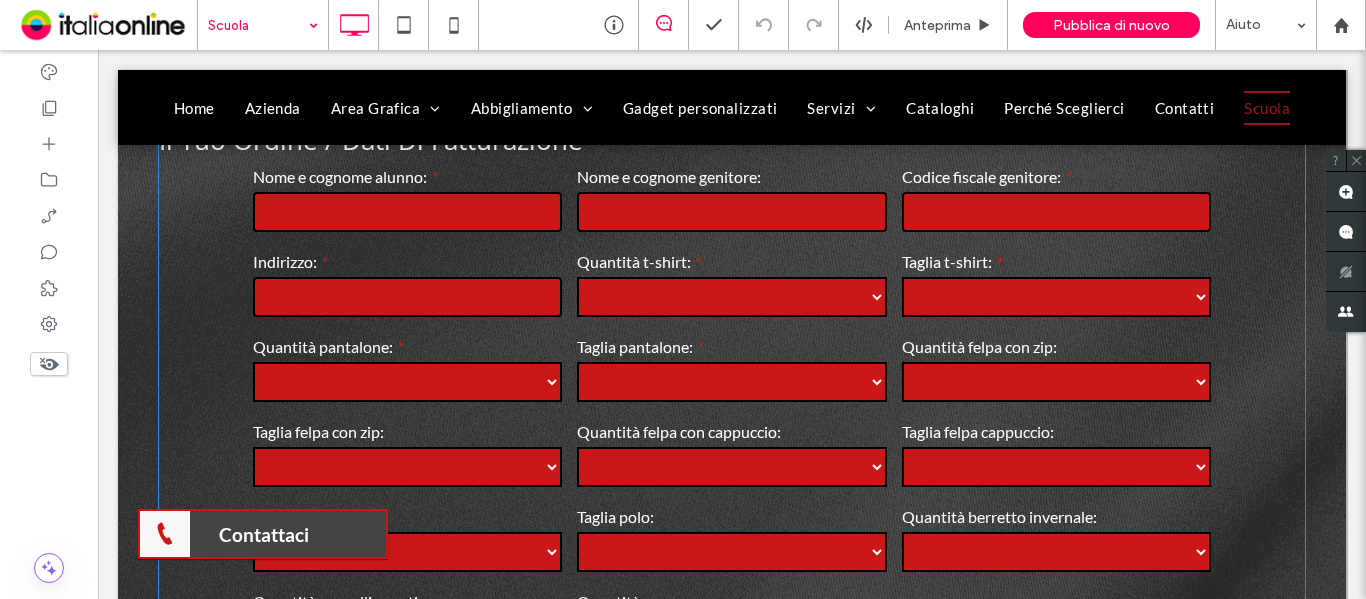 click on "*
*
*
*
*
*
**" at bounding box center [1056, 382] 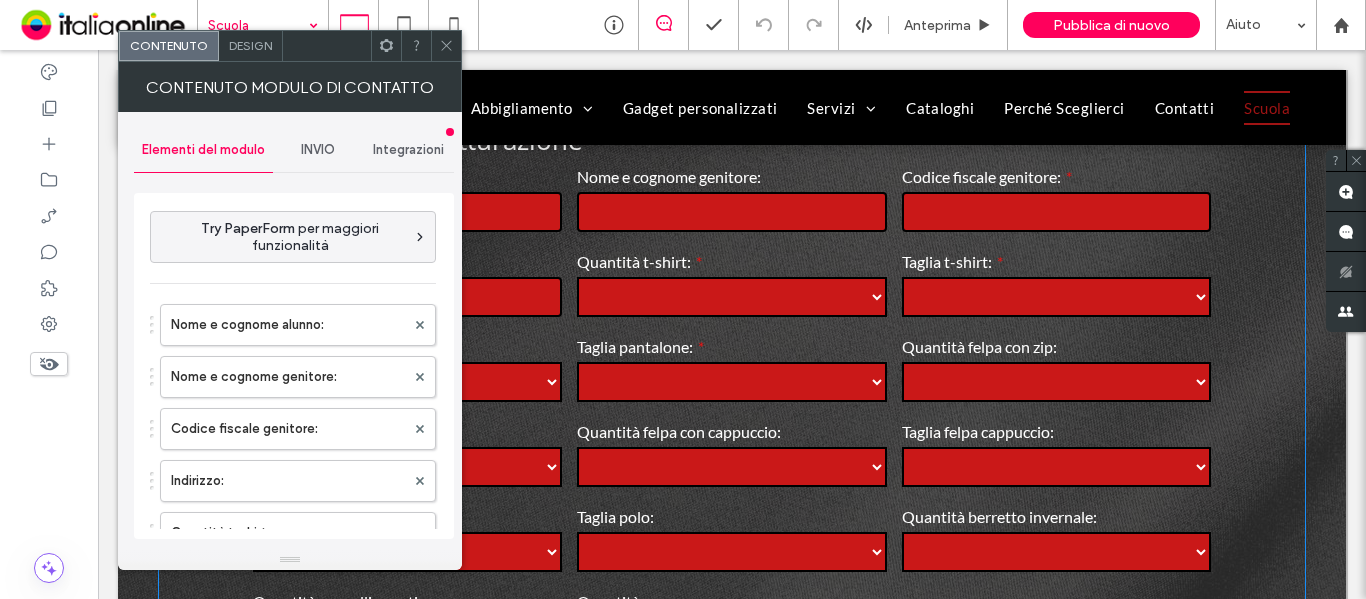 type on "*****" 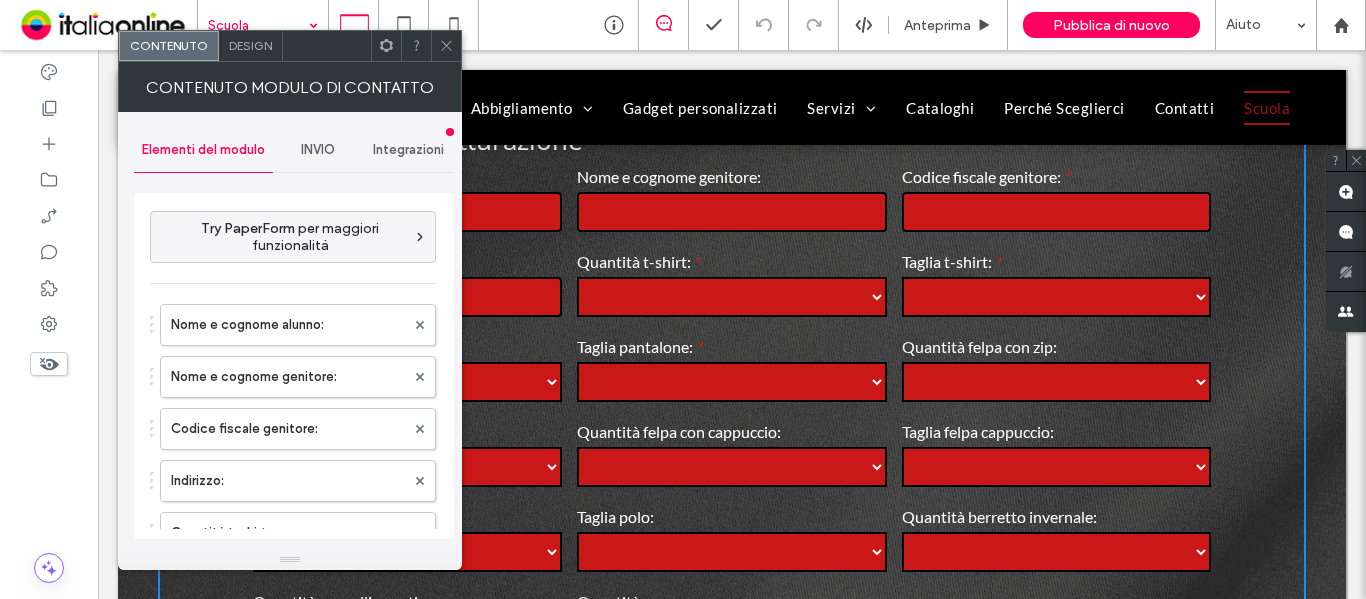 click on "INVIO" at bounding box center (318, 150) 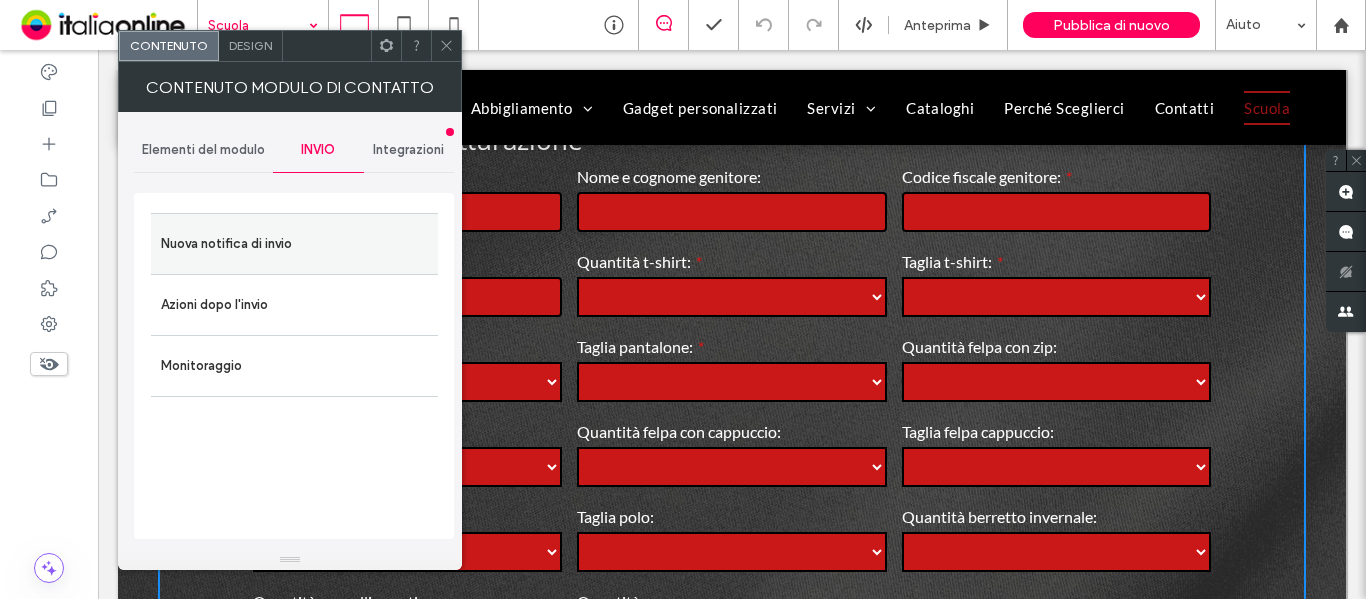 click on "Nuova notifica di invio" at bounding box center [294, 244] 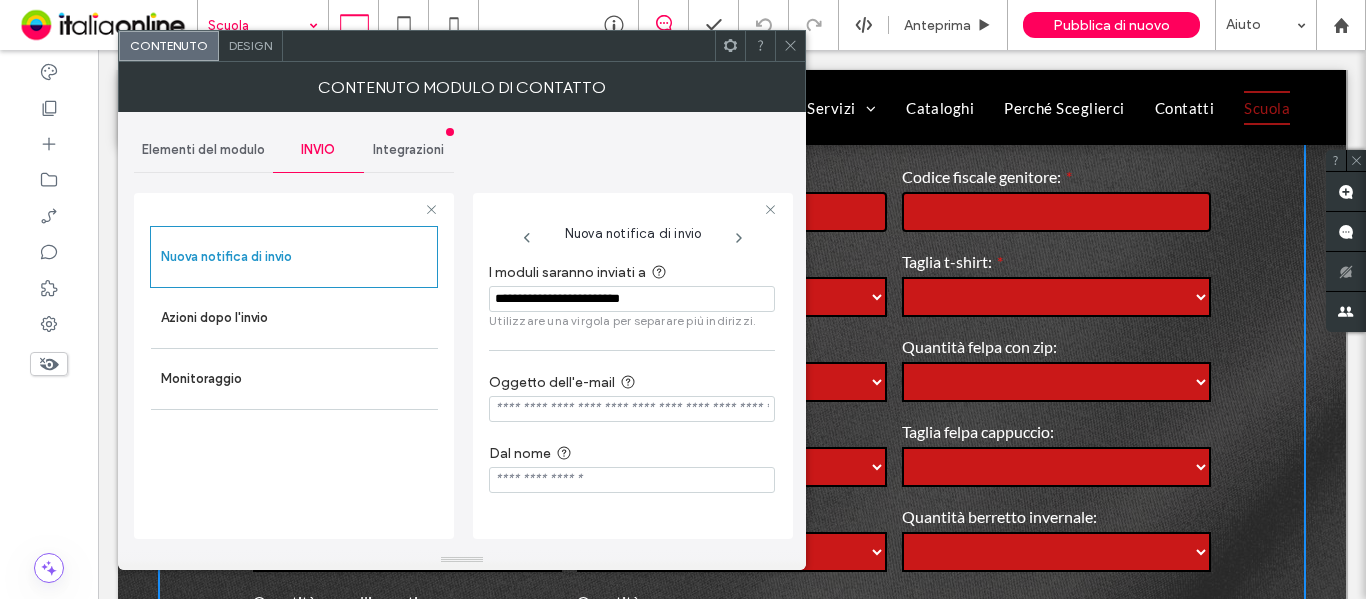 click at bounding box center [632, 409] 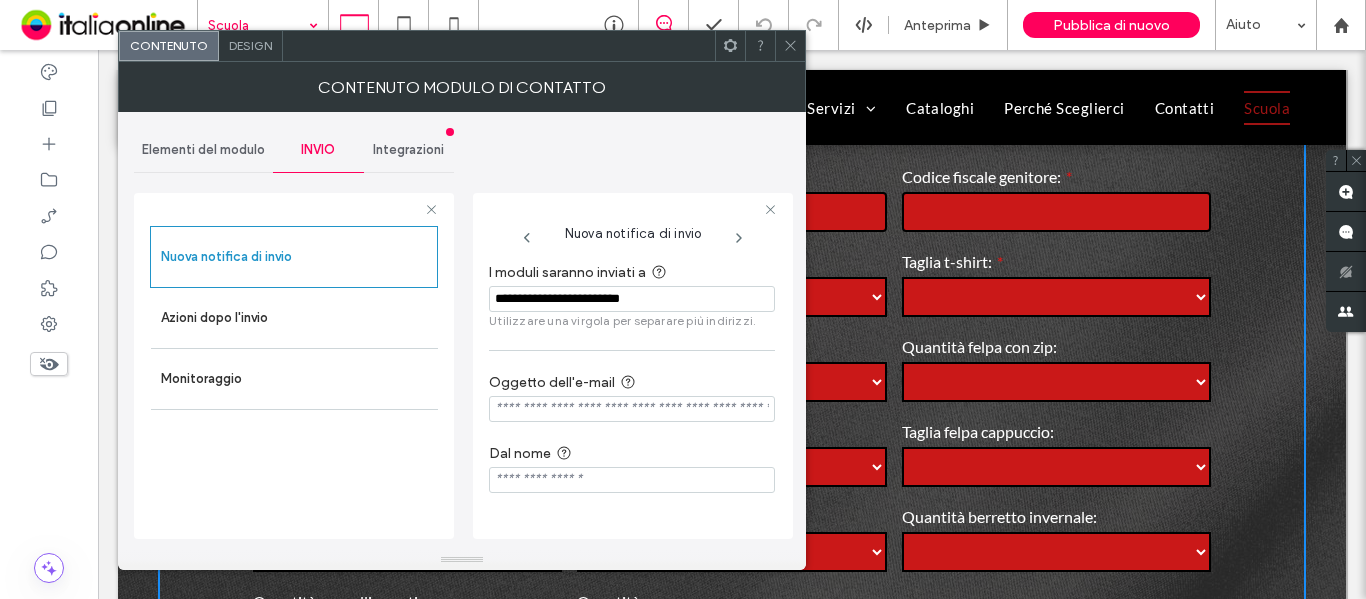 paste on "**********" 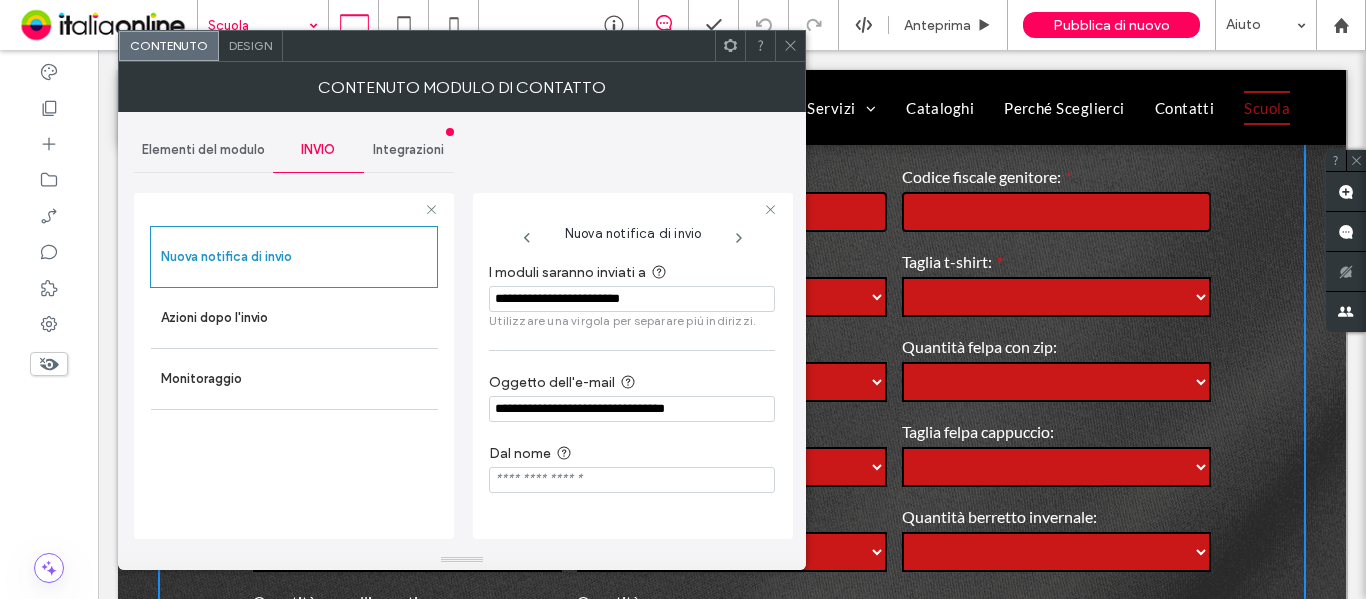 type on "**********" 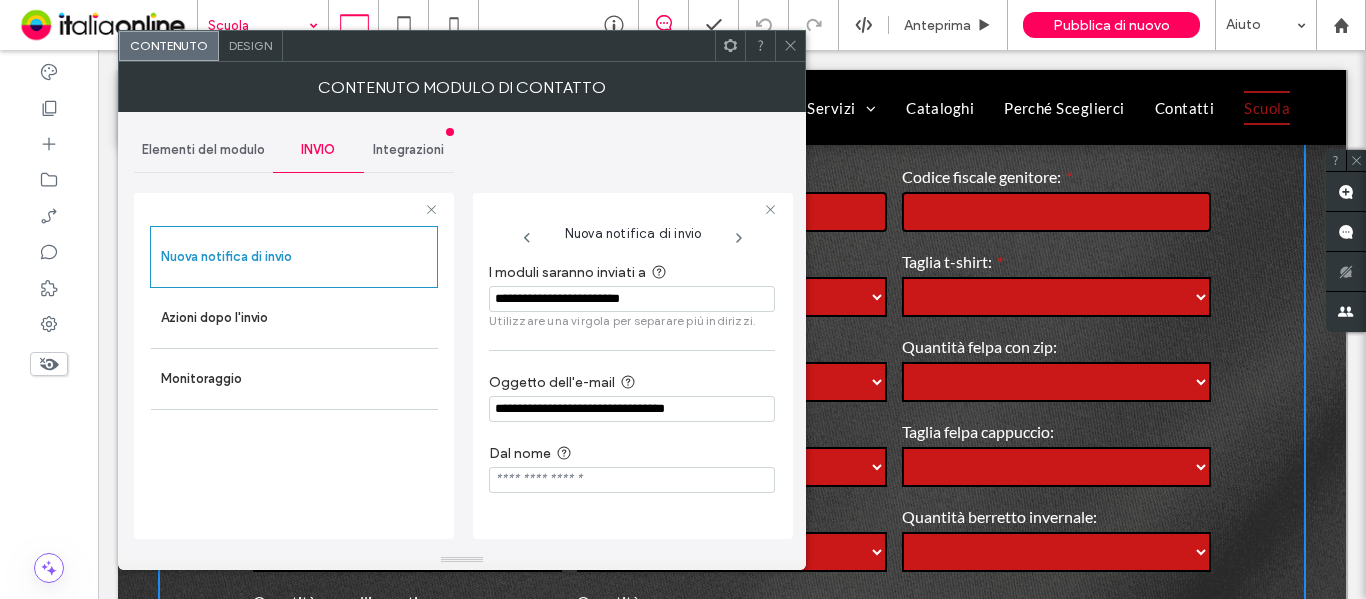 click on "**********" at bounding box center [632, 396] 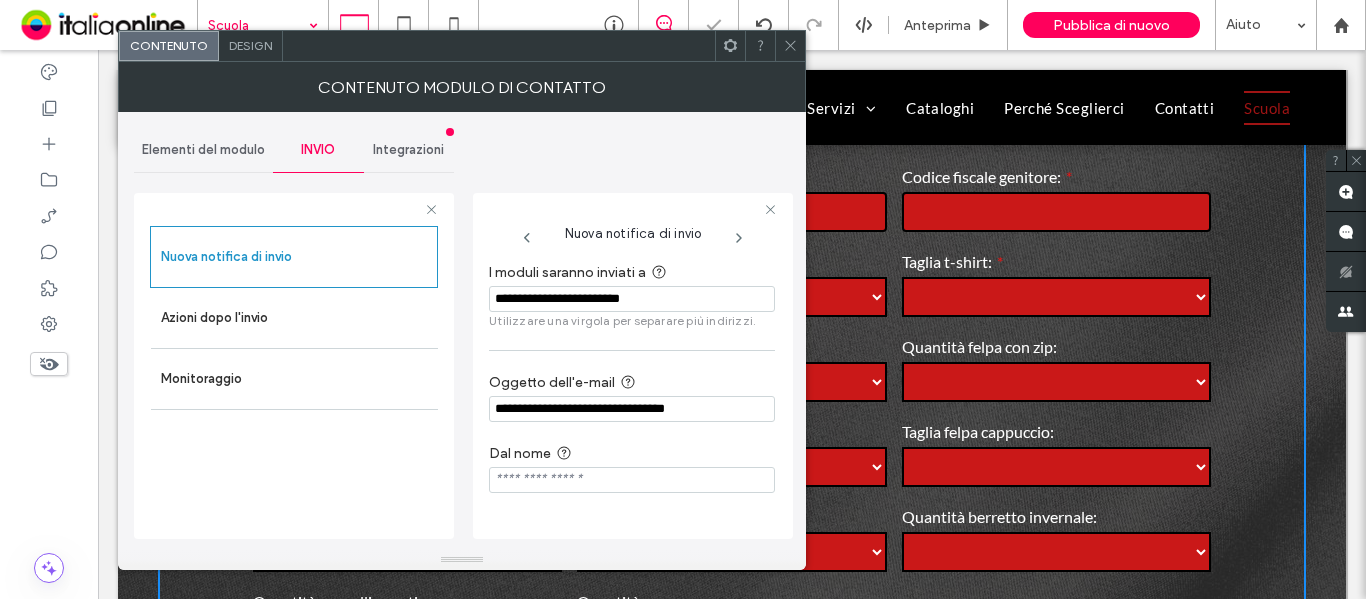 click 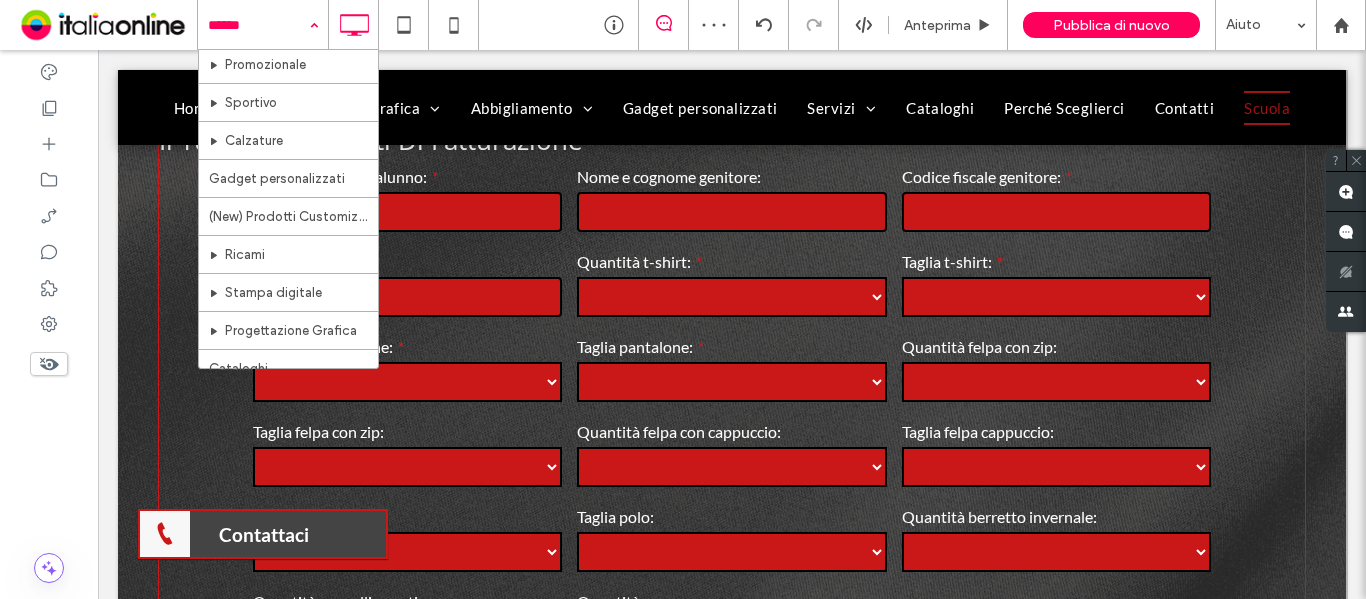 scroll, scrollTop: 477, scrollLeft: 0, axis: vertical 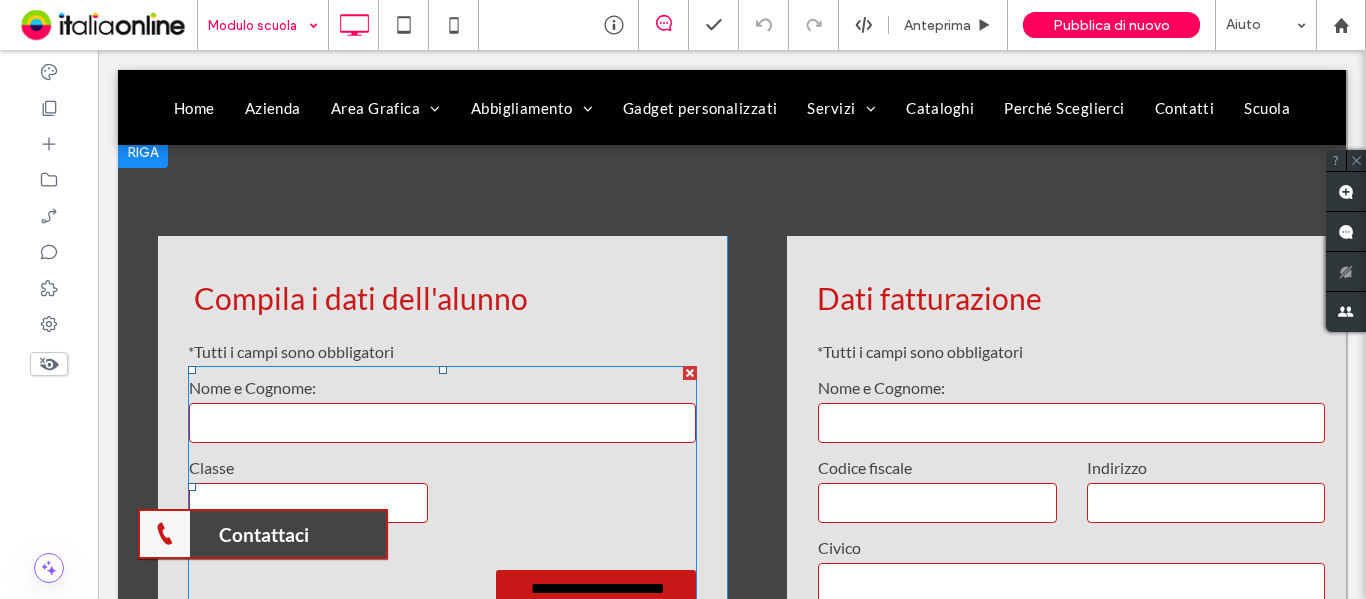 click on "Nome e Cognome:" at bounding box center (442, 388) 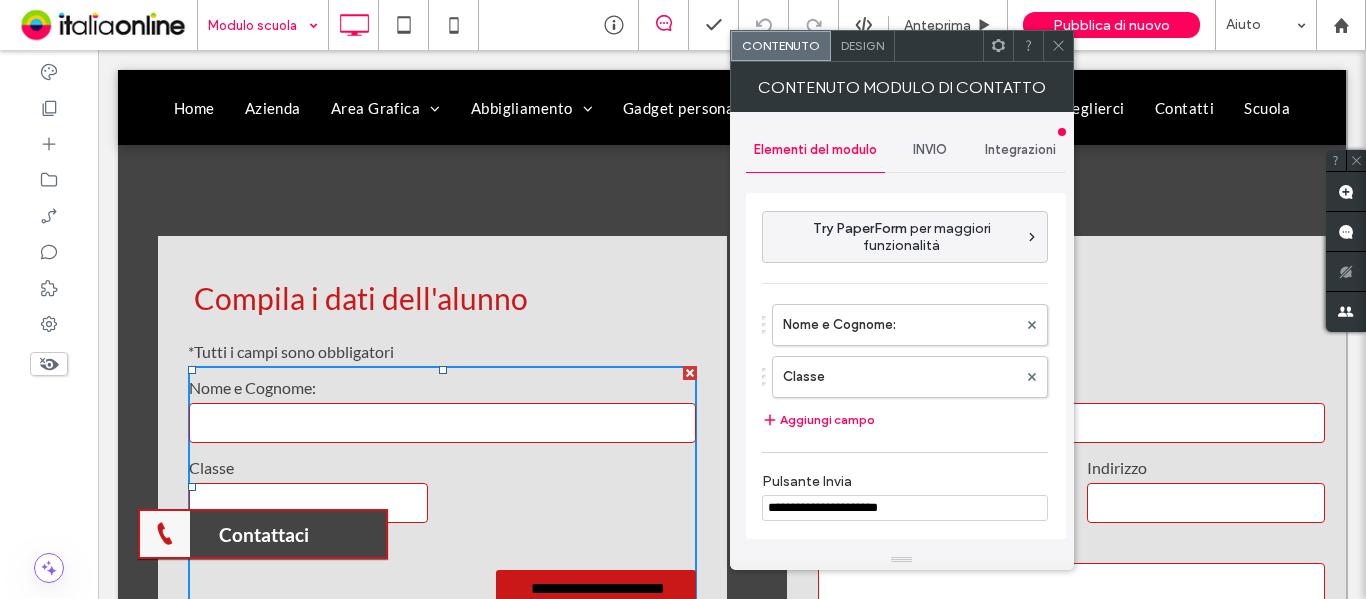 click on "INVIO" at bounding box center [930, 150] 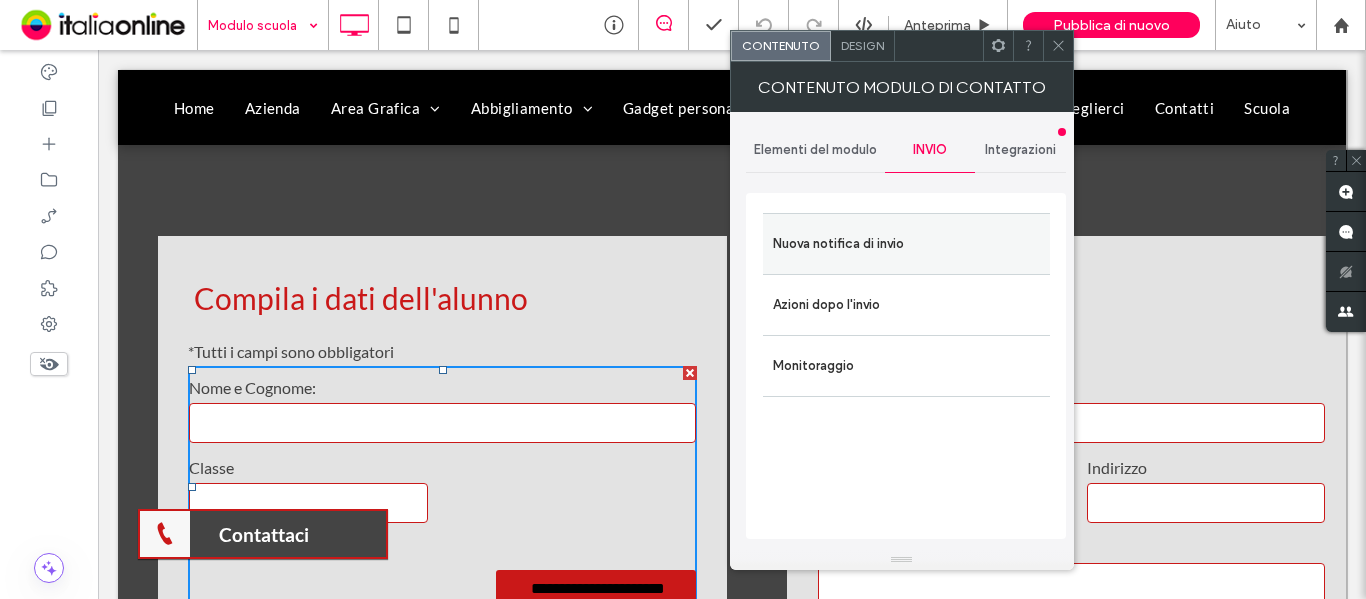 click on "Nuova notifica di invio" at bounding box center [906, 243] 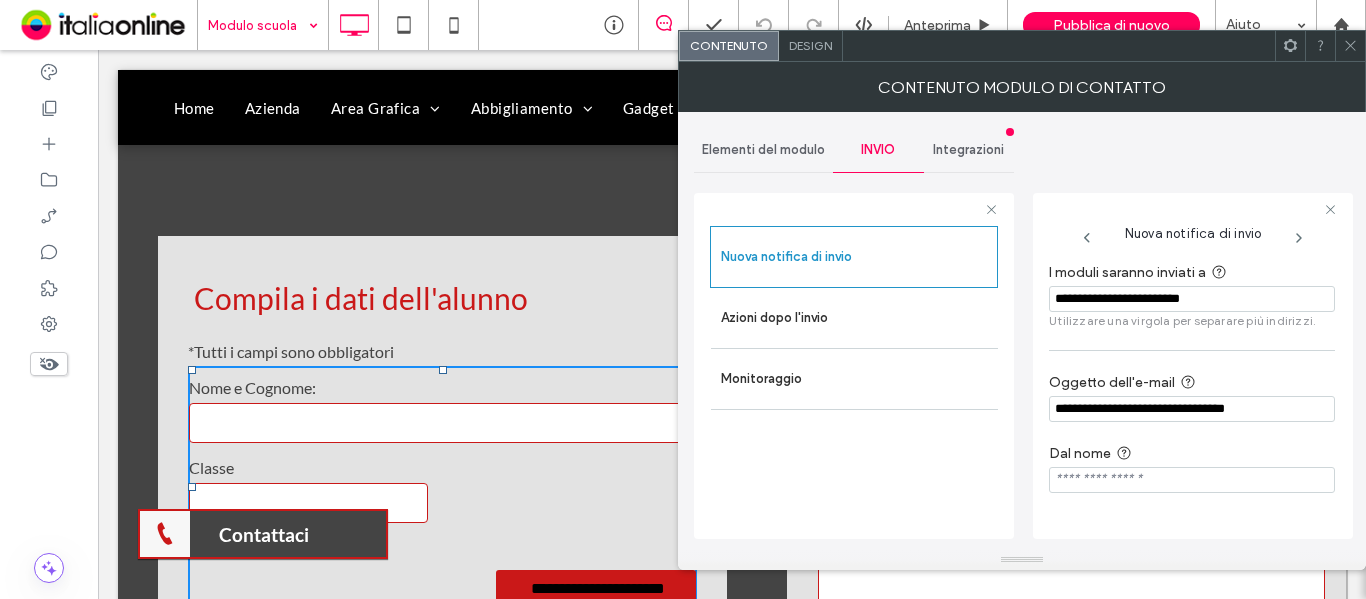 click at bounding box center (1350, 46) 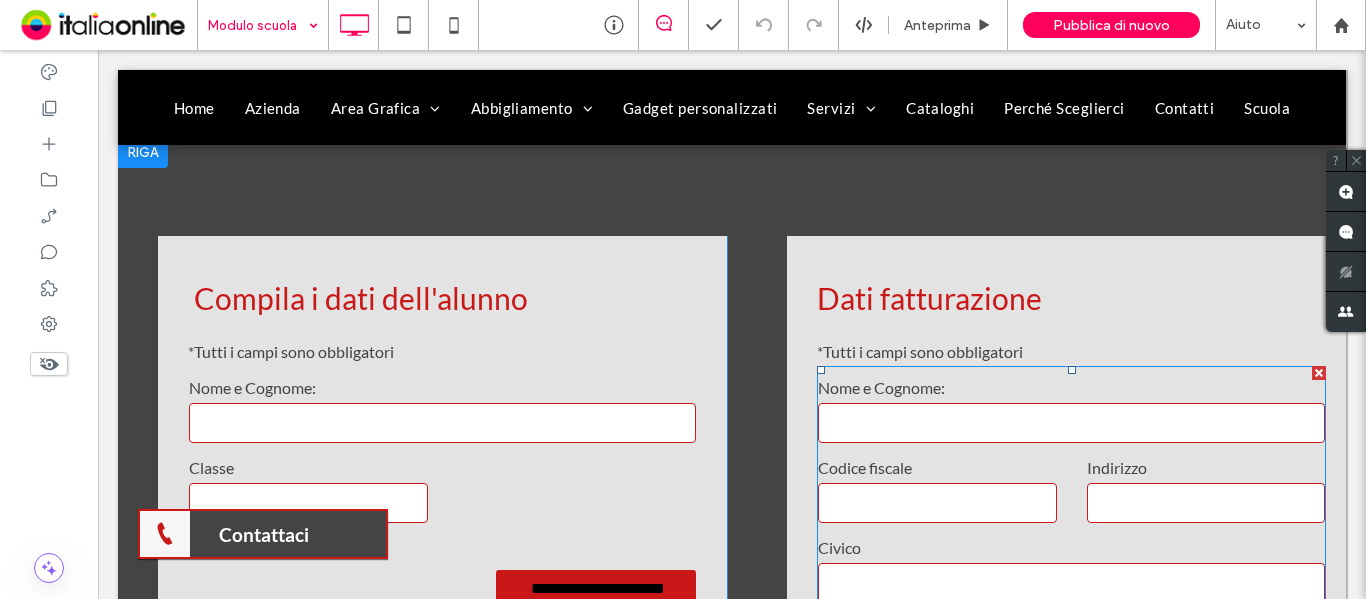 click on "Nome e Cognome:" at bounding box center [1071, 388] 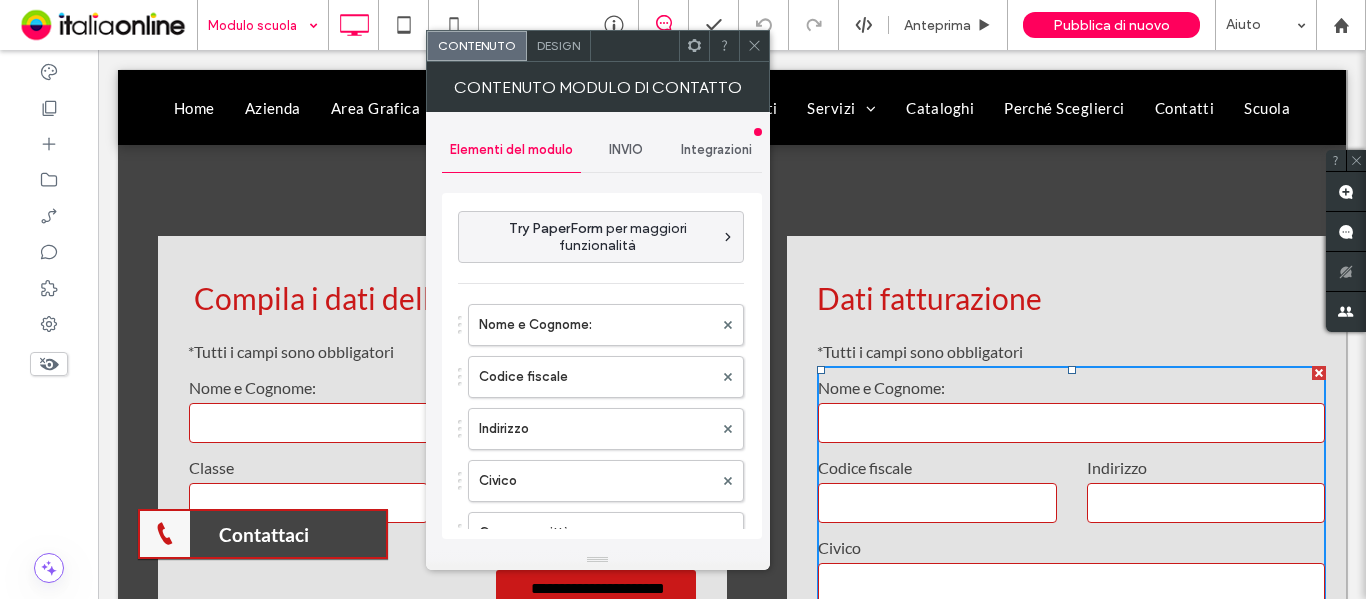 click on "INVIO" at bounding box center [626, 150] 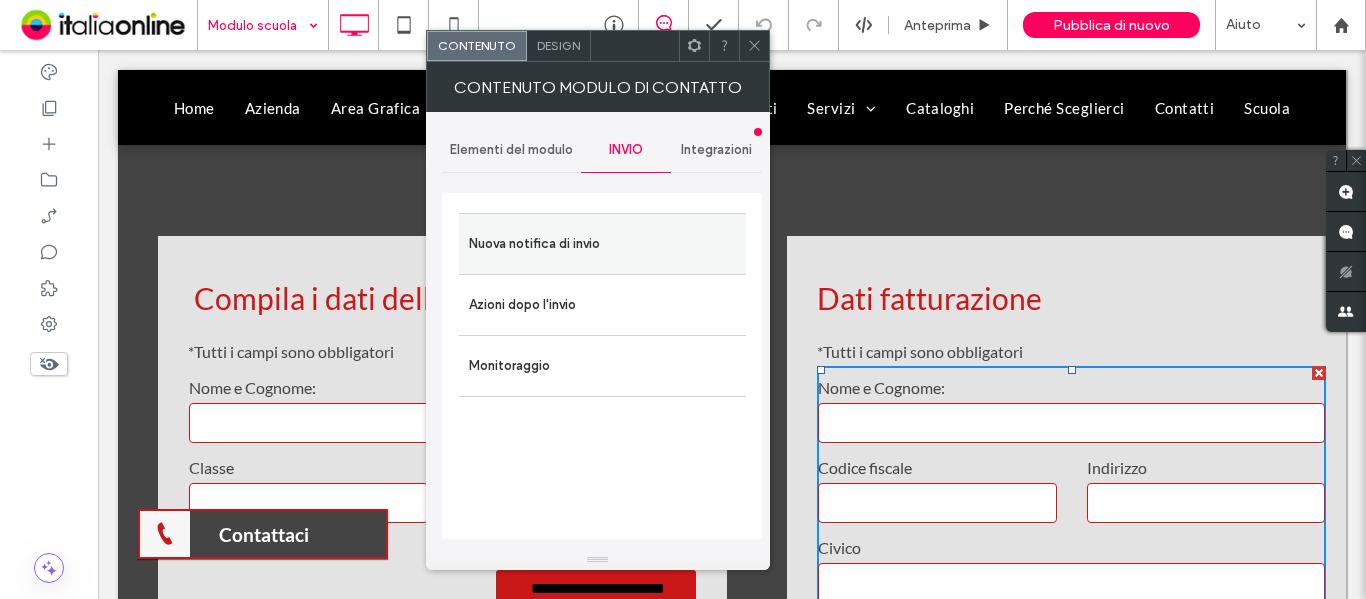 click on "Nuova notifica di invio" at bounding box center [602, 243] 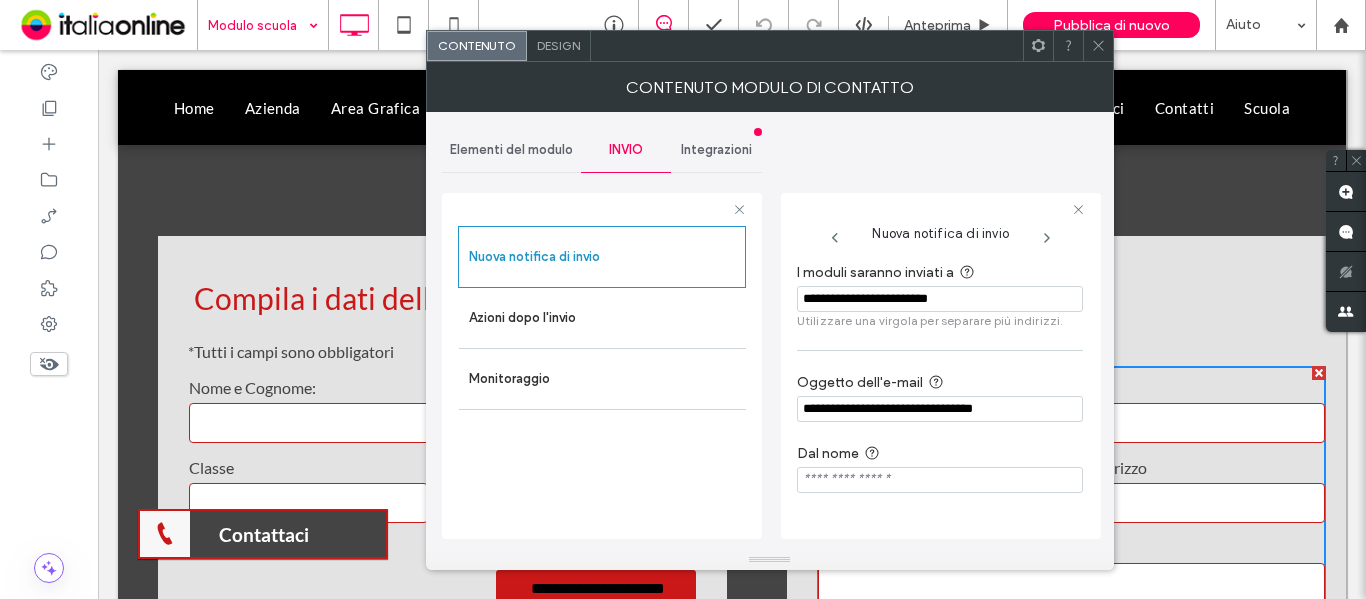 click at bounding box center [1098, 46] 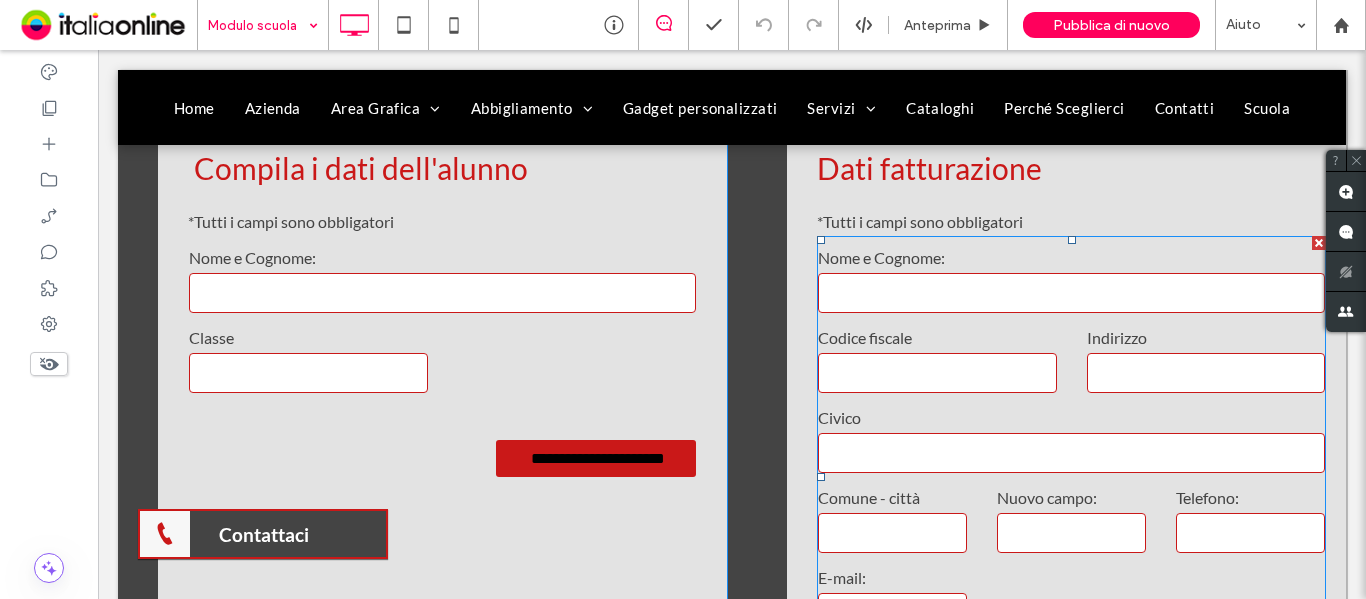 scroll, scrollTop: 500, scrollLeft: 0, axis: vertical 